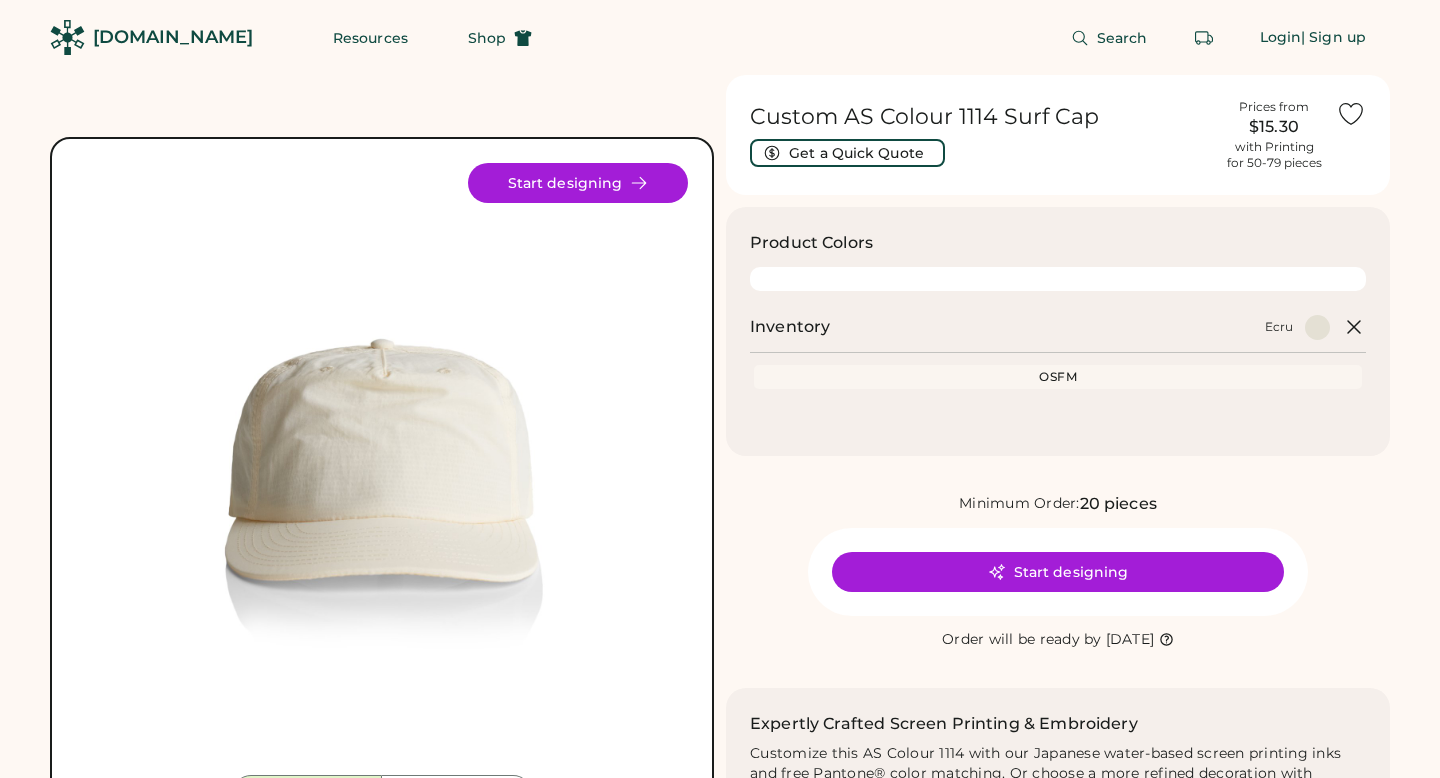 scroll, scrollTop: 0, scrollLeft: 0, axis: both 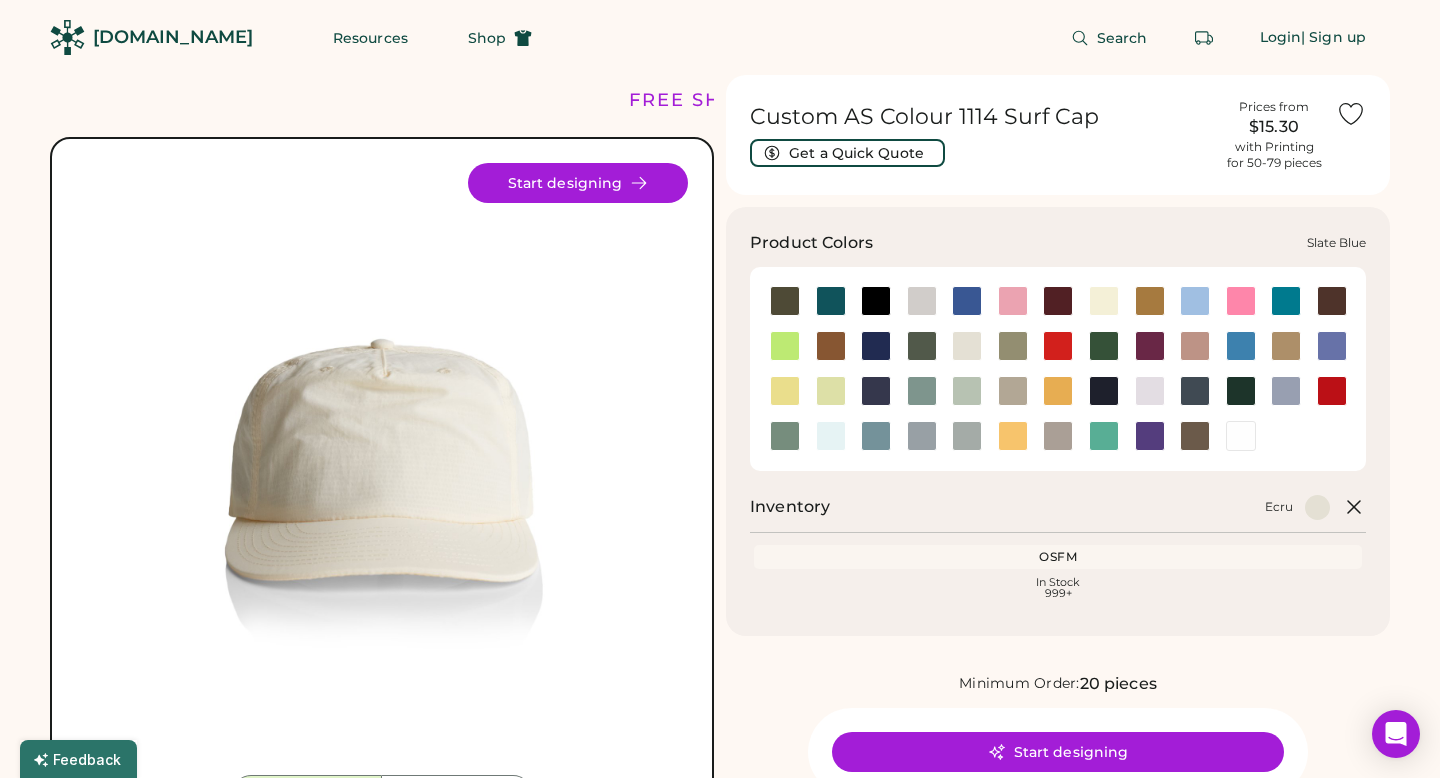 click at bounding box center (876, 436) 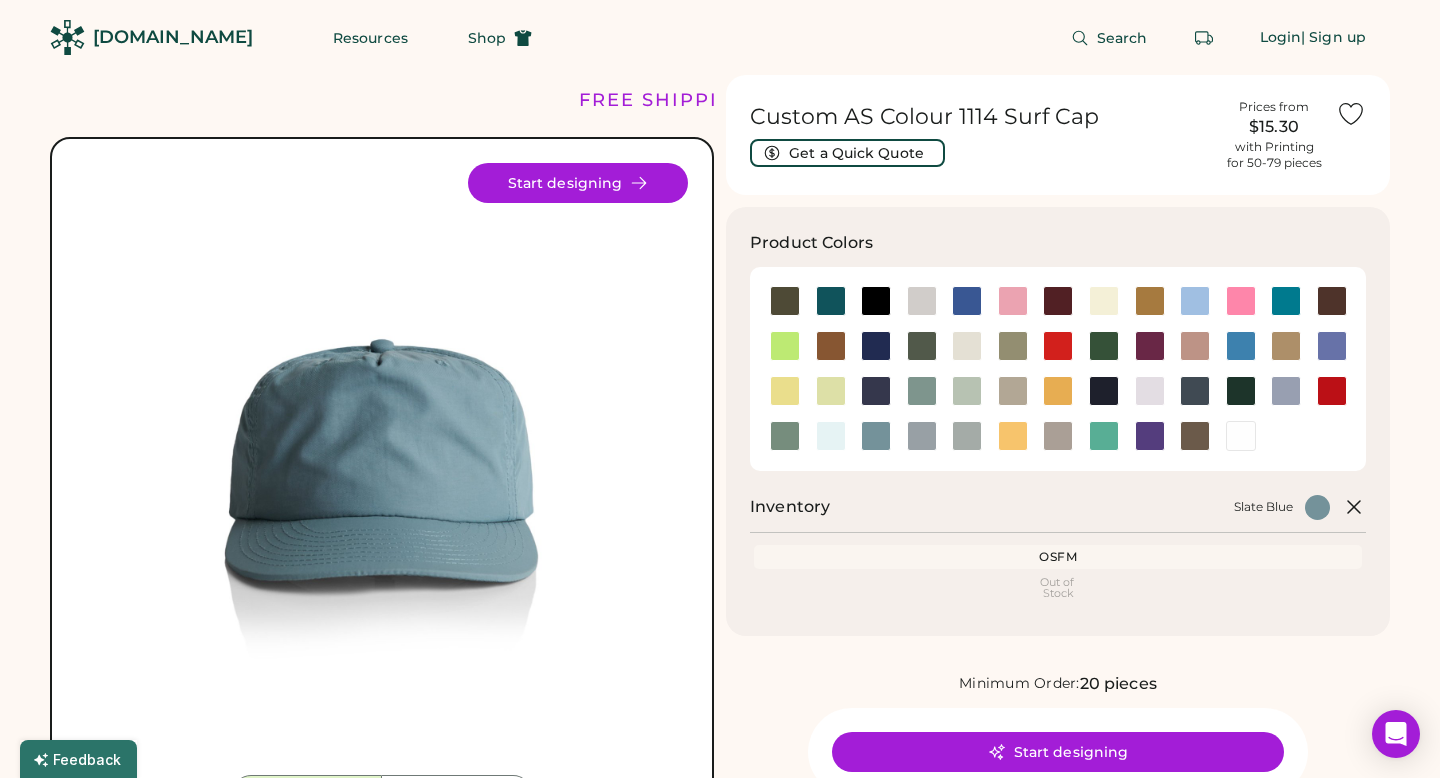 scroll, scrollTop: 275, scrollLeft: 0, axis: vertical 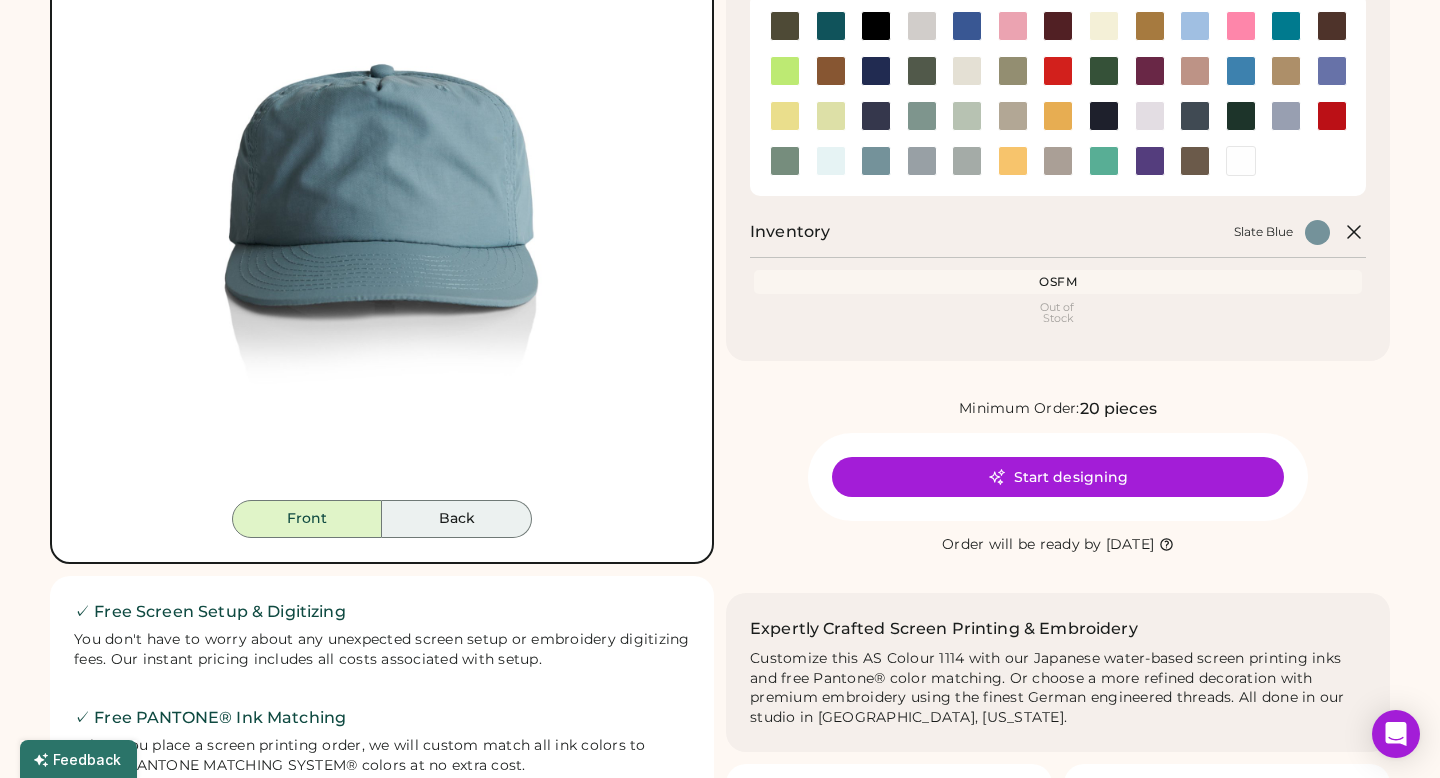 click on "Back" at bounding box center [457, 519] 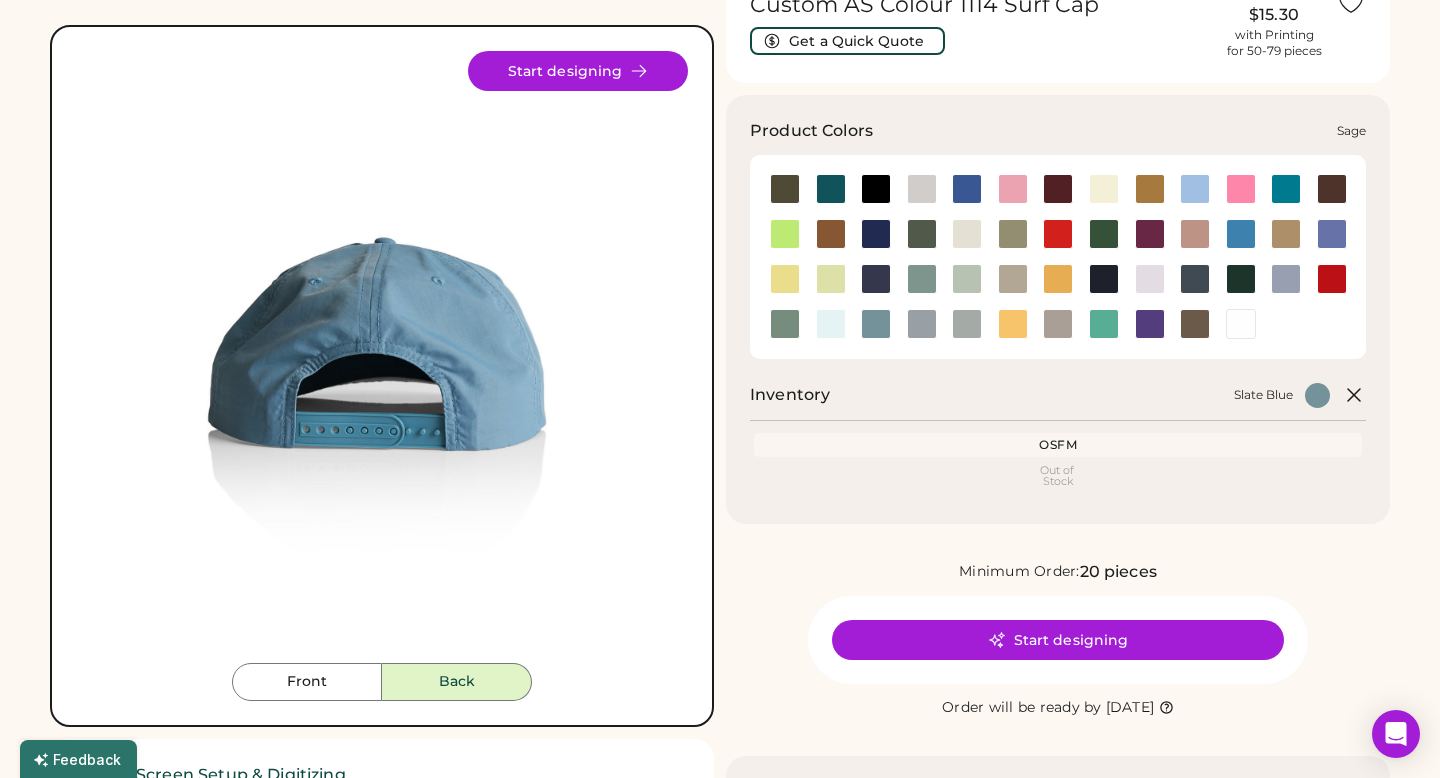 scroll, scrollTop: 65, scrollLeft: 0, axis: vertical 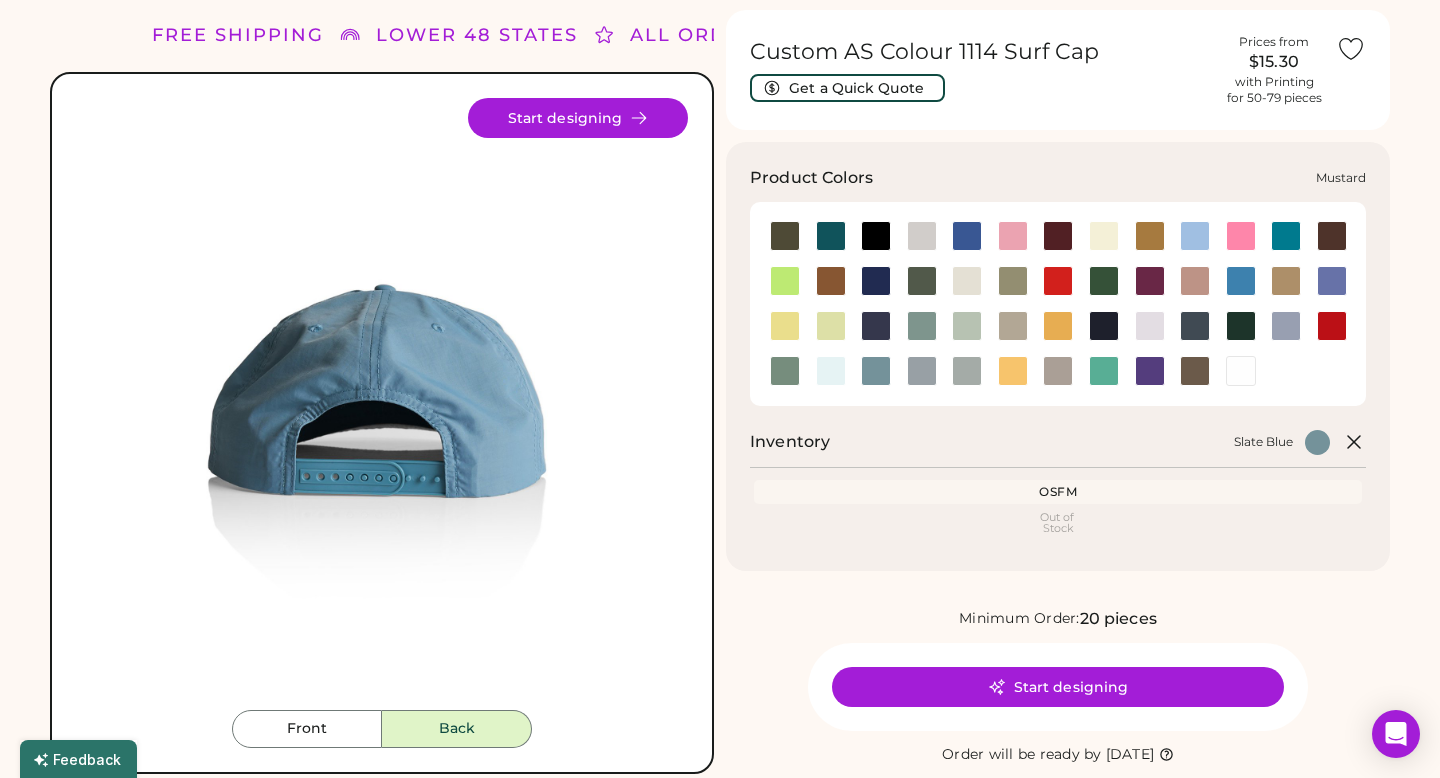 click at bounding box center (1058, 326) 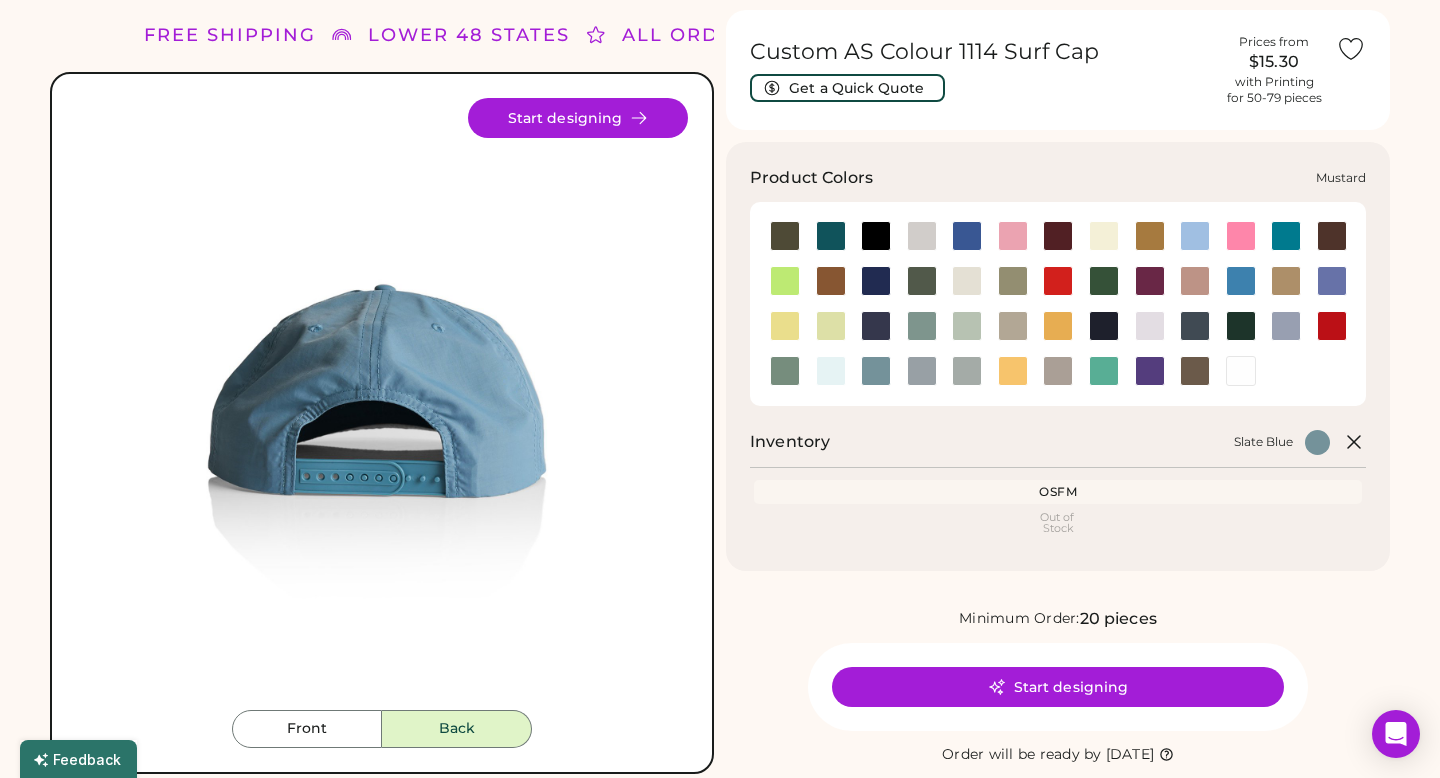 click at bounding box center (1058, 326) 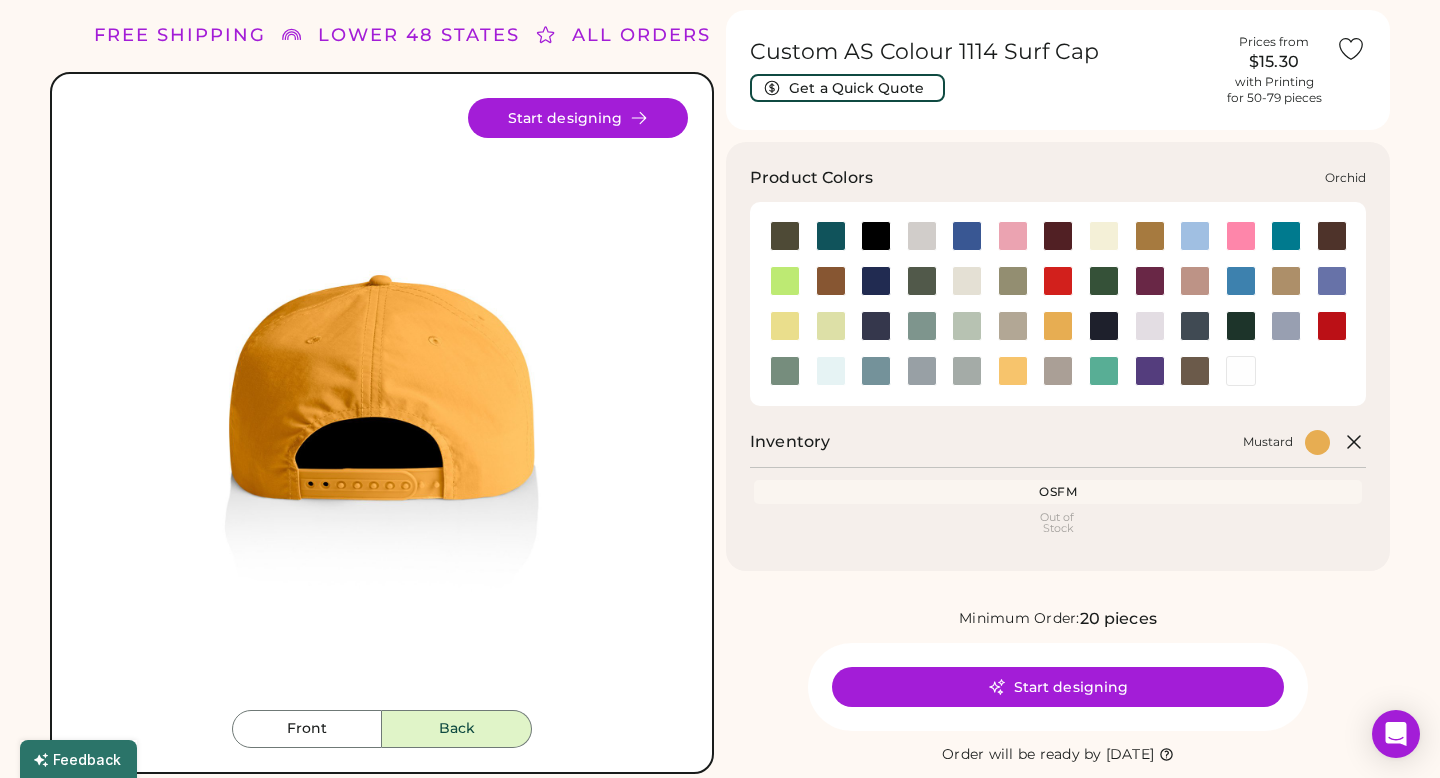 click at bounding box center [1149, 281] 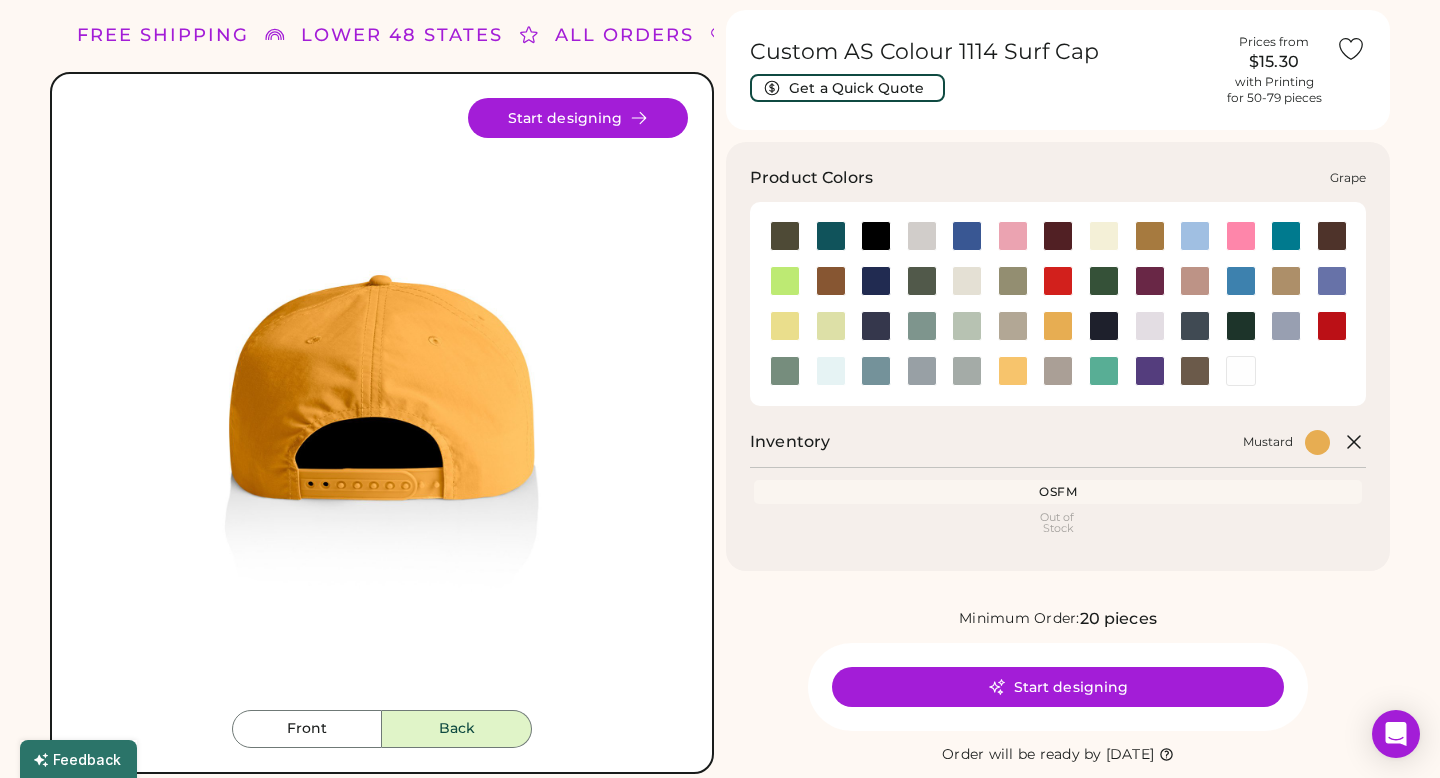 click at bounding box center [1149, 281] 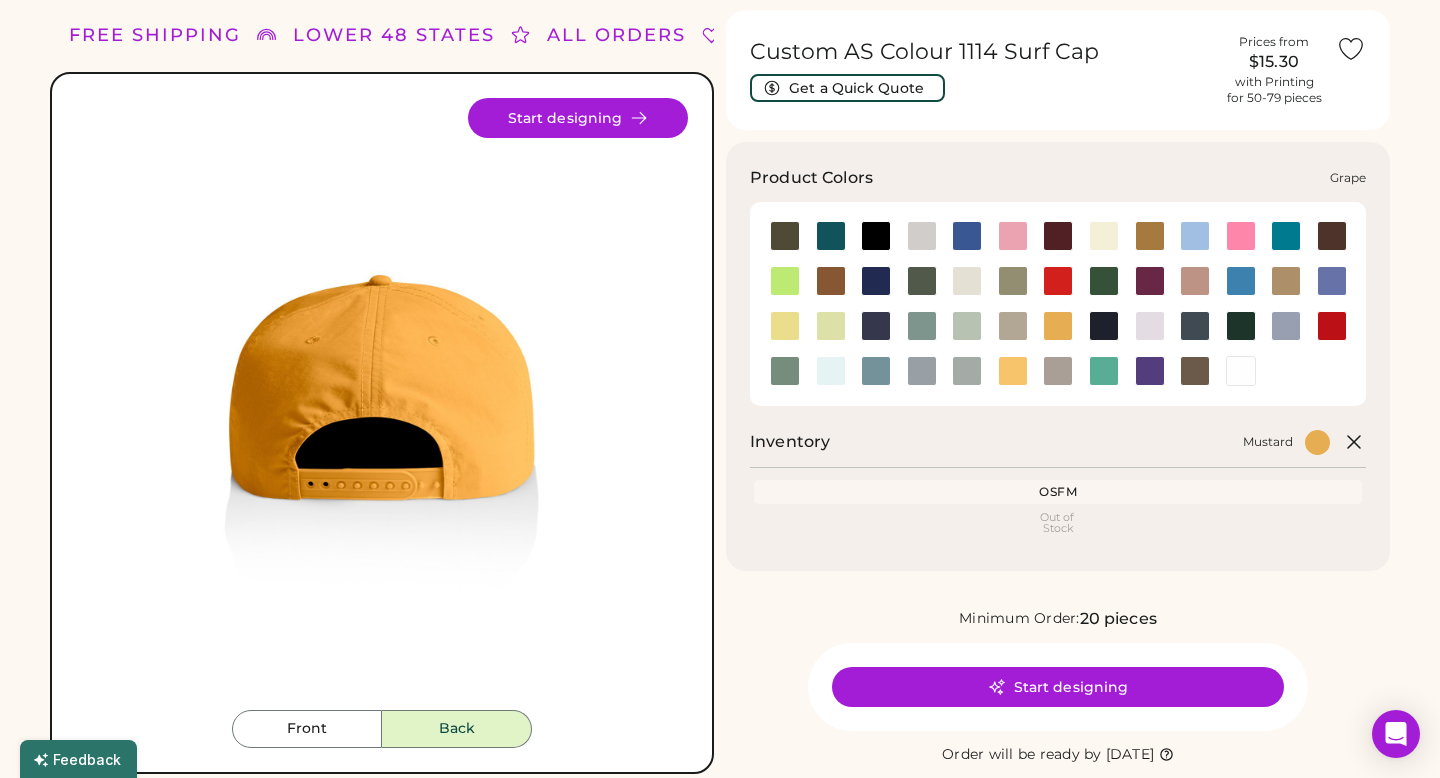 click at bounding box center (1150, 281) 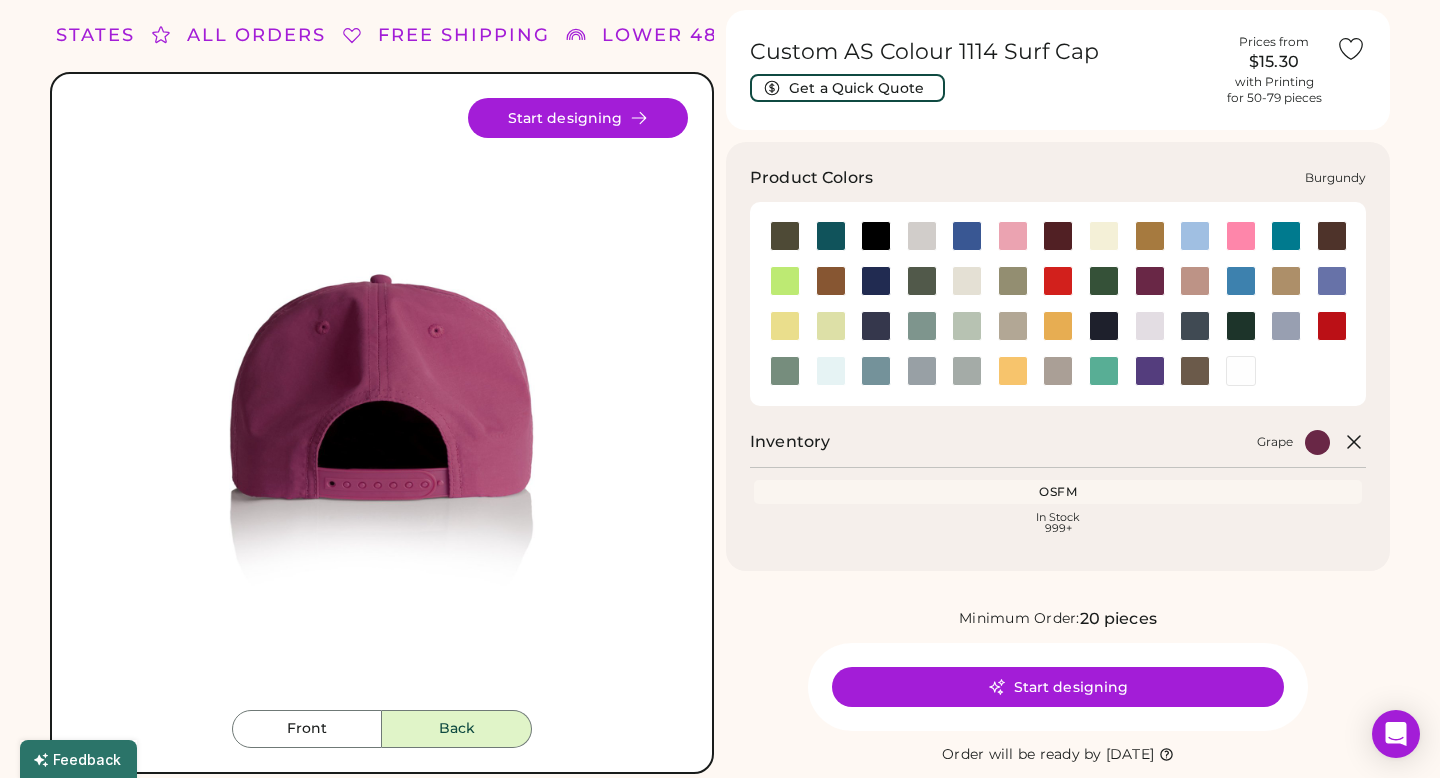 click at bounding box center [1058, 236] 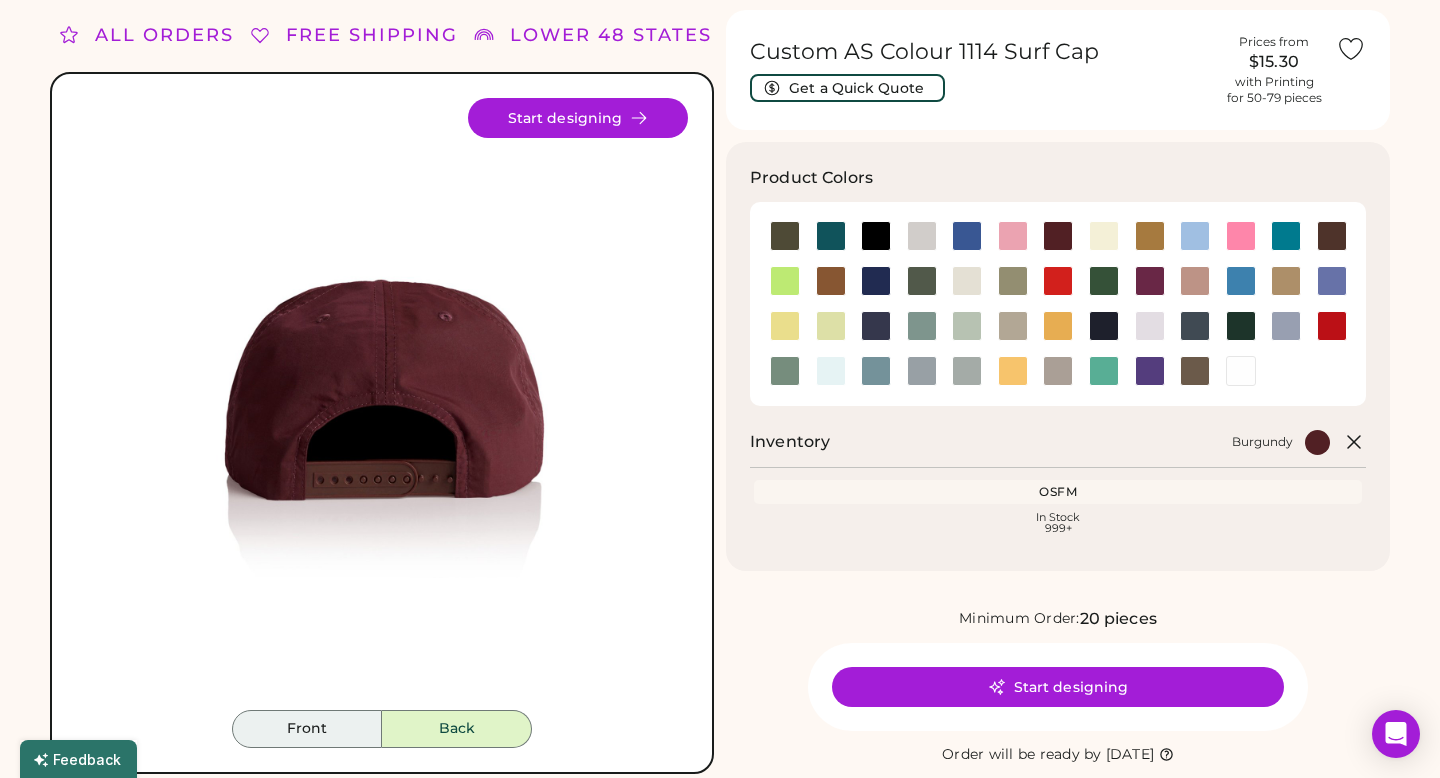 click on "Front" at bounding box center [307, 729] 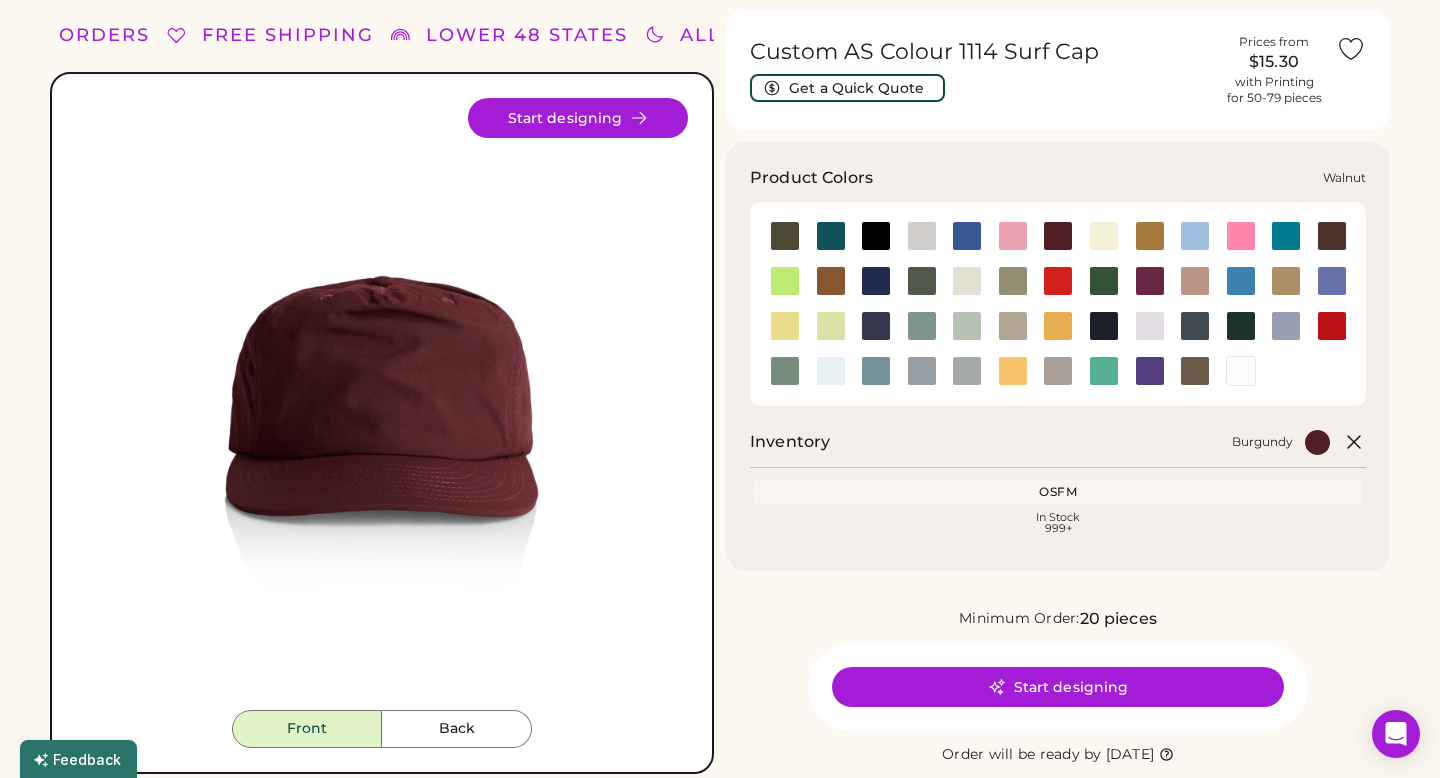 click at bounding box center [1195, 371] 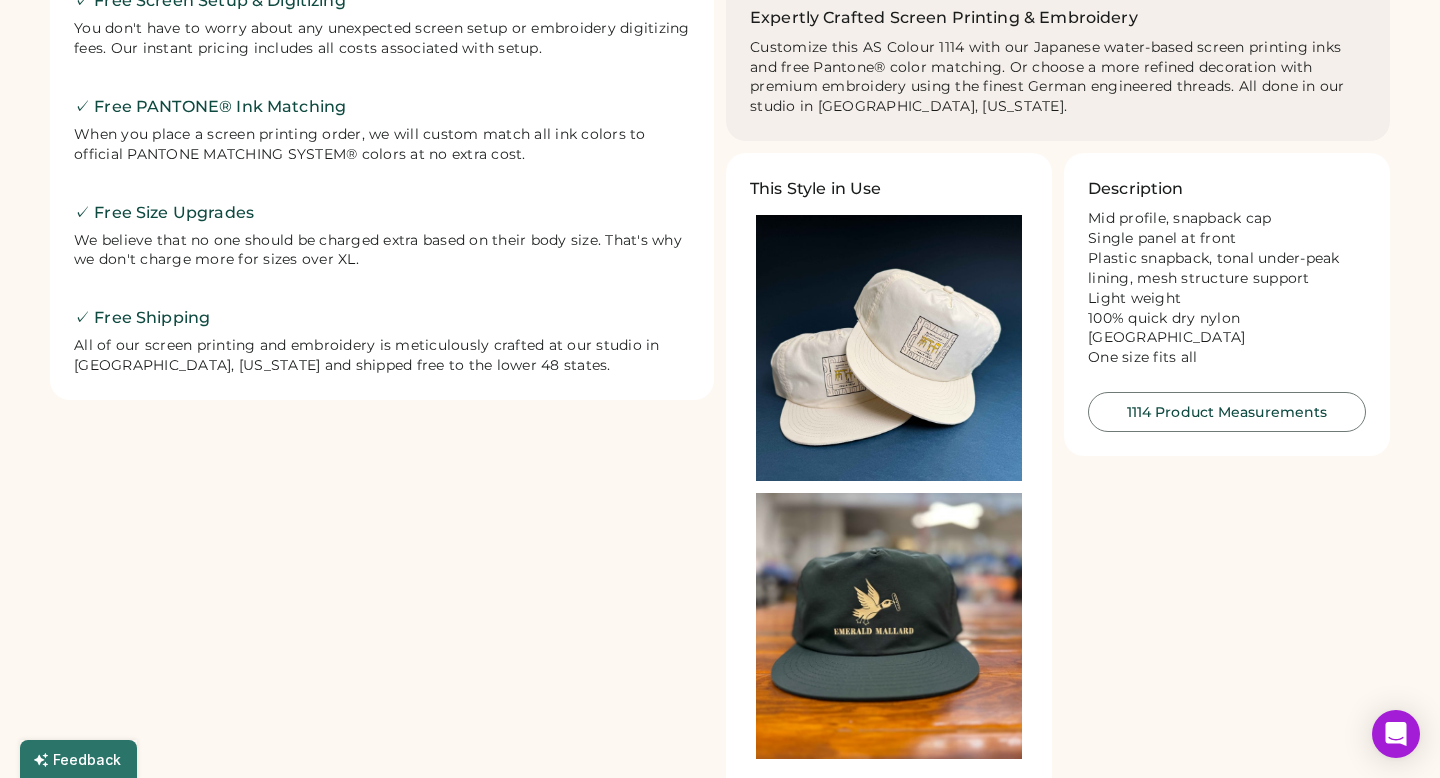 scroll, scrollTop: 0, scrollLeft: 0, axis: both 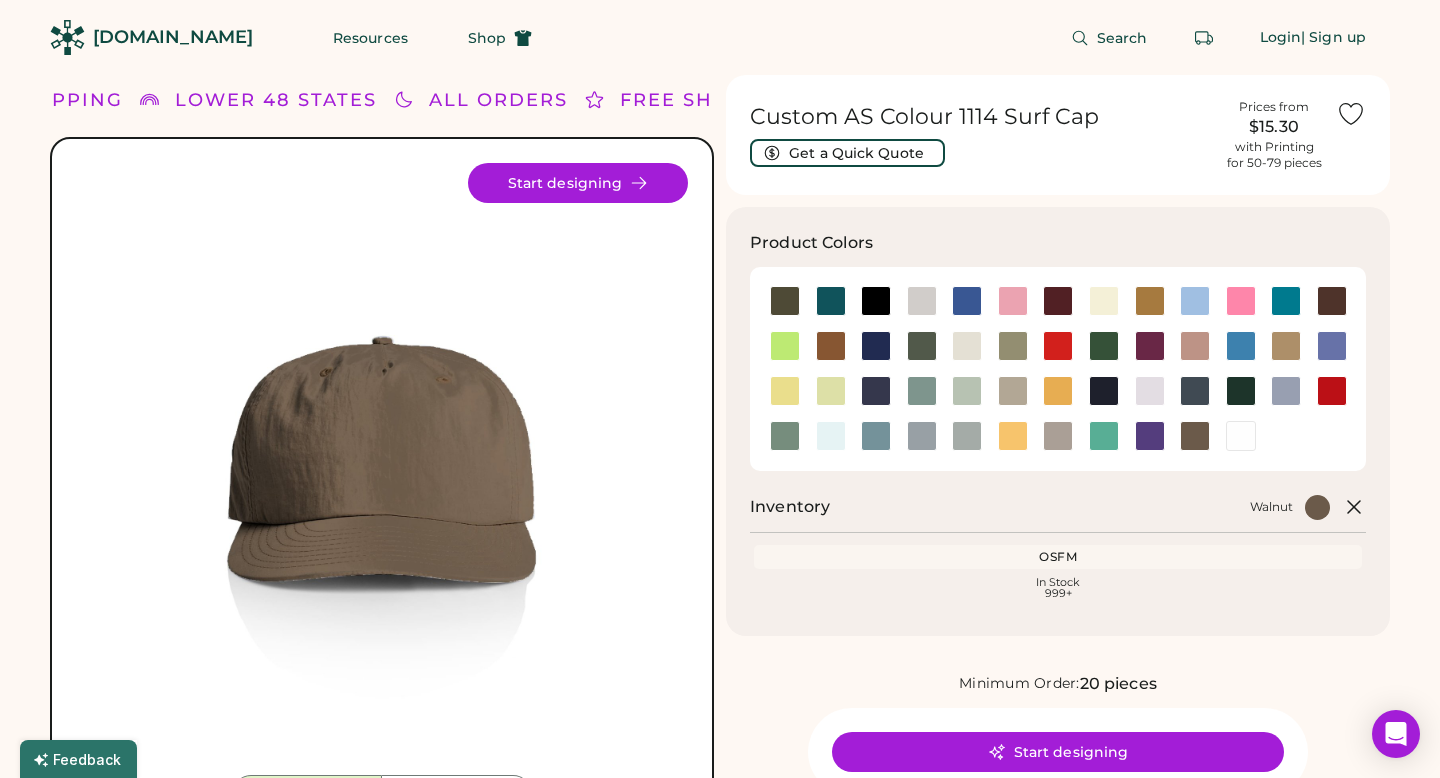 click on "[DOMAIN_NAME]" at bounding box center (173, 37) 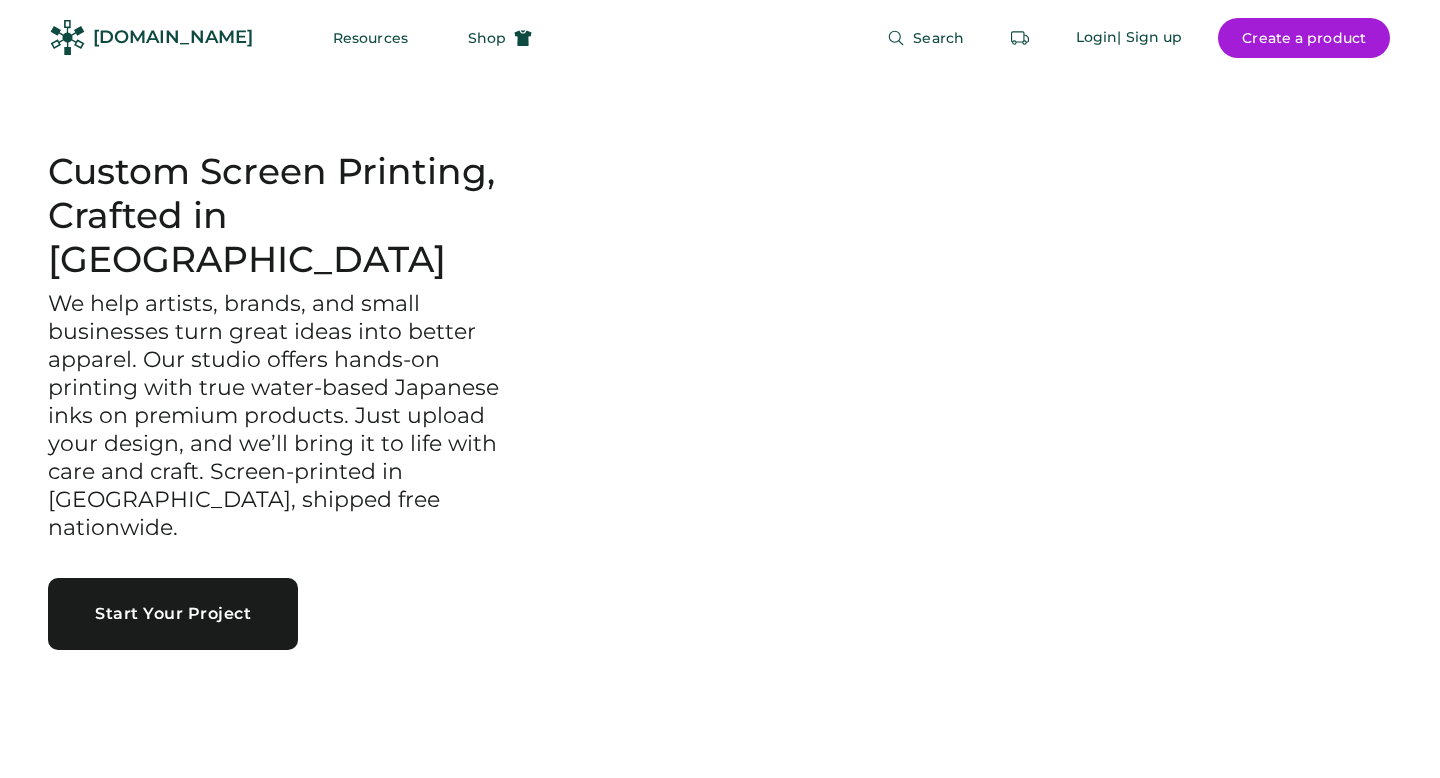 scroll, scrollTop: 0, scrollLeft: 0, axis: both 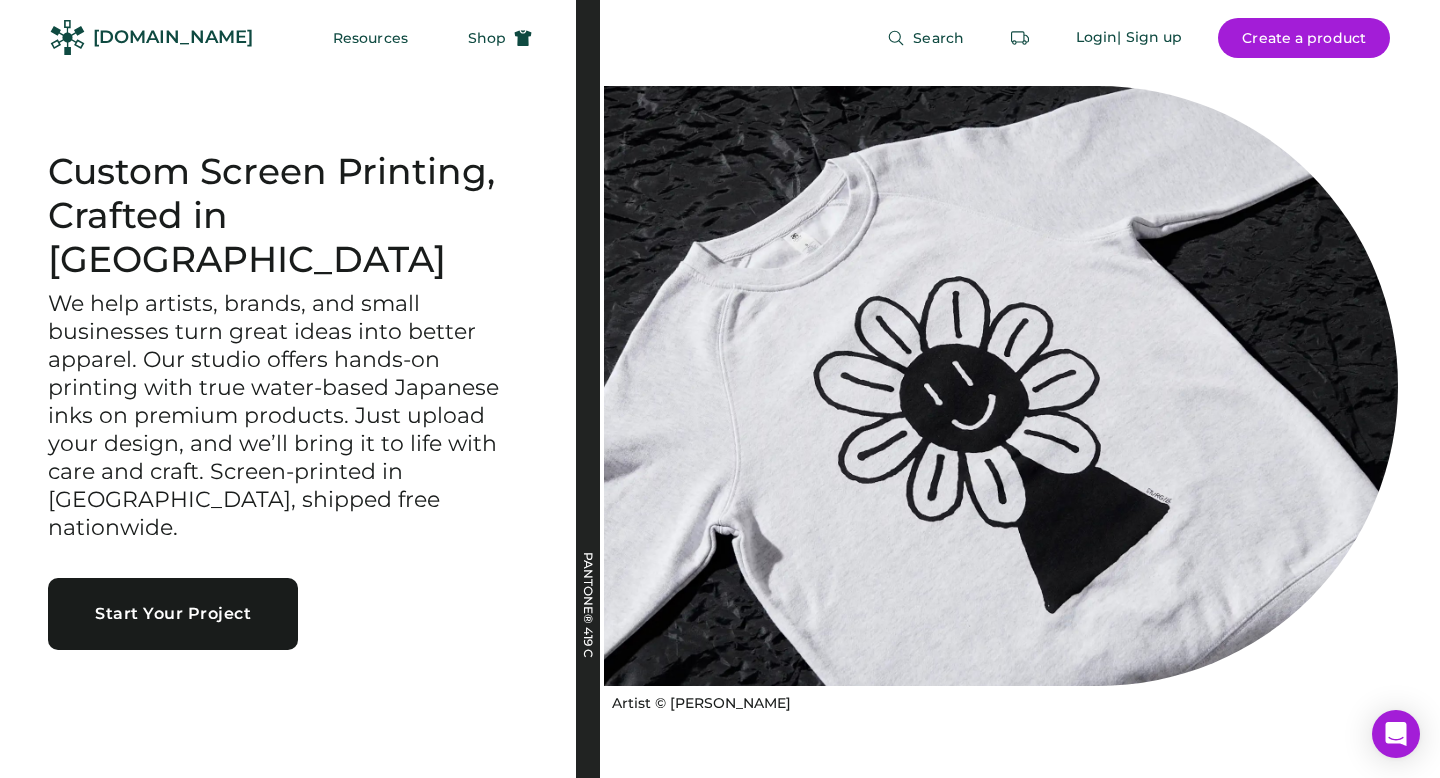 click on "Shop" at bounding box center [500, 38] 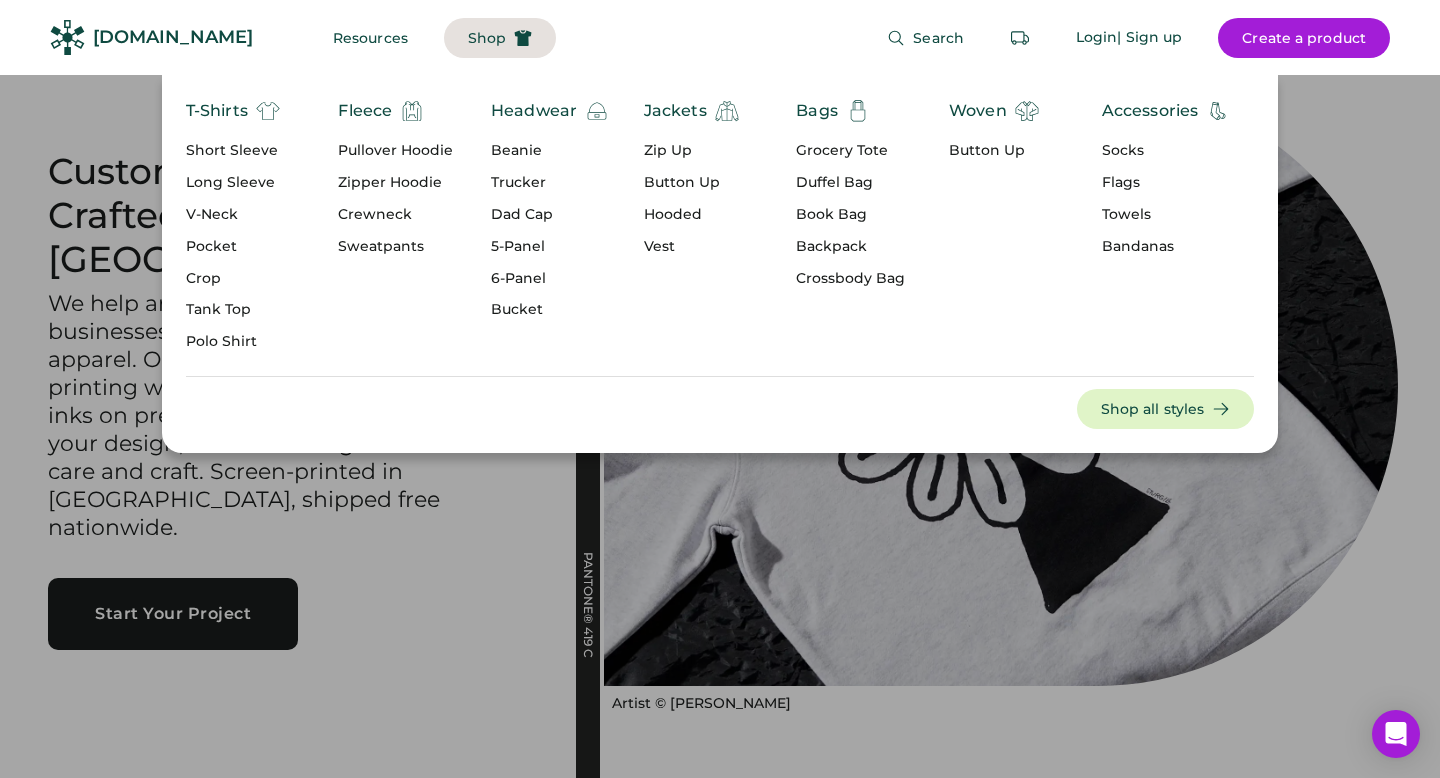 click on "Accessories" at bounding box center (1150, 111) 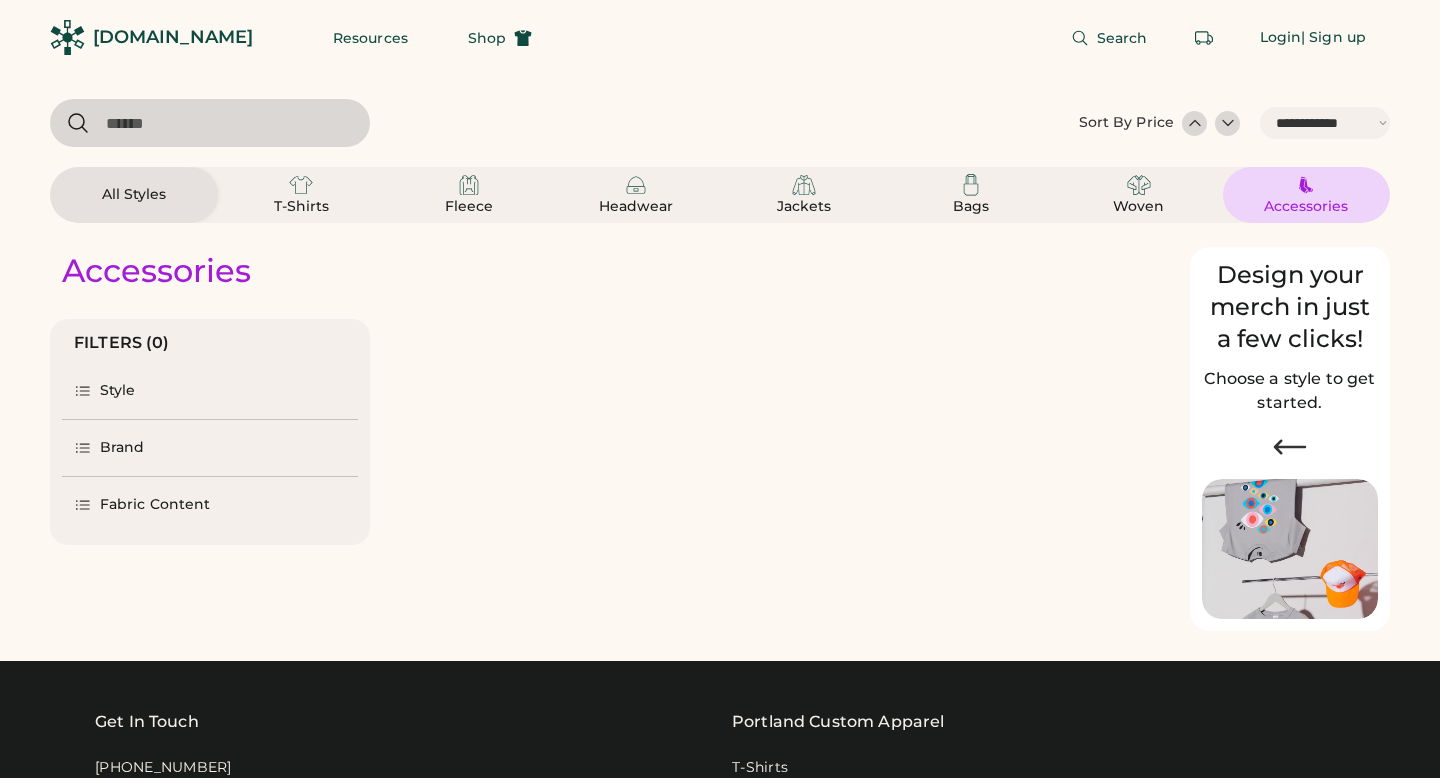 select on "*****" 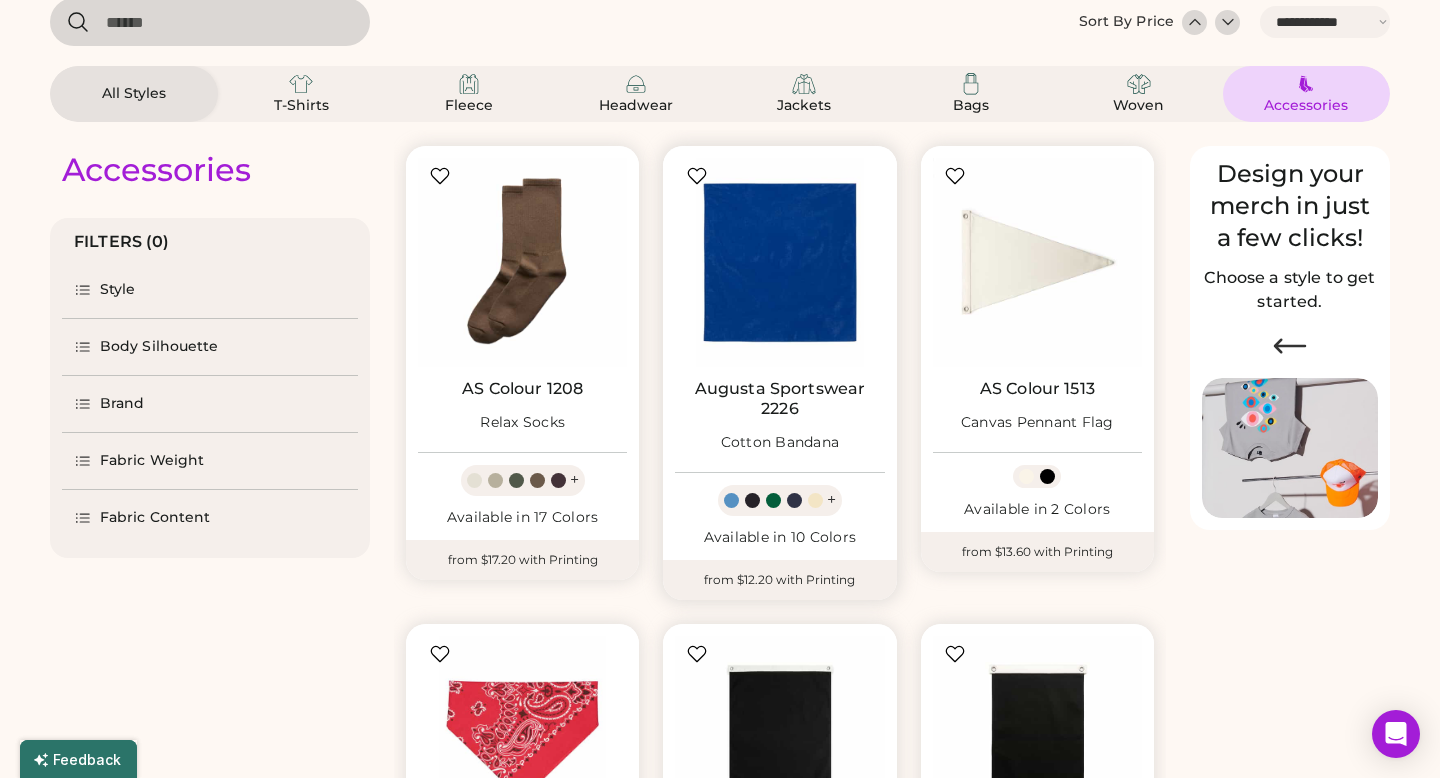 scroll, scrollTop: 0, scrollLeft: 0, axis: both 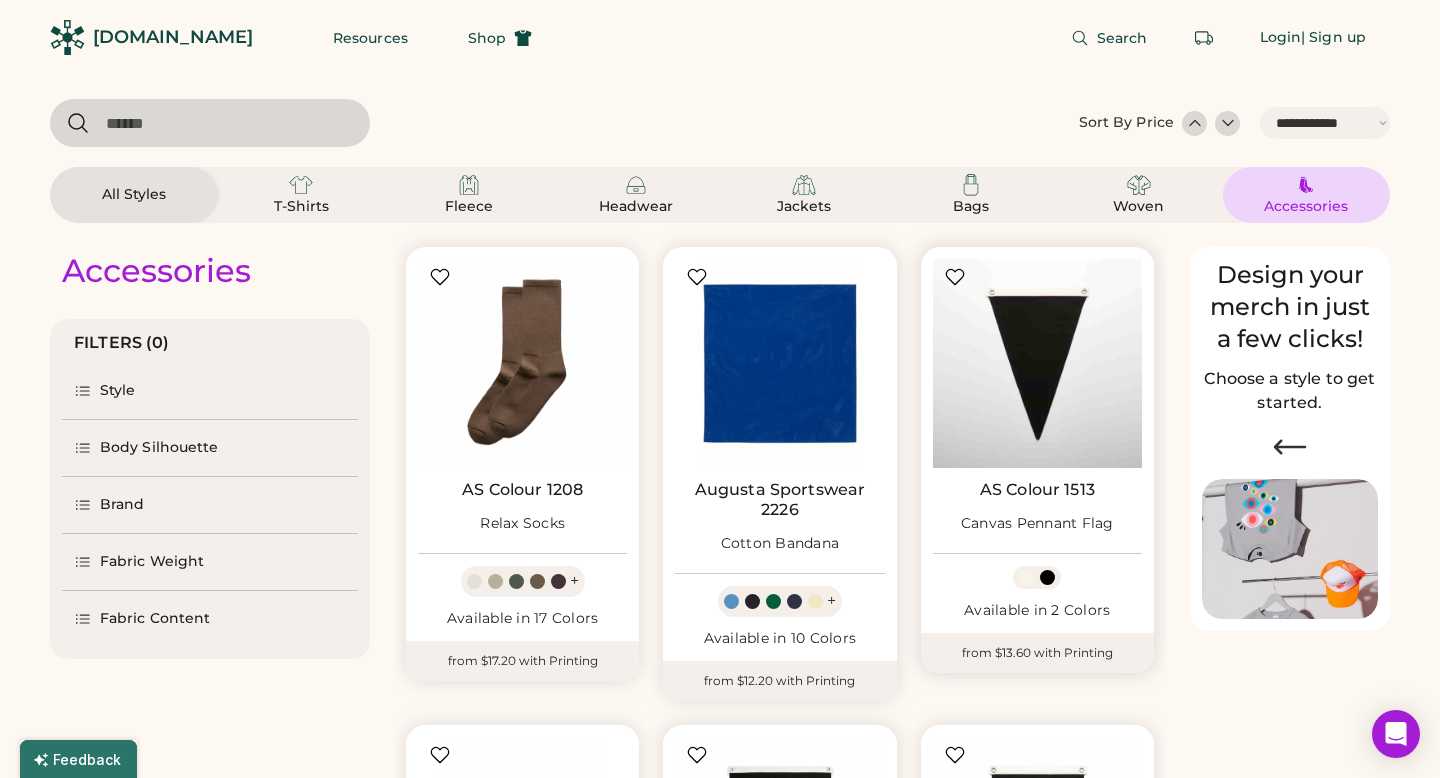 click at bounding box center (1037, 363) 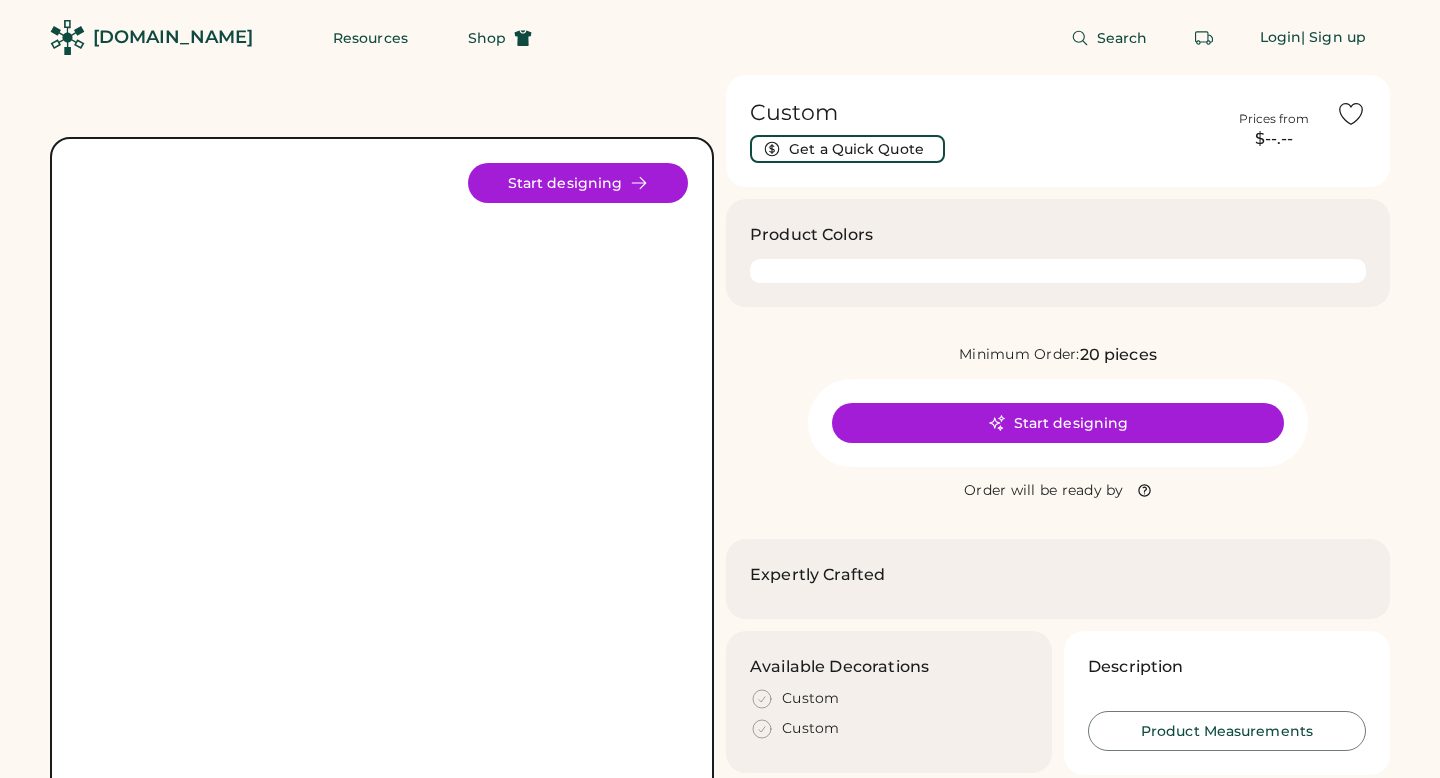 scroll, scrollTop: 0, scrollLeft: 0, axis: both 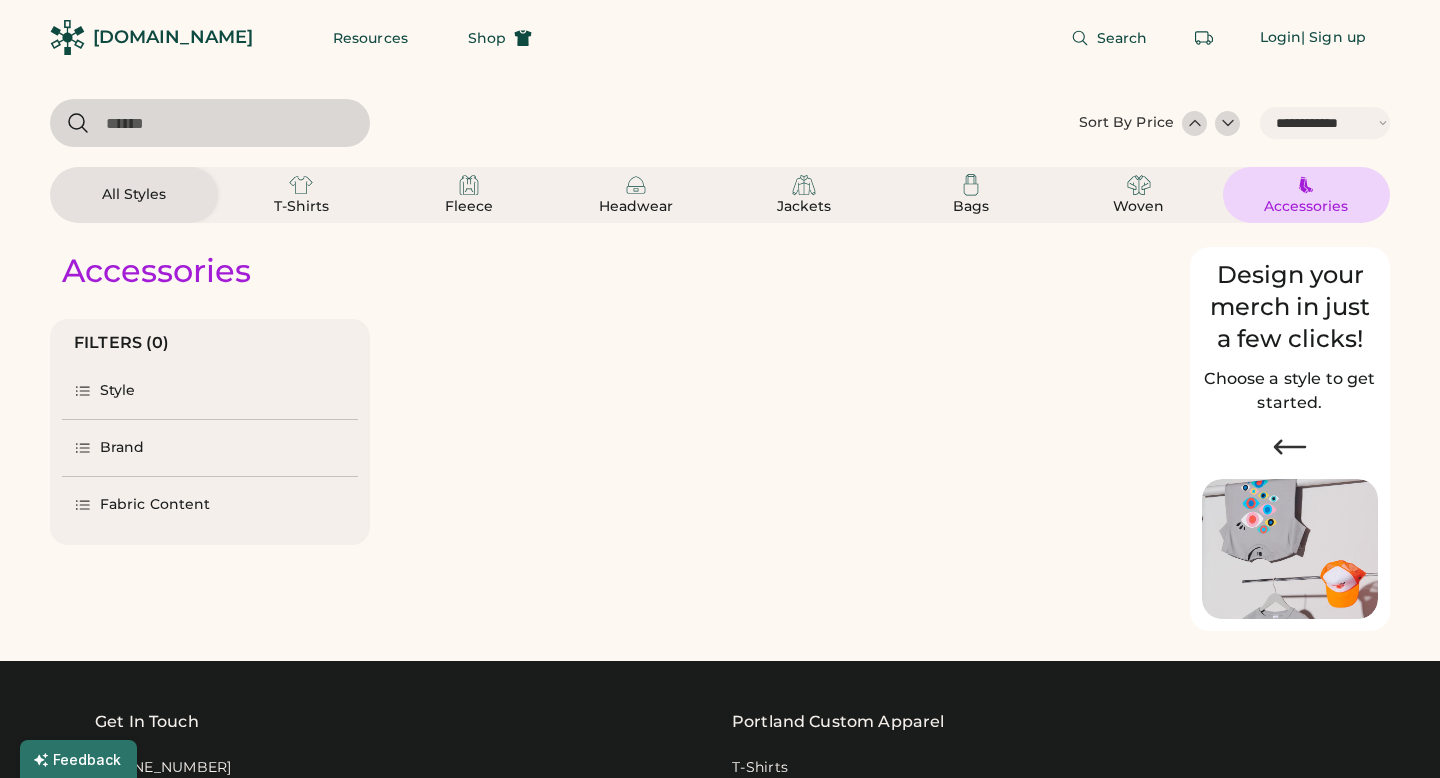 select on "*****" 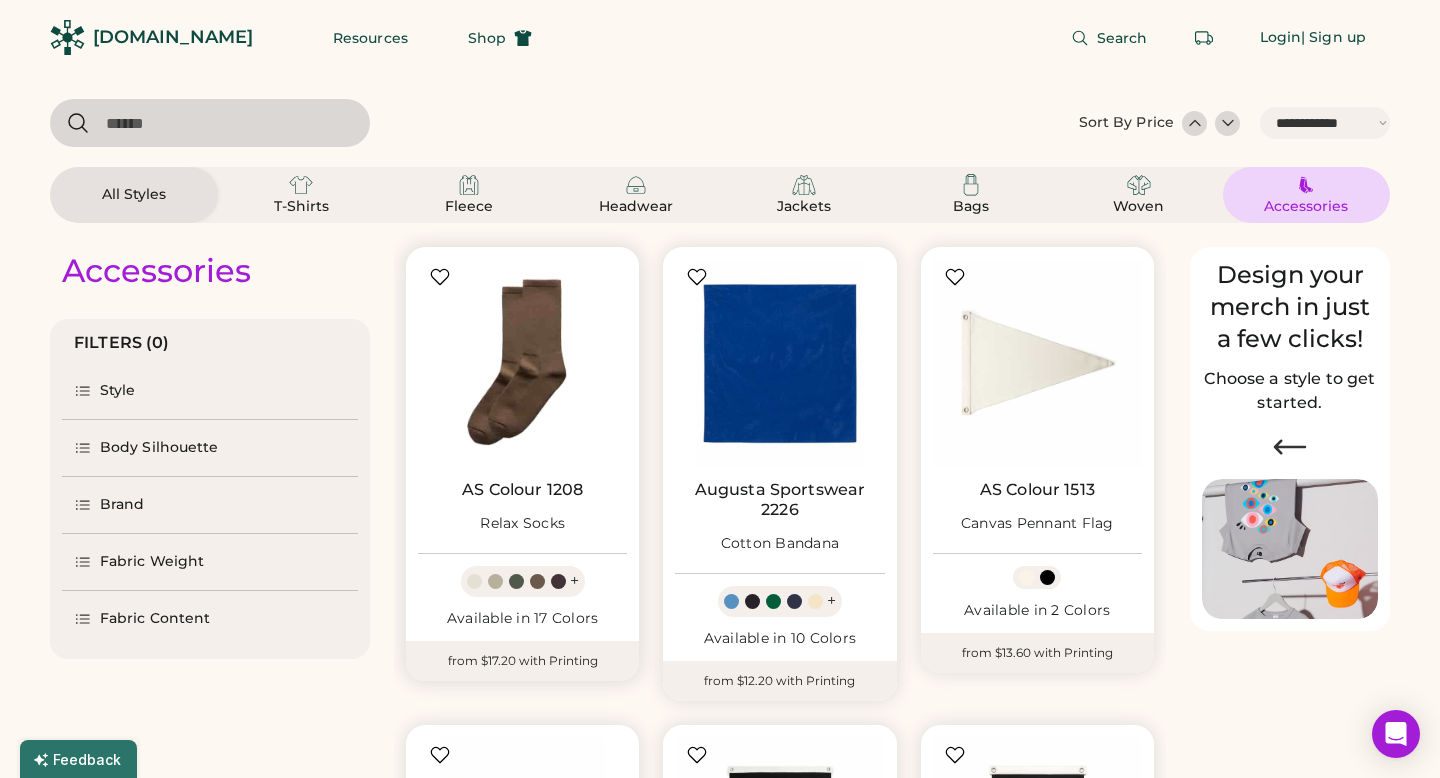 click at bounding box center [522, 363] 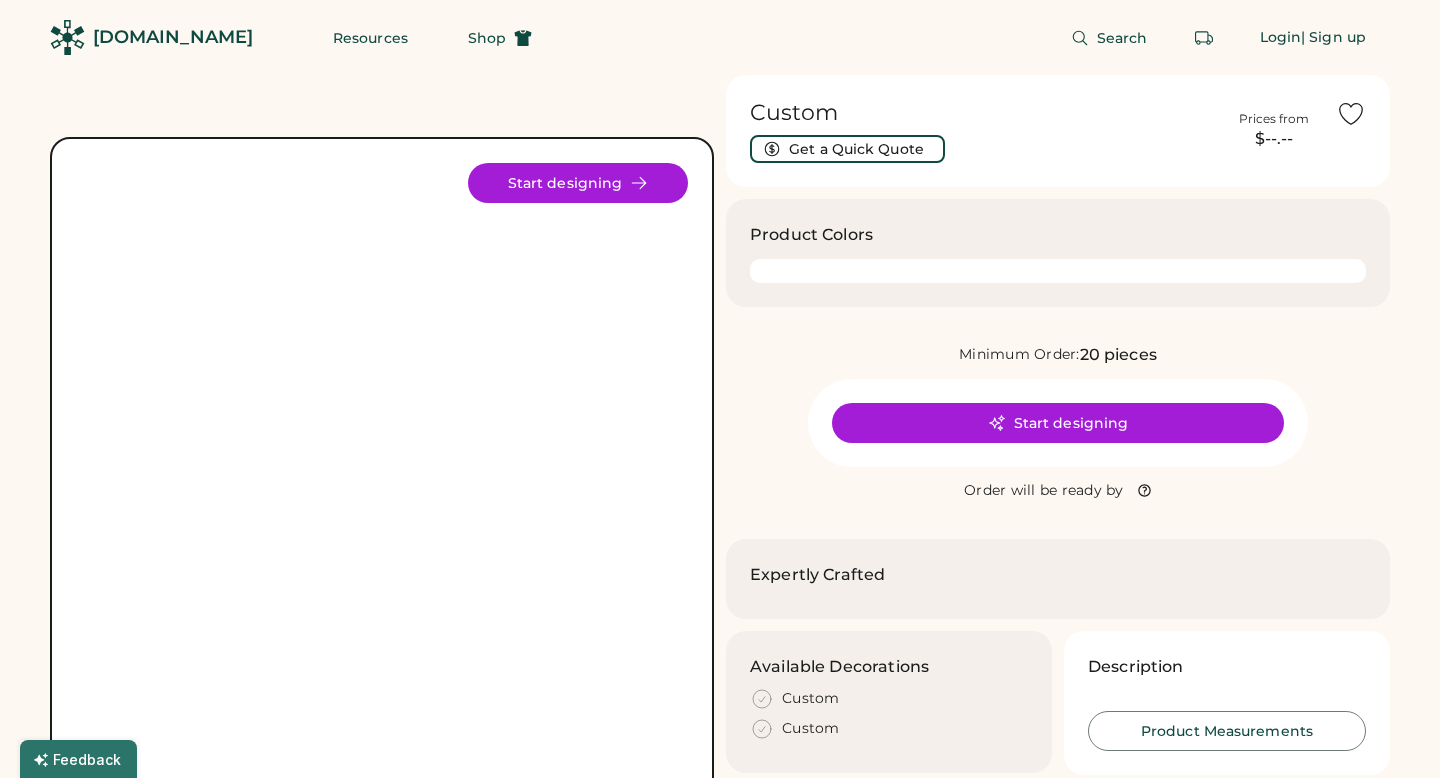 scroll, scrollTop: 0, scrollLeft: 0, axis: both 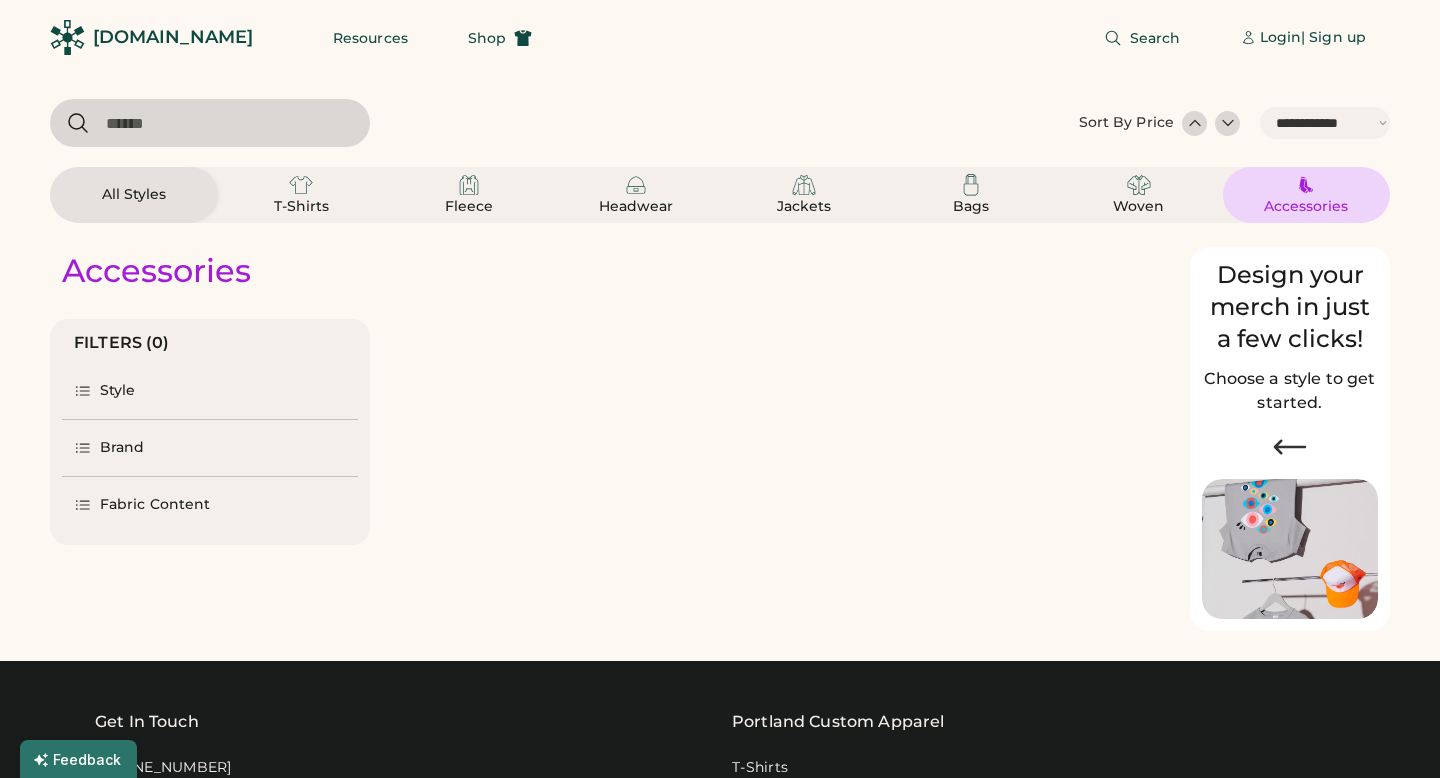 select on "*****" 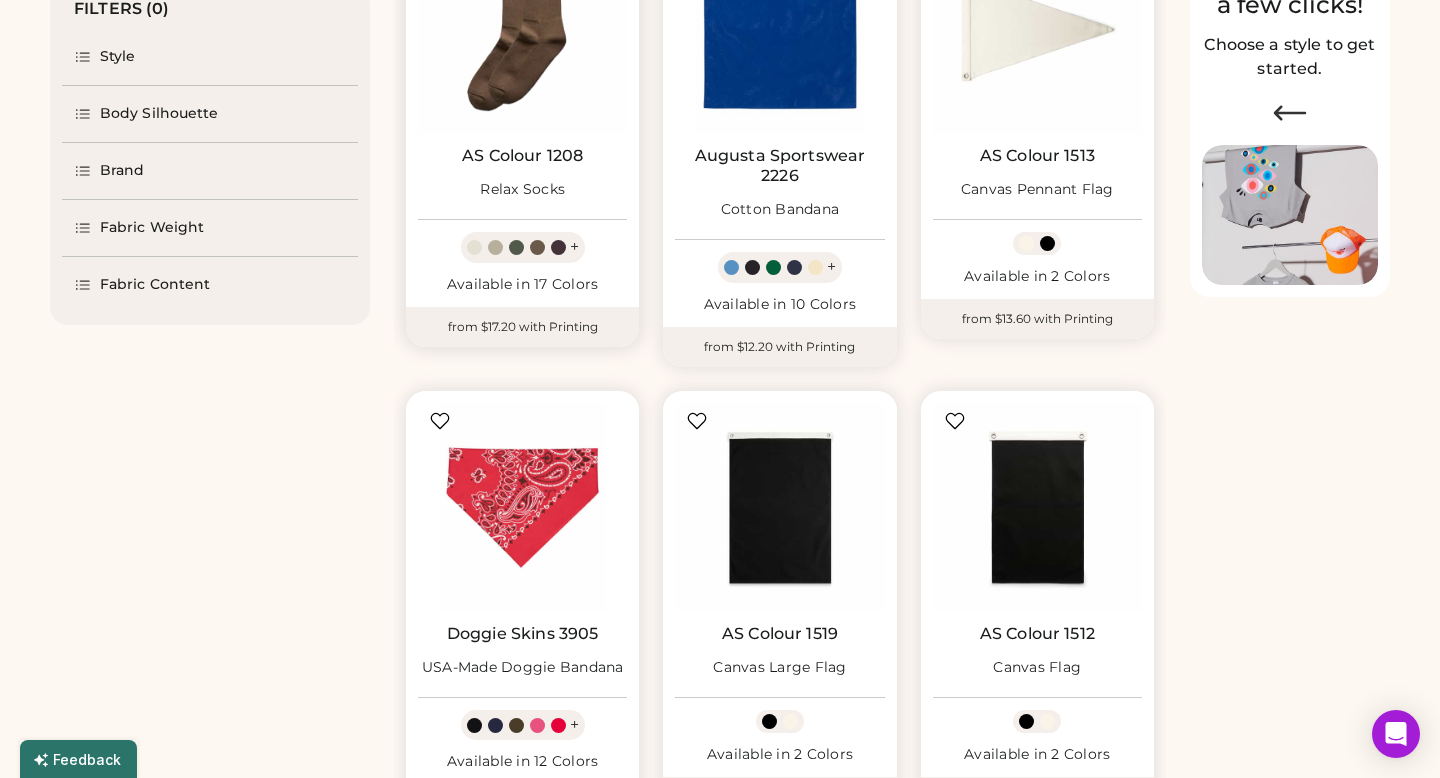 scroll, scrollTop: 0, scrollLeft: 0, axis: both 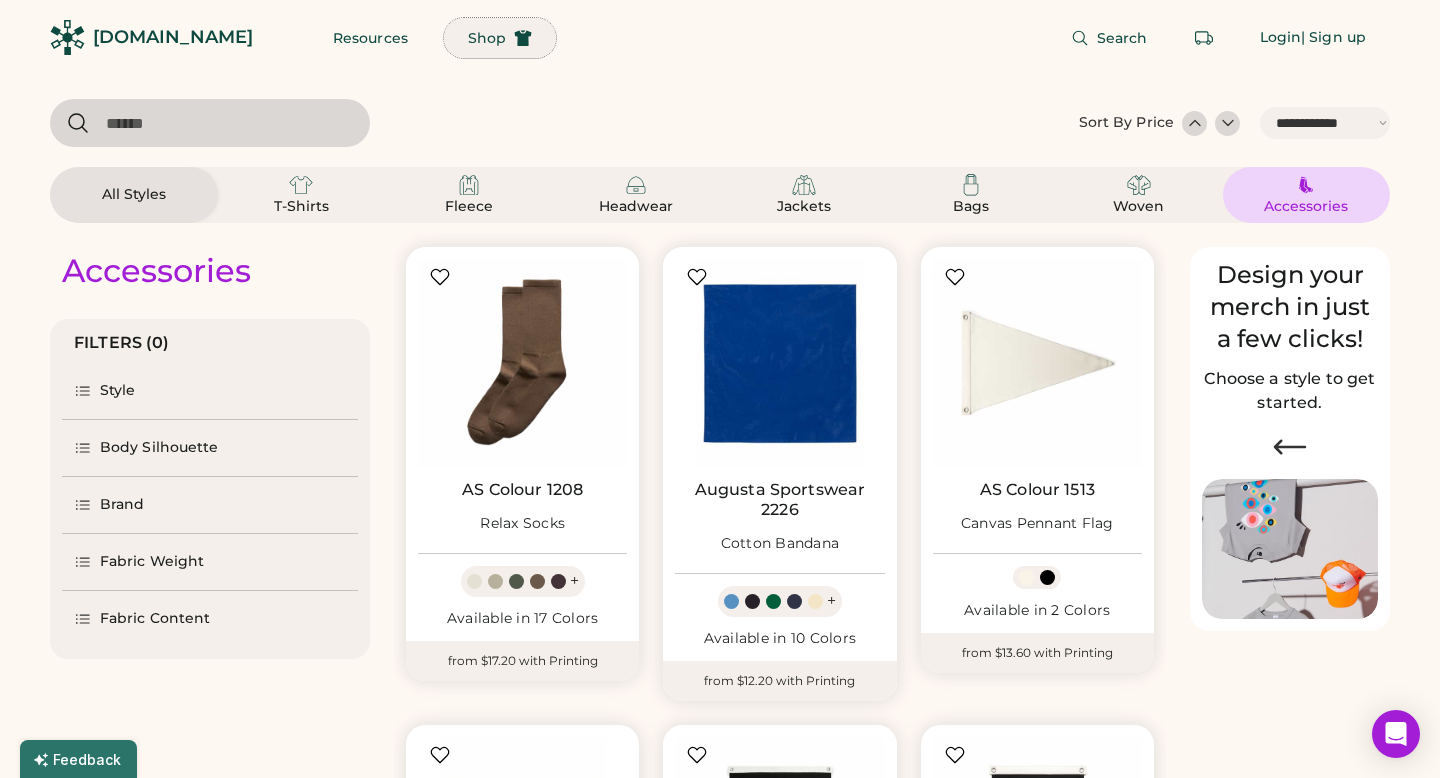 click on "Shop" at bounding box center (500, 38) 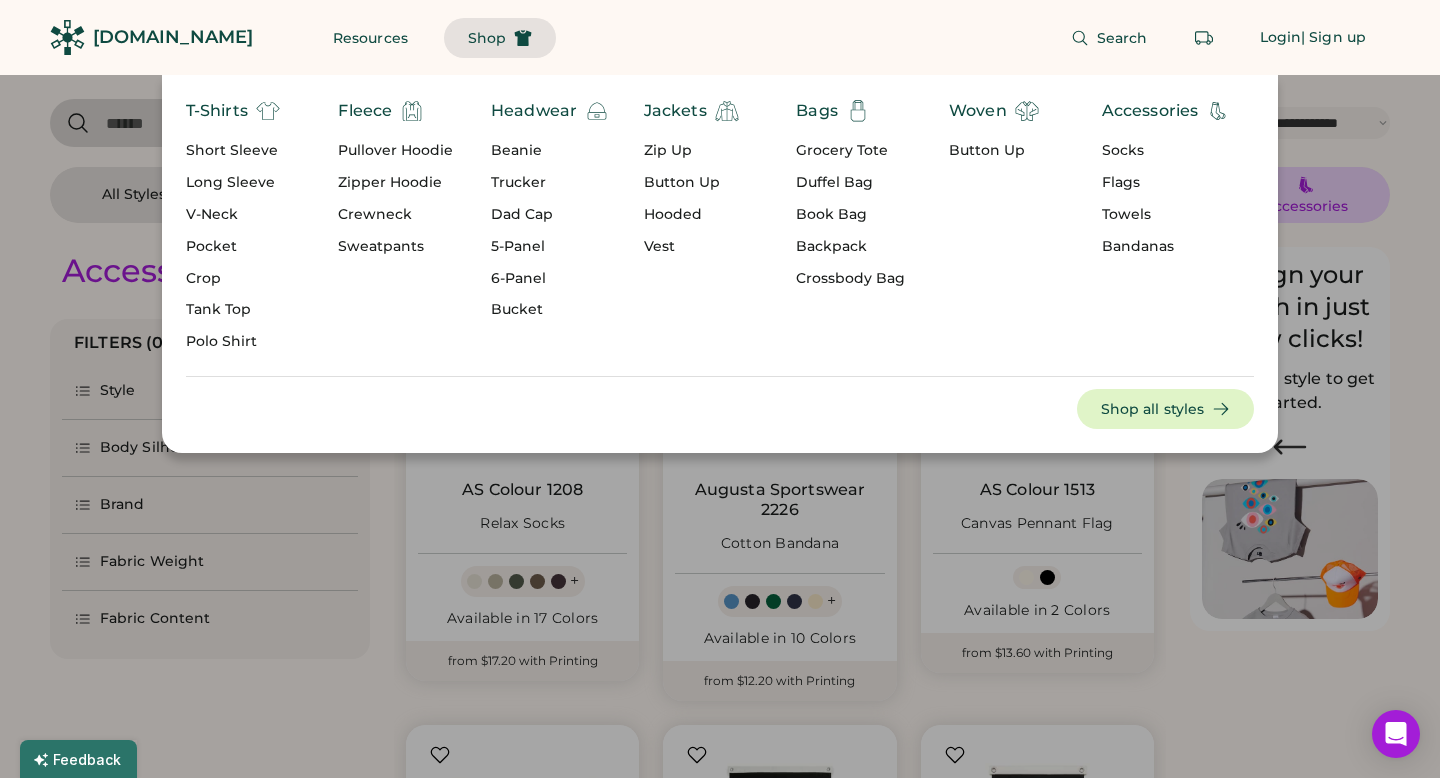 click on "Bags" at bounding box center (850, 111) 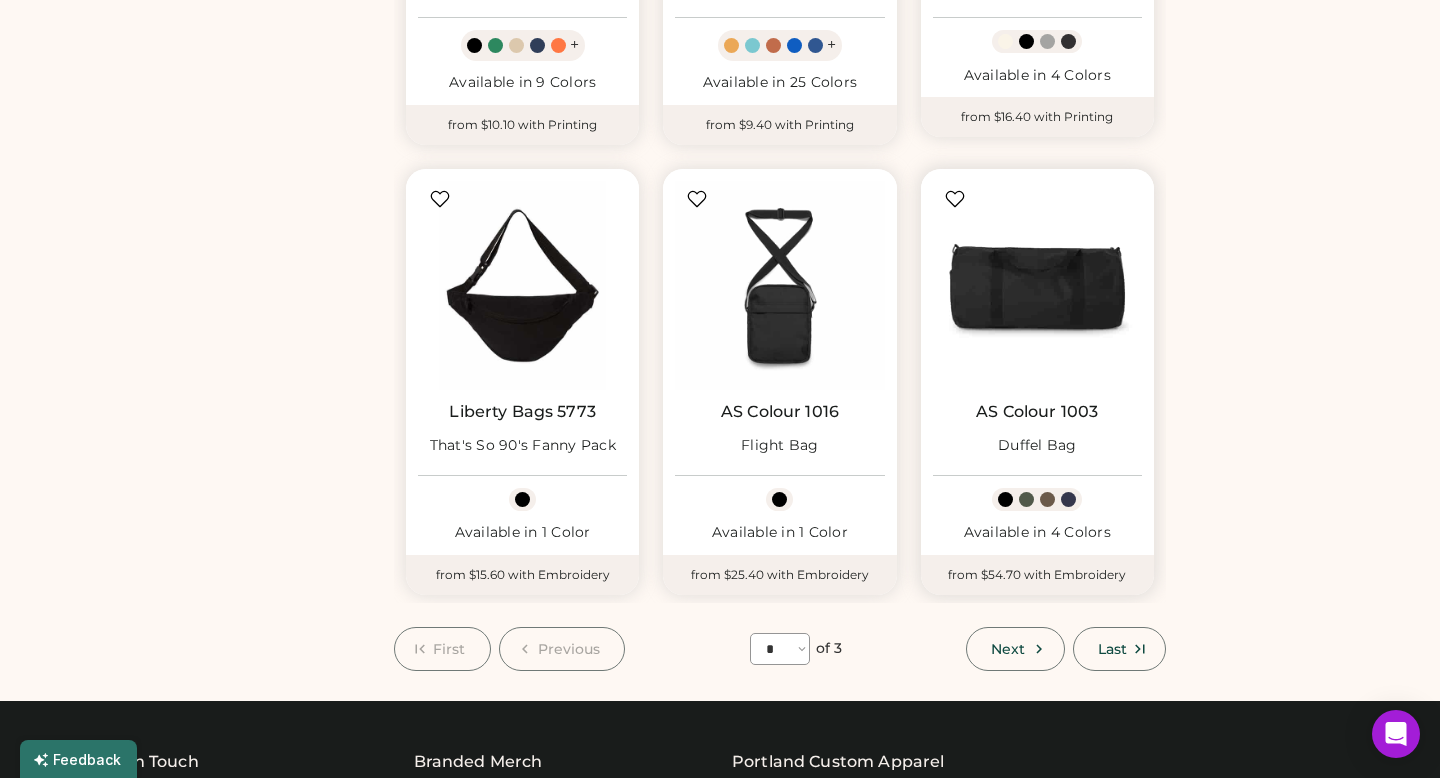 scroll, scrollTop: 1464, scrollLeft: 0, axis: vertical 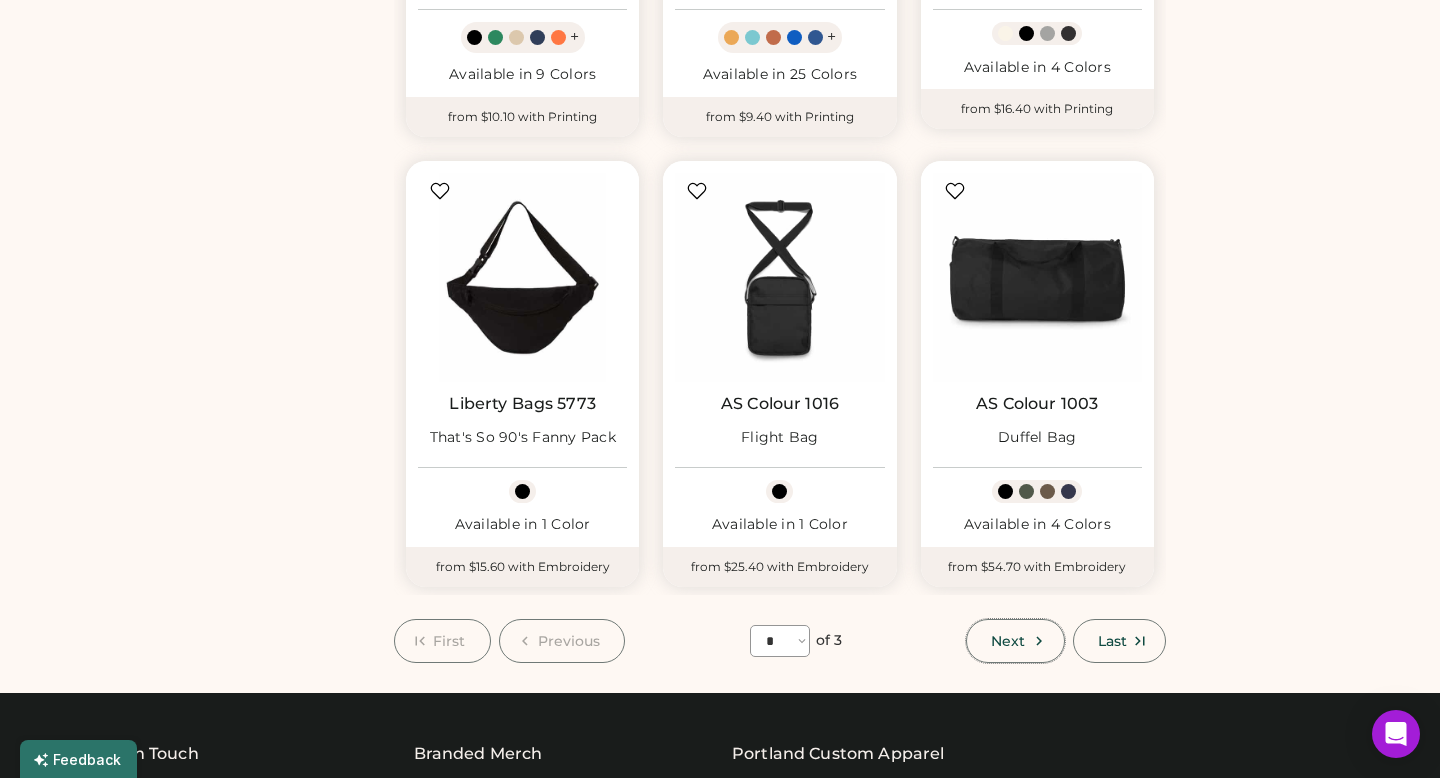 click on "Next" at bounding box center [1008, 641] 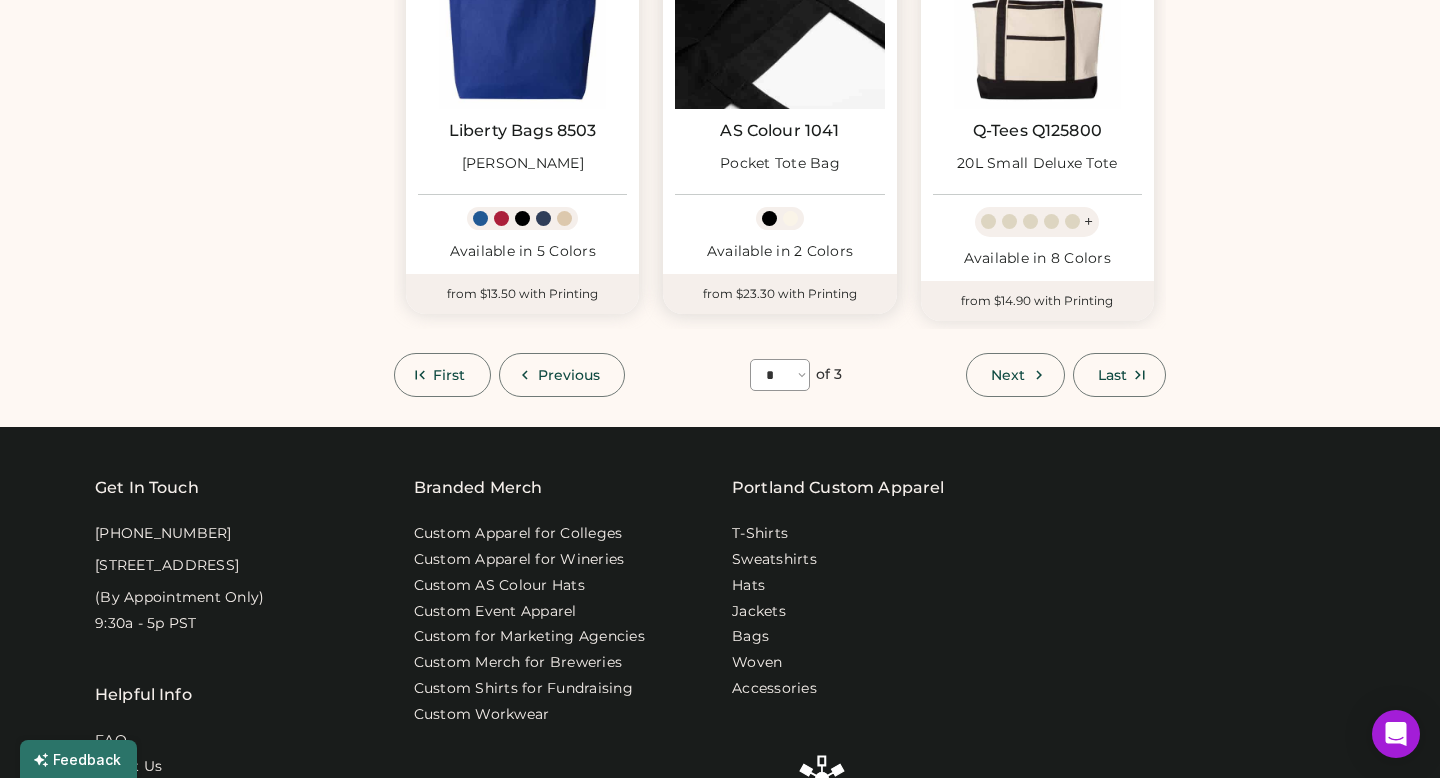scroll, scrollTop: 1782, scrollLeft: 0, axis: vertical 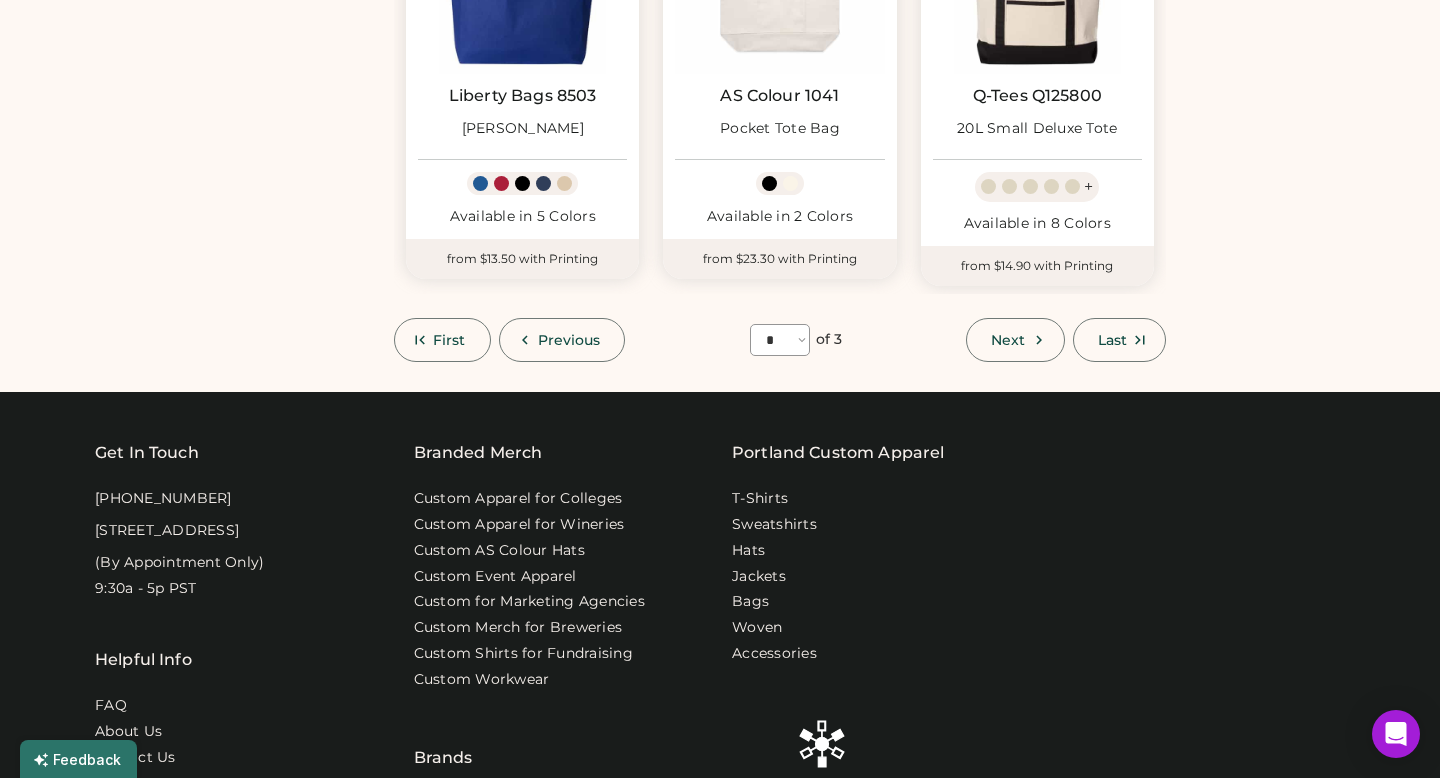 click on "Next" at bounding box center [1008, 340] 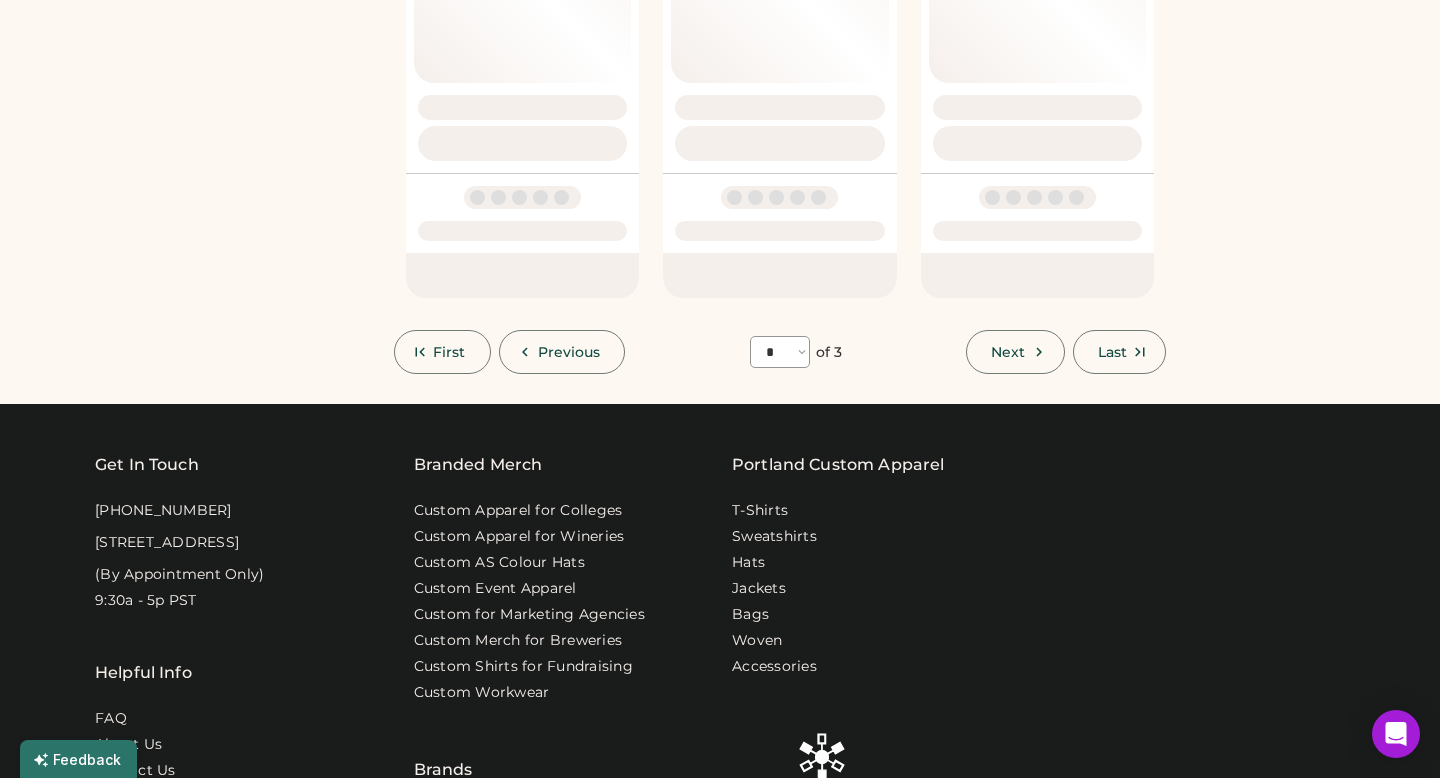select on "*" 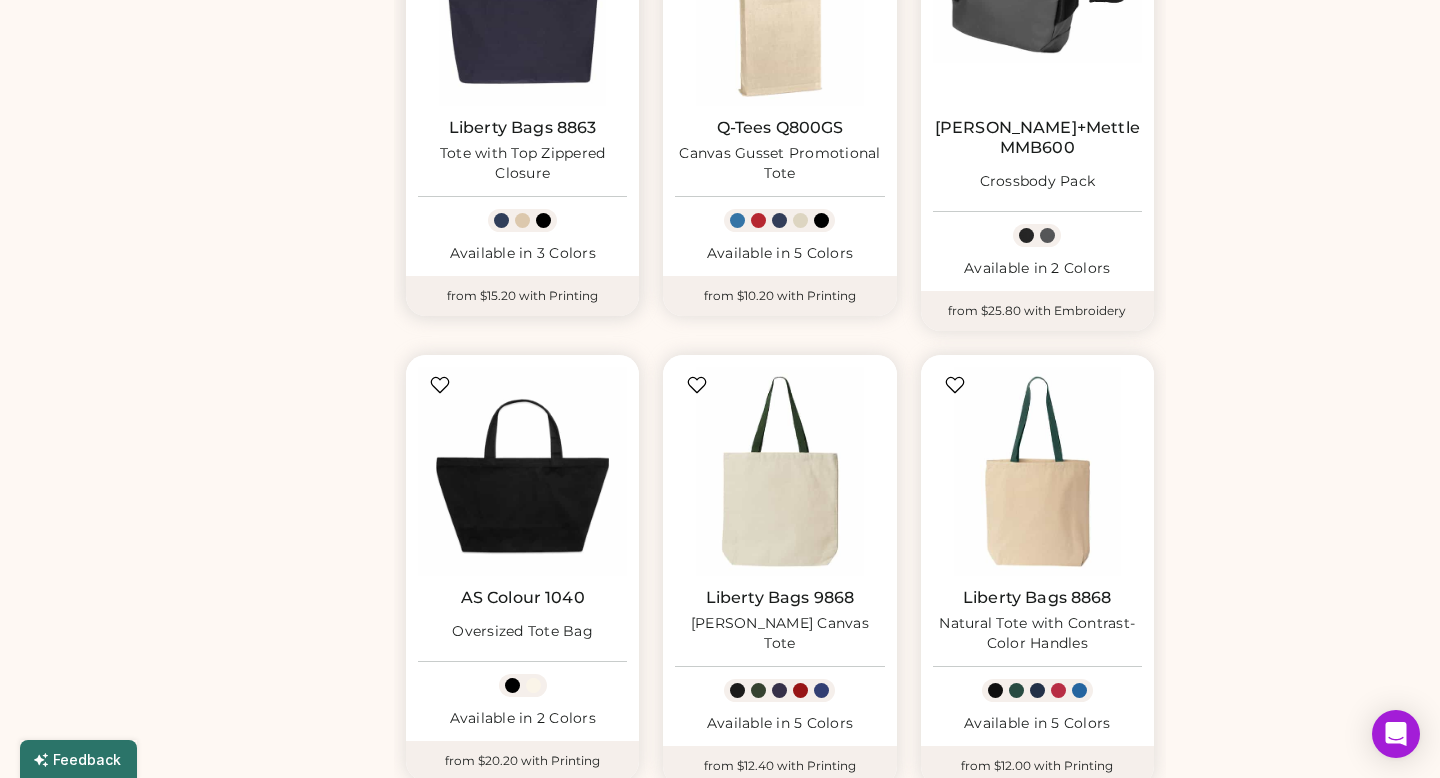 scroll, scrollTop: 1370, scrollLeft: 0, axis: vertical 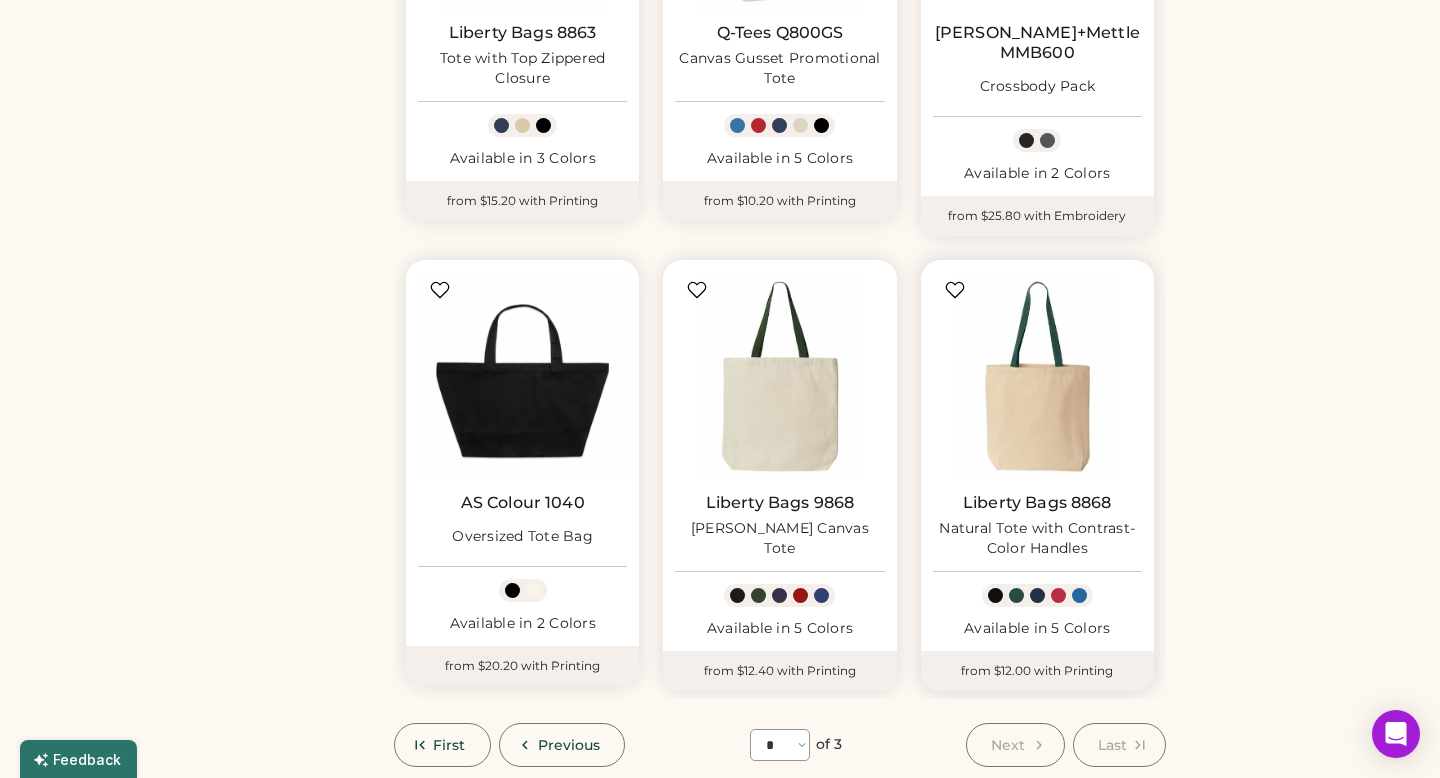 click at bounding box center (1037, 376) 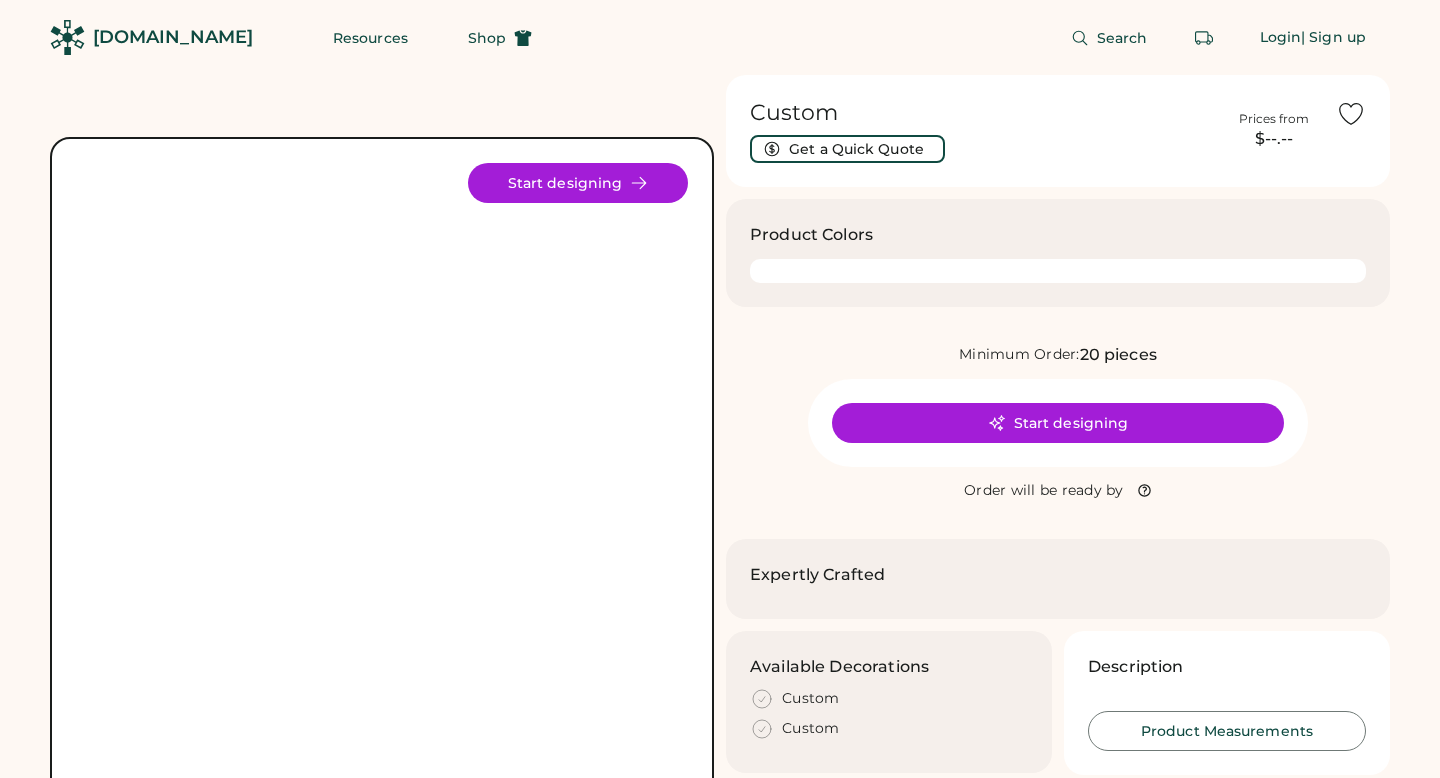scroll, scrollTop: 0, scrollLeft: 0, axis: both 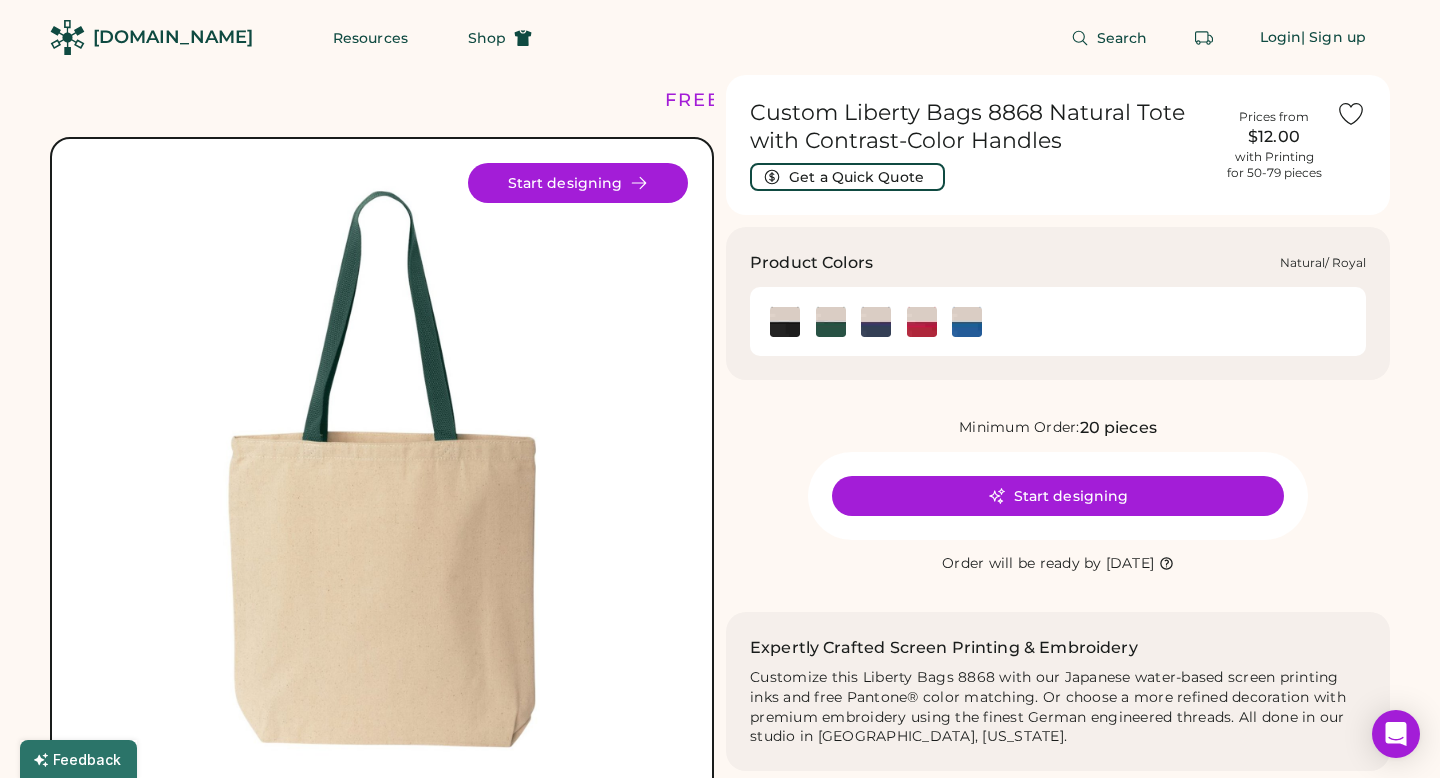 click 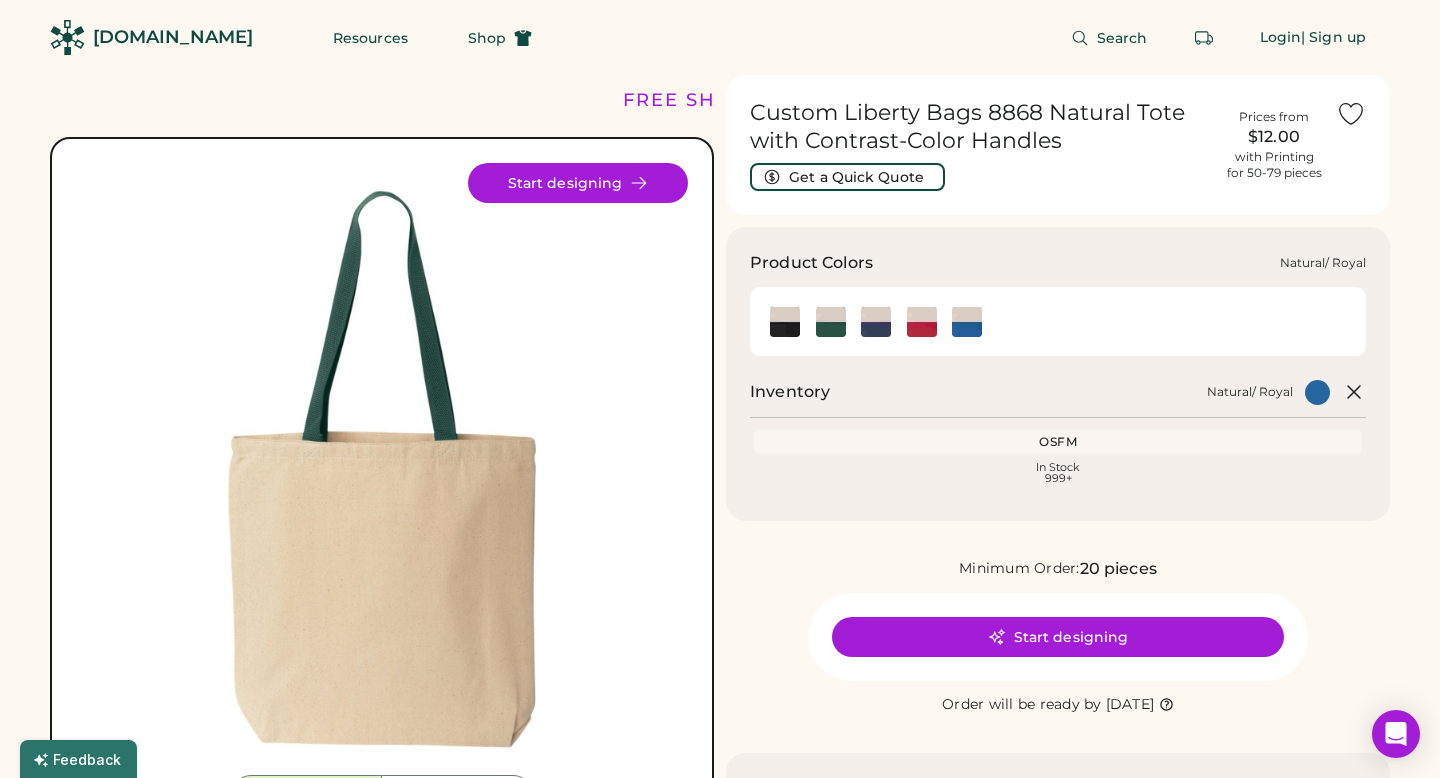 click 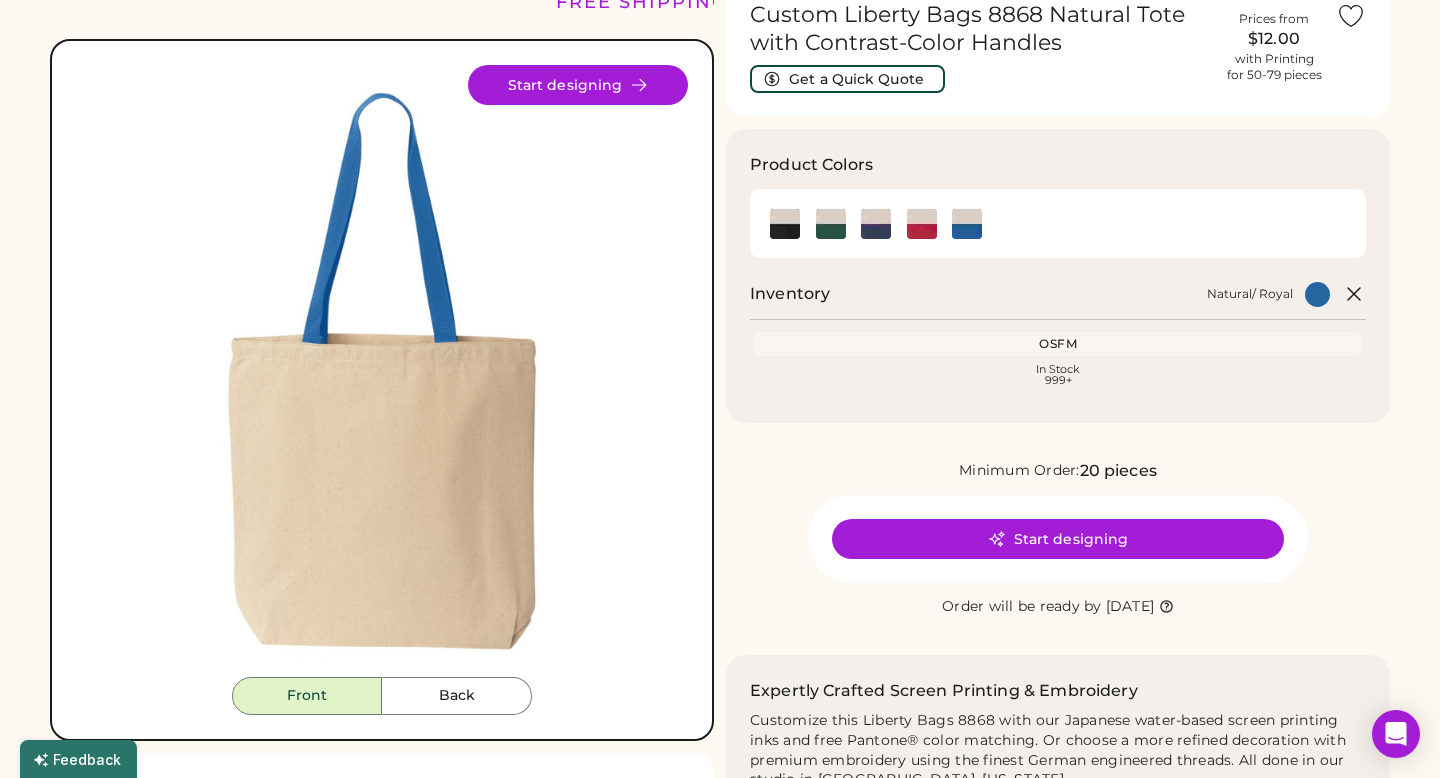scroll, scrollTop: 100, scrollLeft: 0, axis: vertical 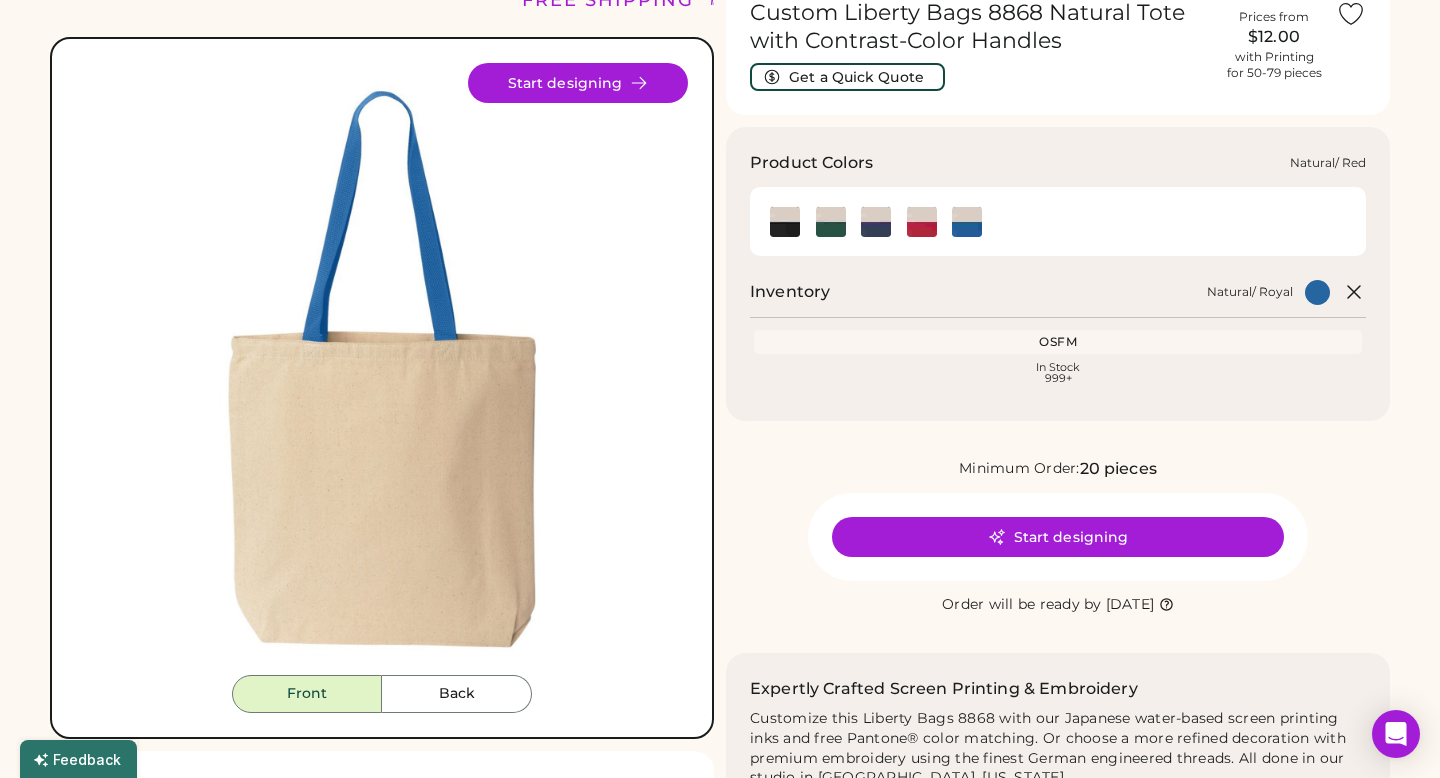 click 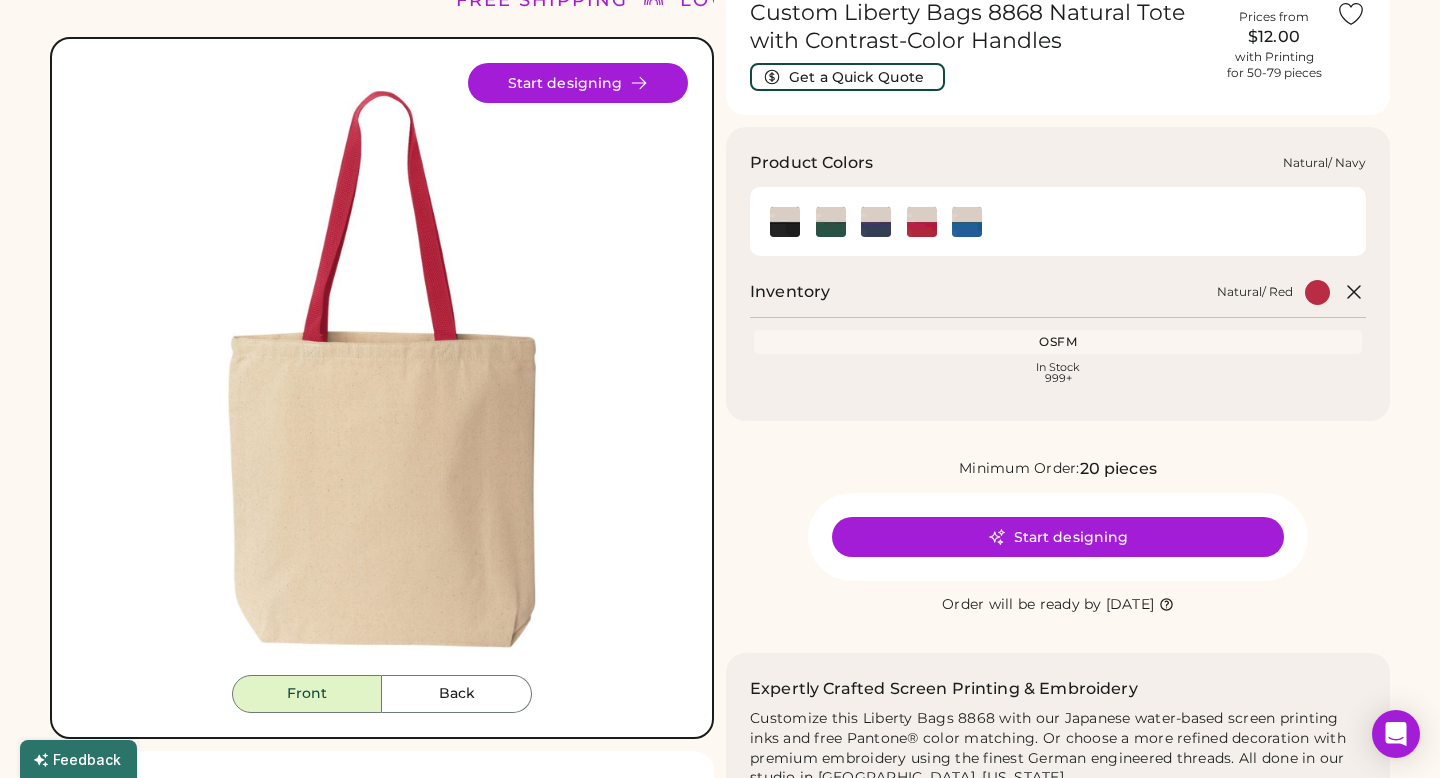 click 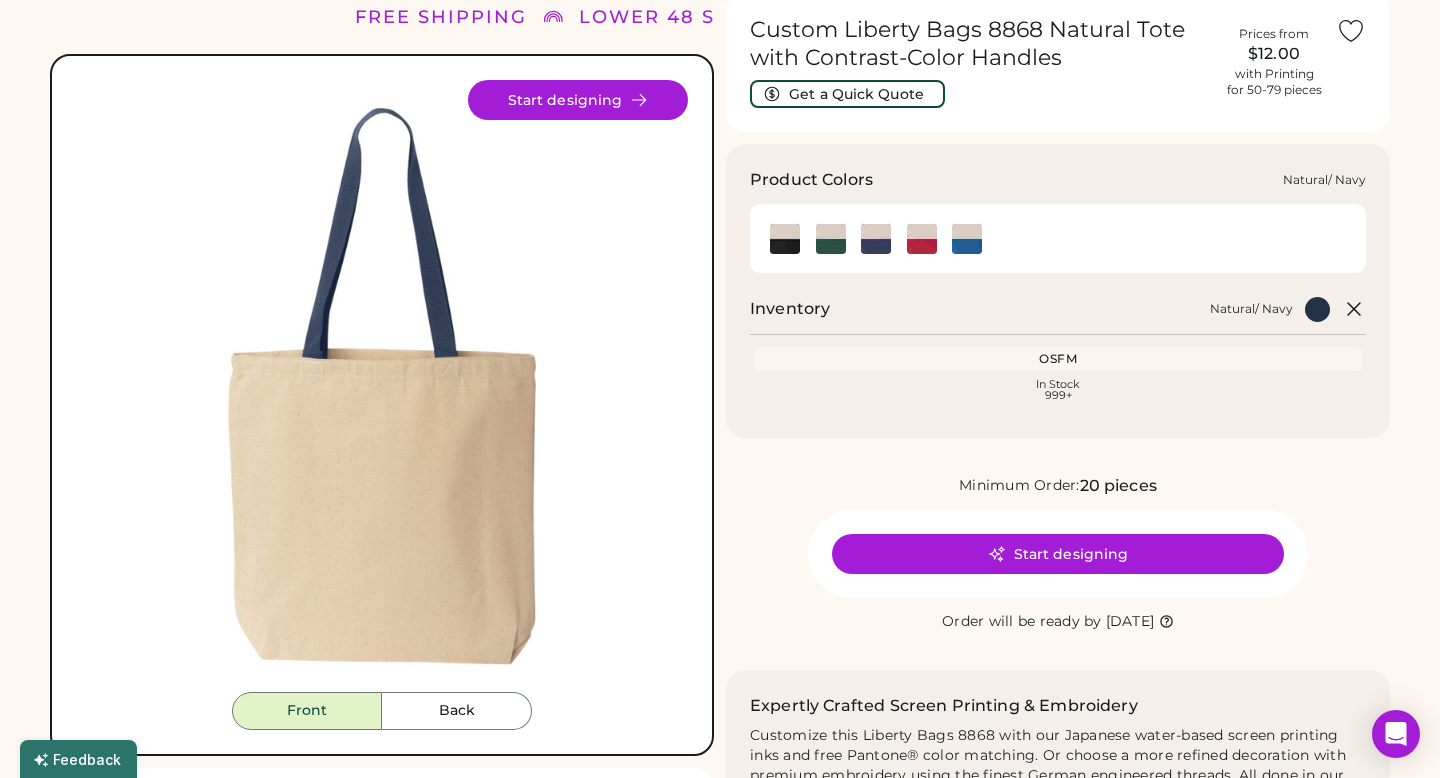 scroll, scrollTop: 78, scrollLeft: 0, axis: vertical 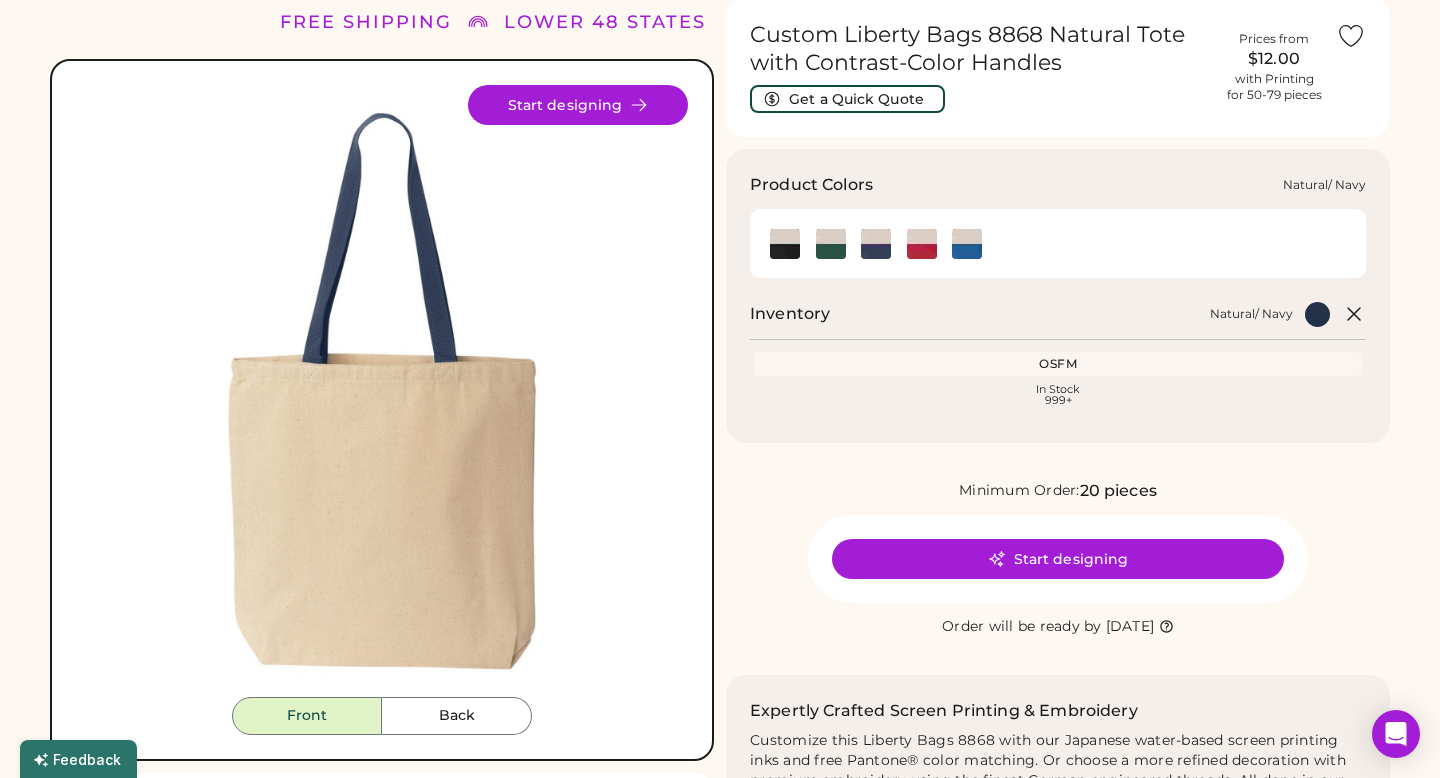 click 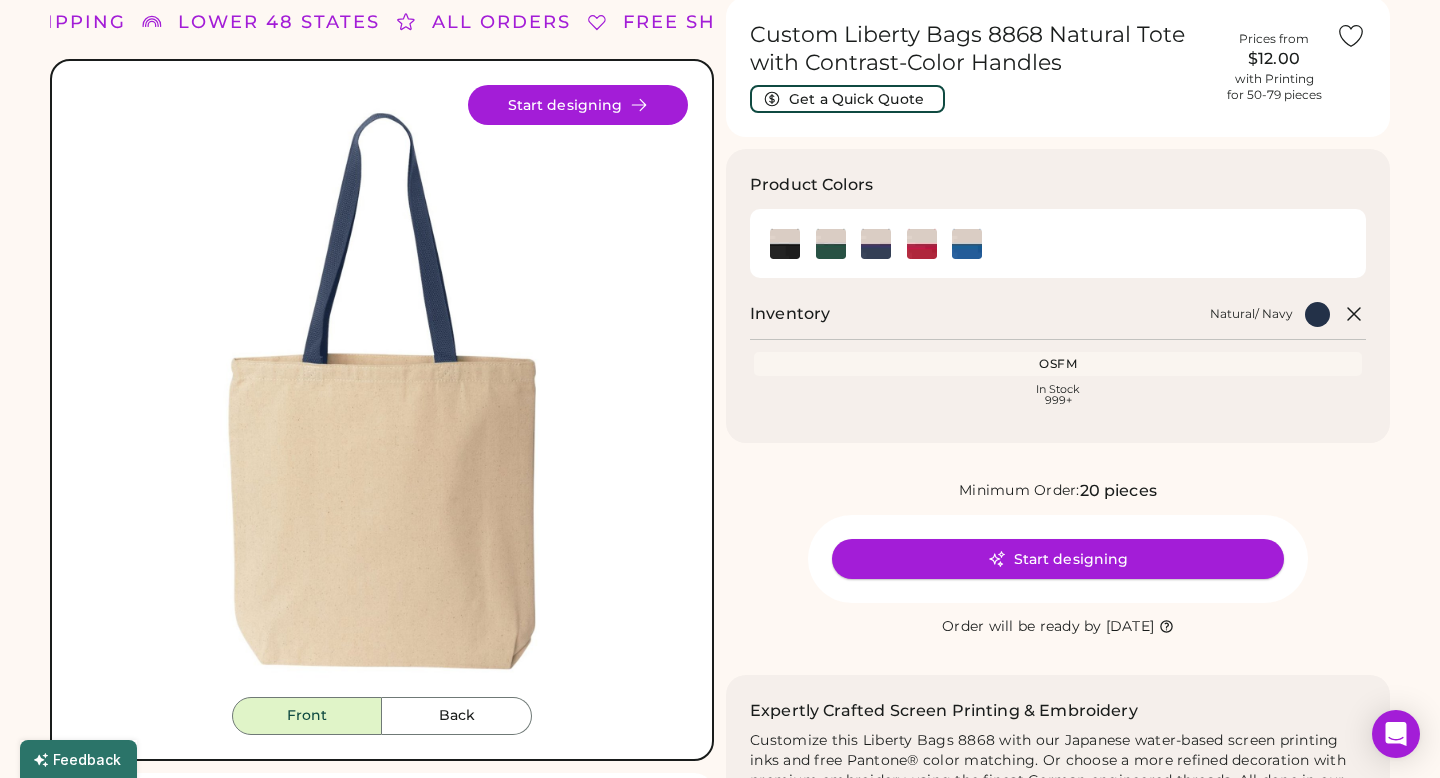 click on "Start designing" at bounding box center [1058, 559] 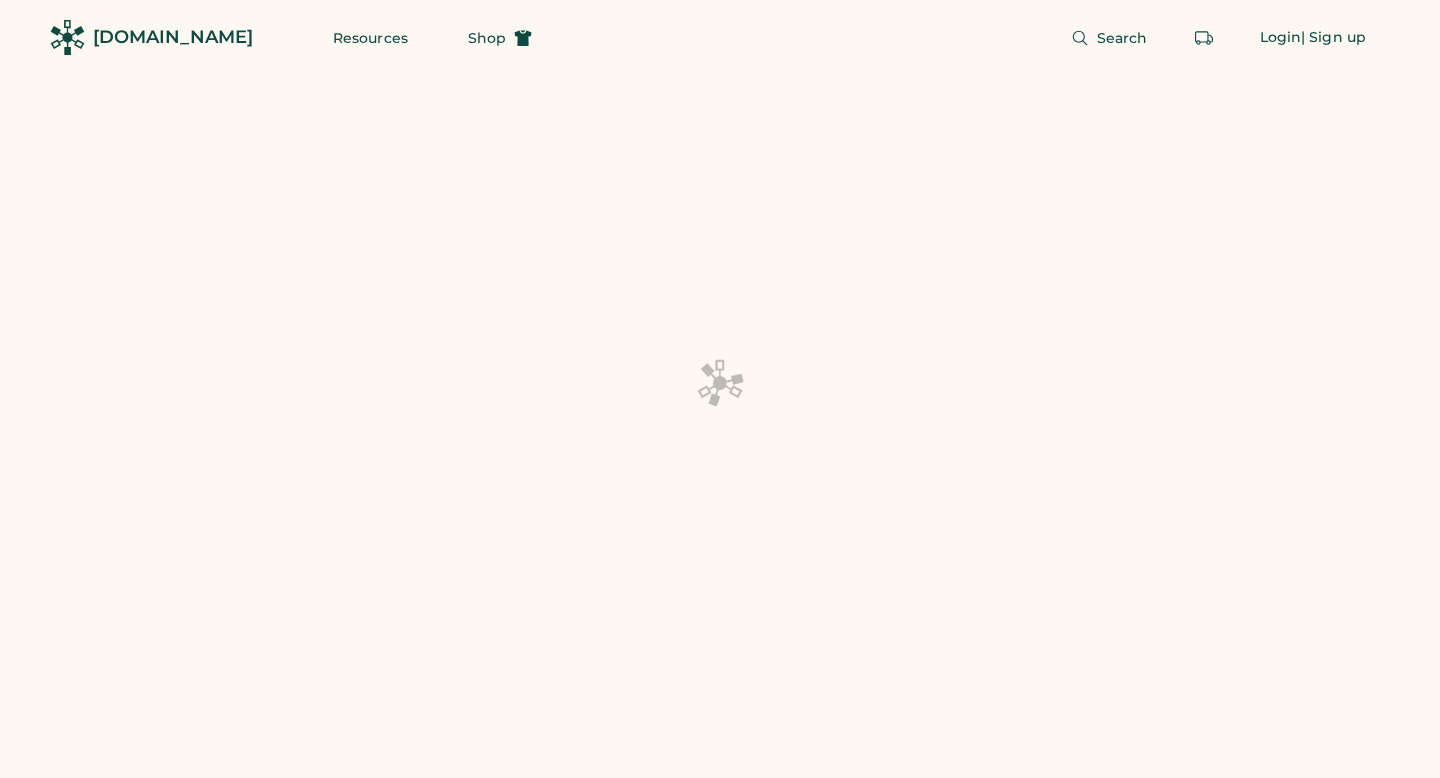 scroll, scrollTop: 0, scrollLeft: 0, axis: both 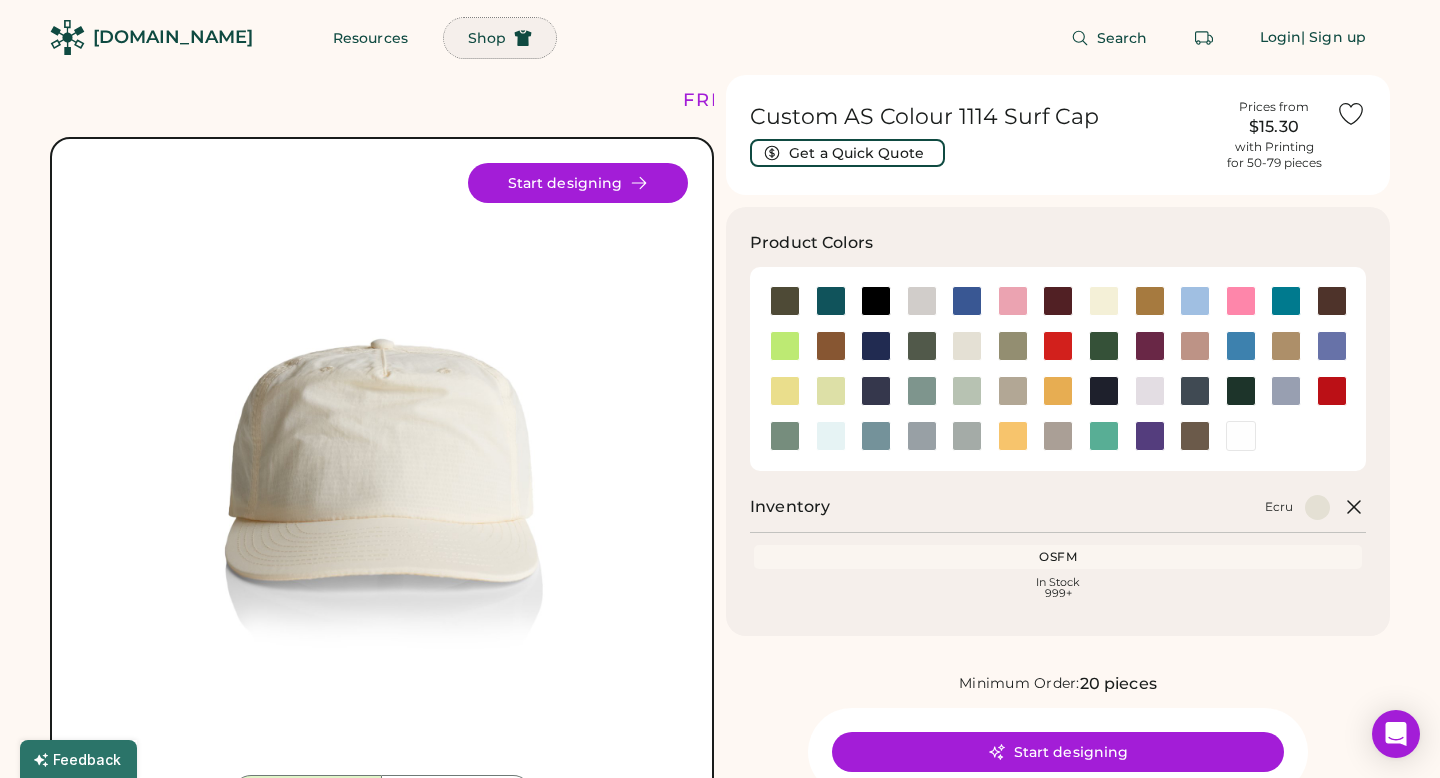 click on "Shop" at bounding box center (500, 38) 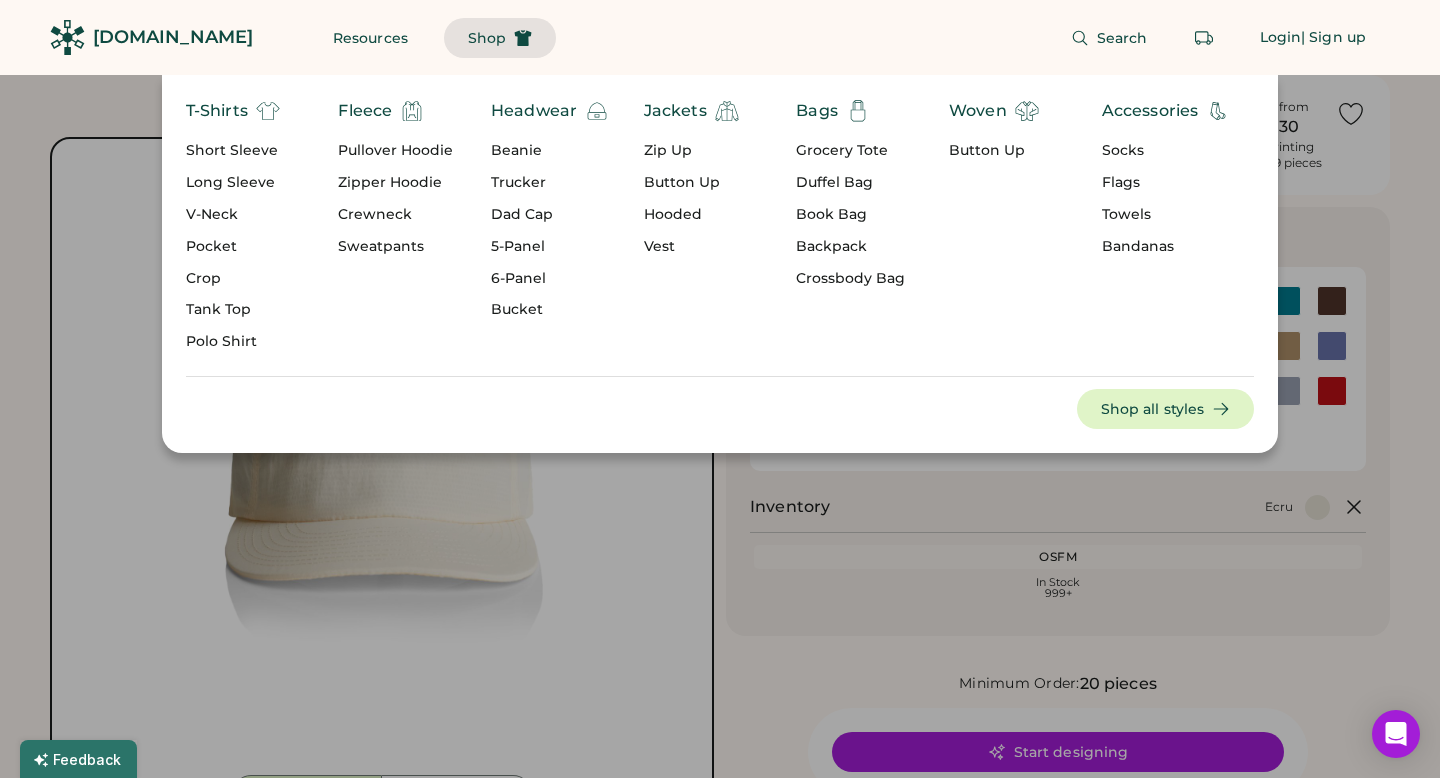 click on "T-Shirts" at bounding box center [217, 111] 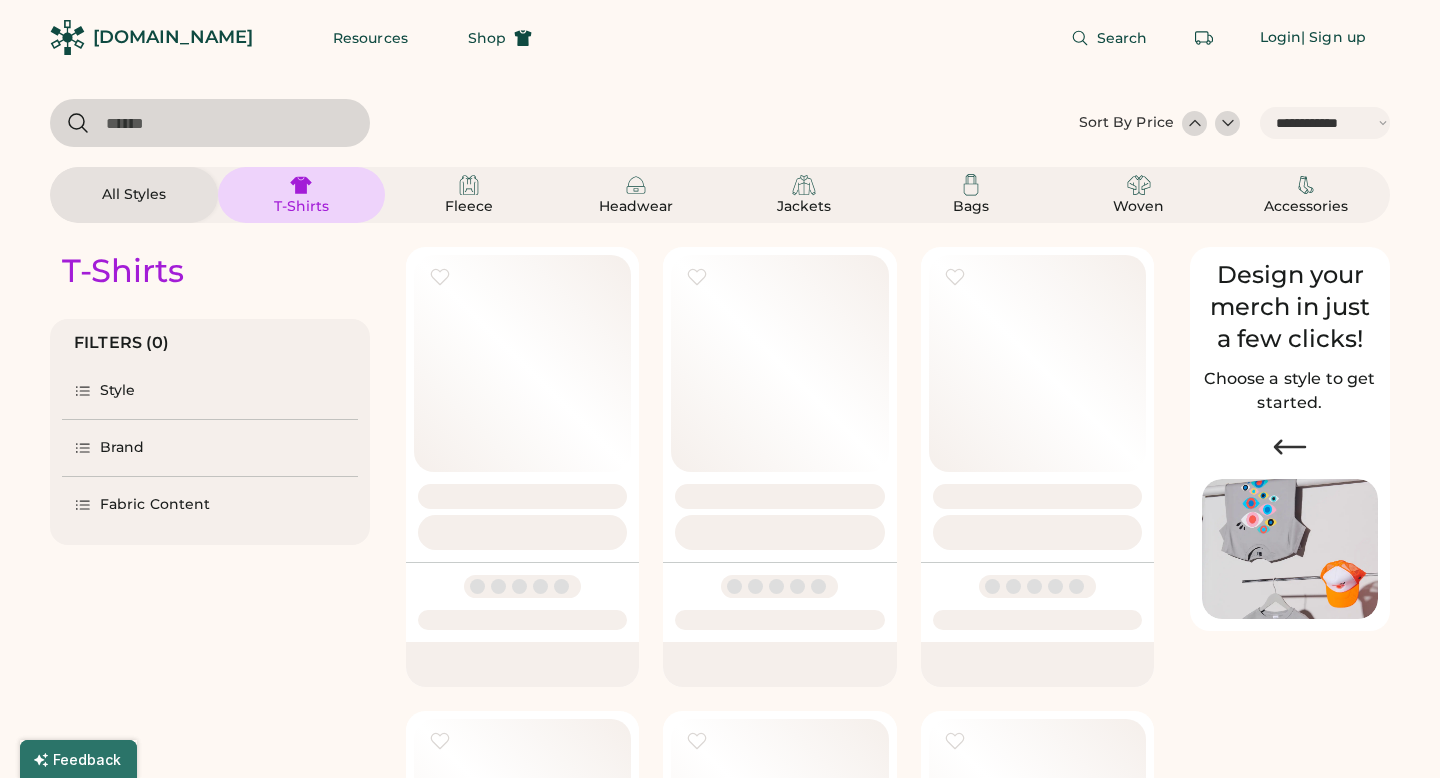 select on "*****" 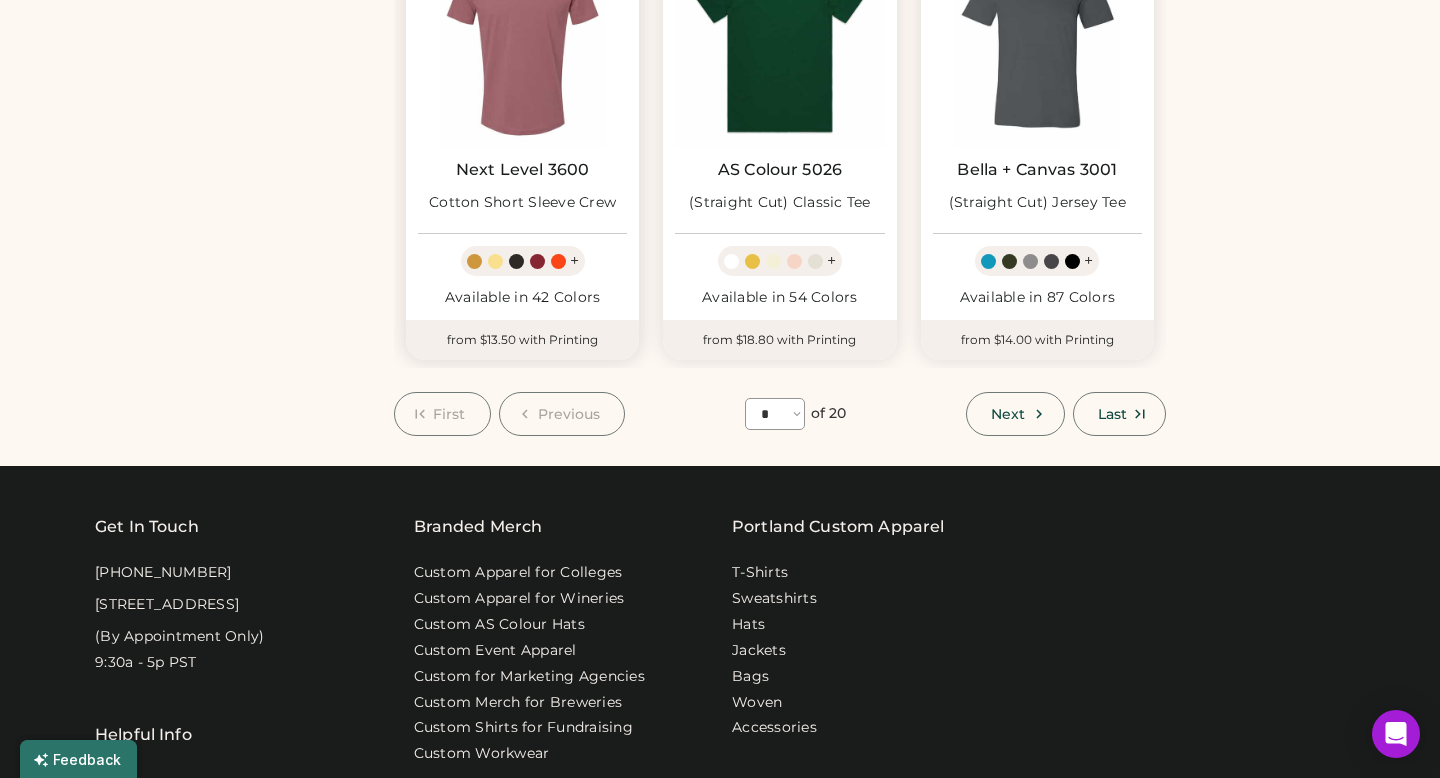 scroll, scrollTop: 1744, scrollLeft: 0, axis: vertical 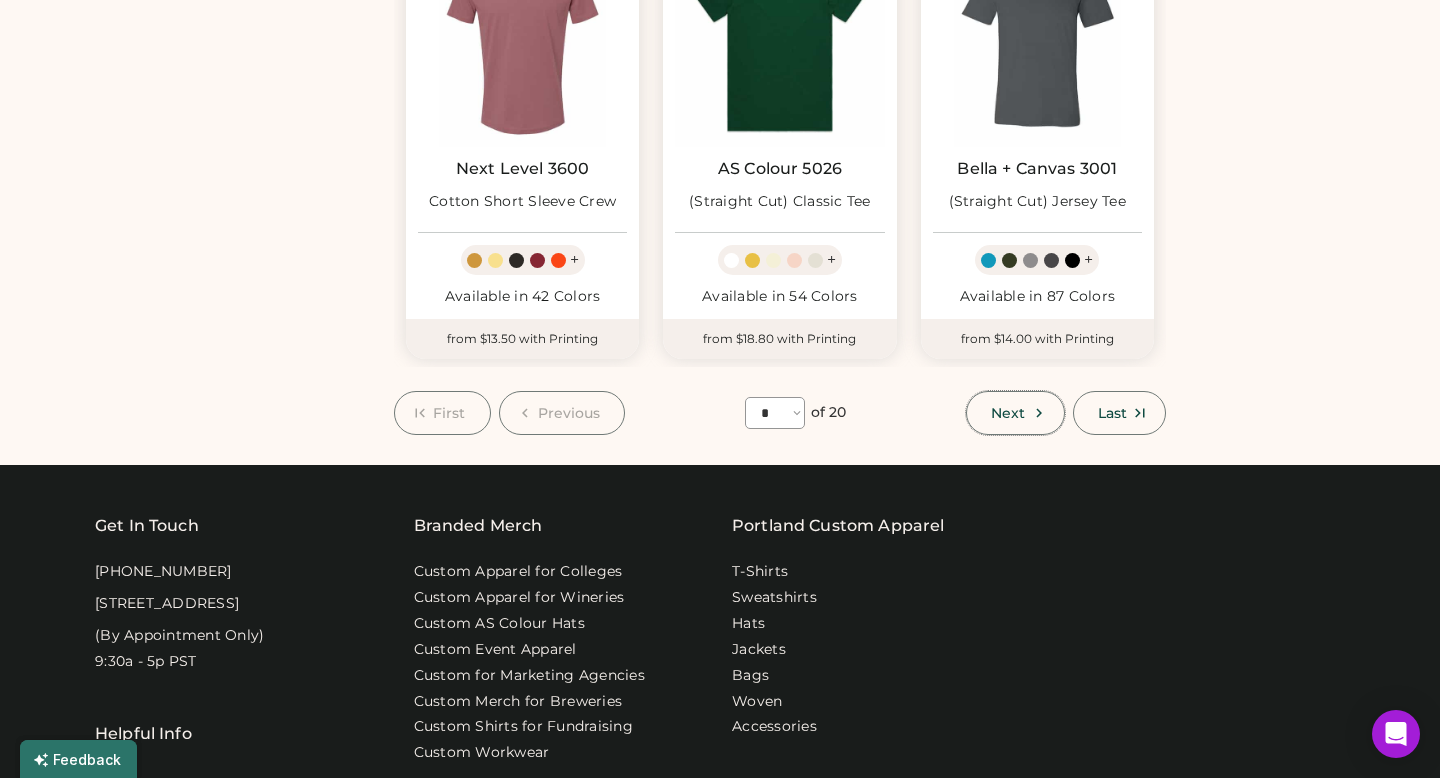 click on "Next" at bounding box center (1008, 413) 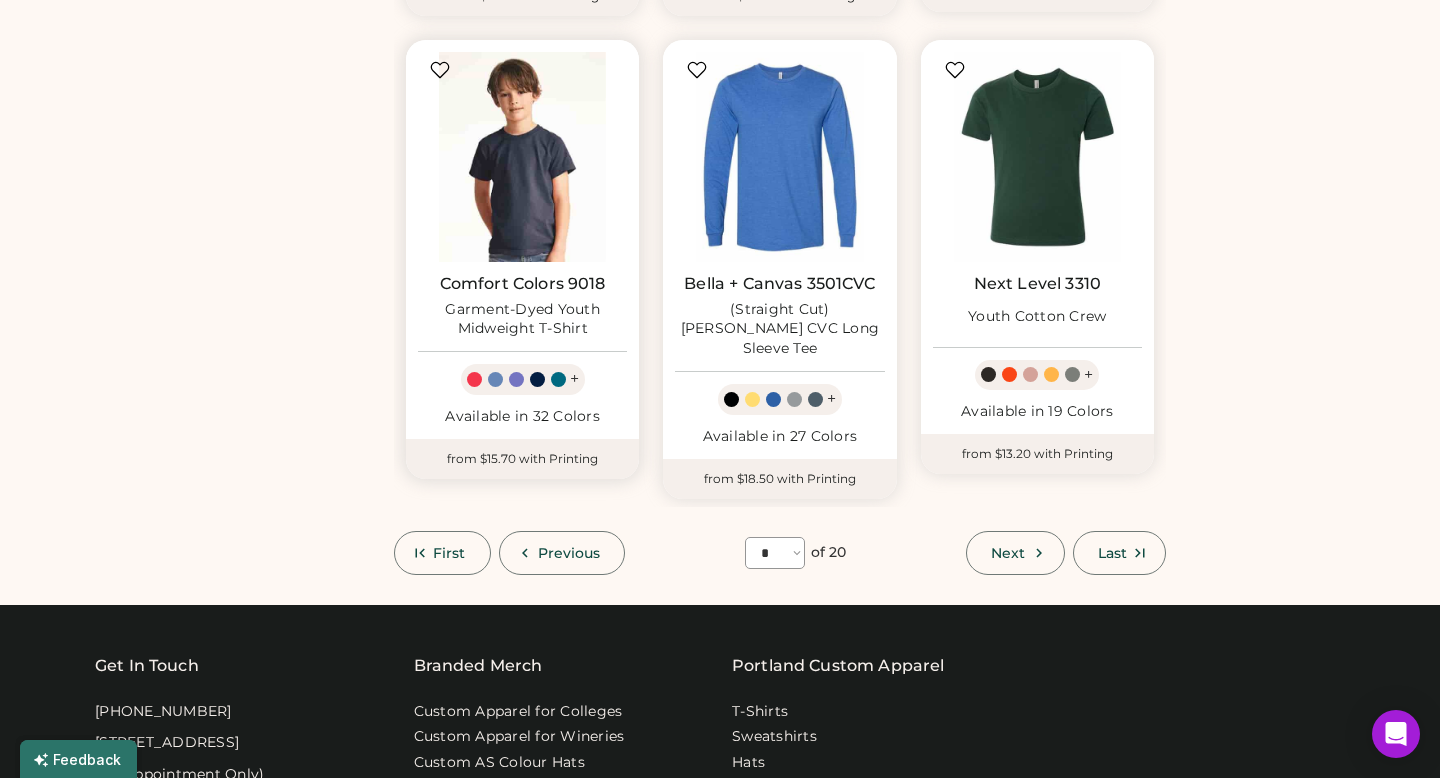 scroll, scrollTop: 1640, scrollLeft: 0, axis: vertical 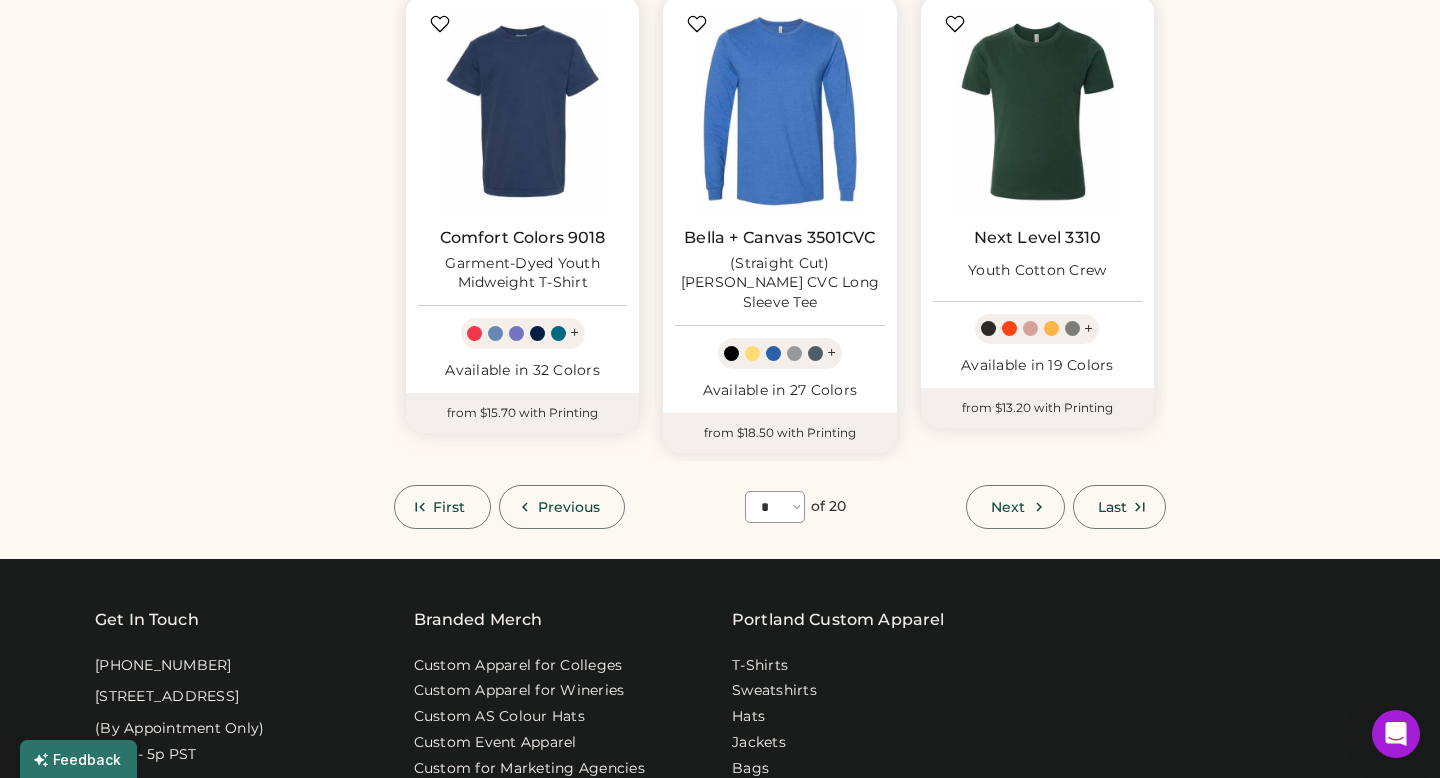 click on "Next" at bounding box center [1008, 507] 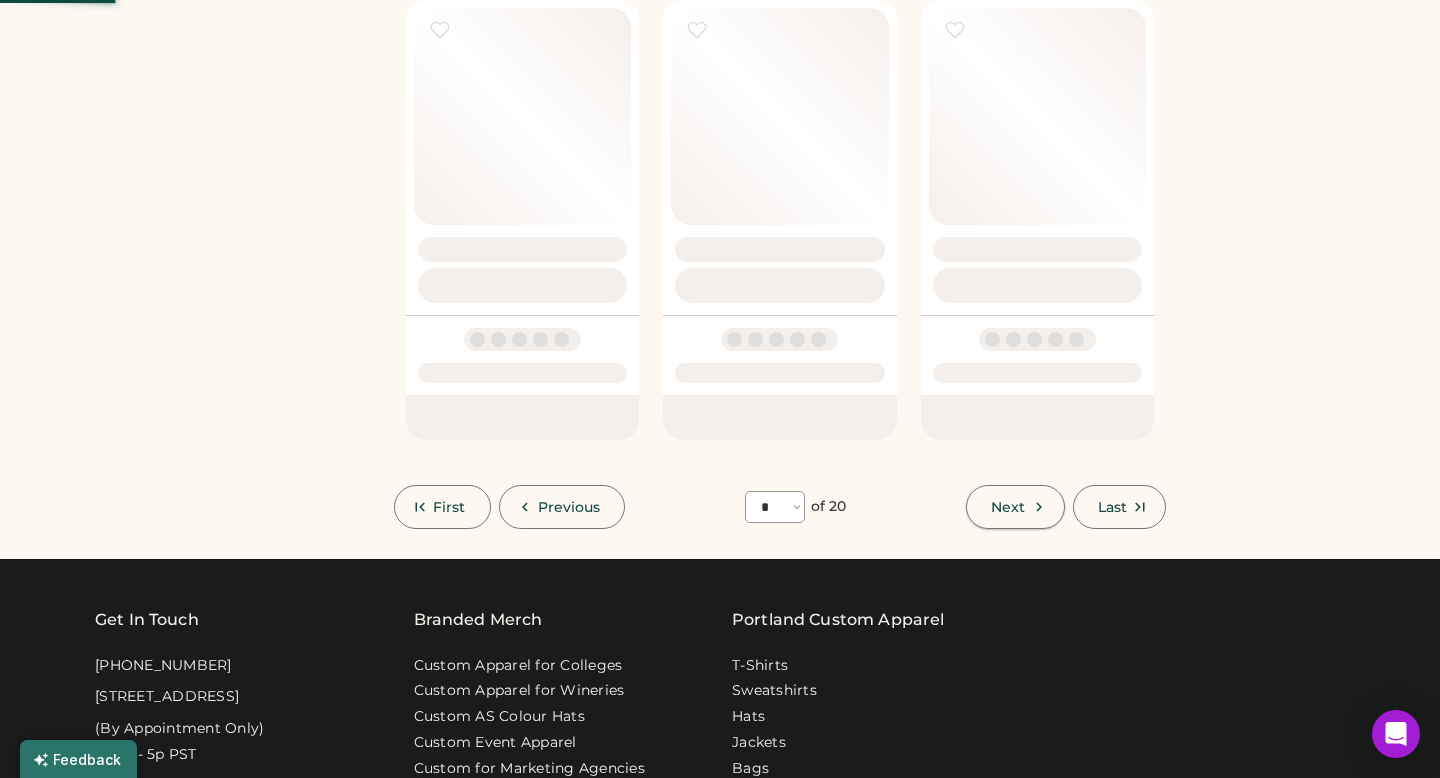 select on "*" 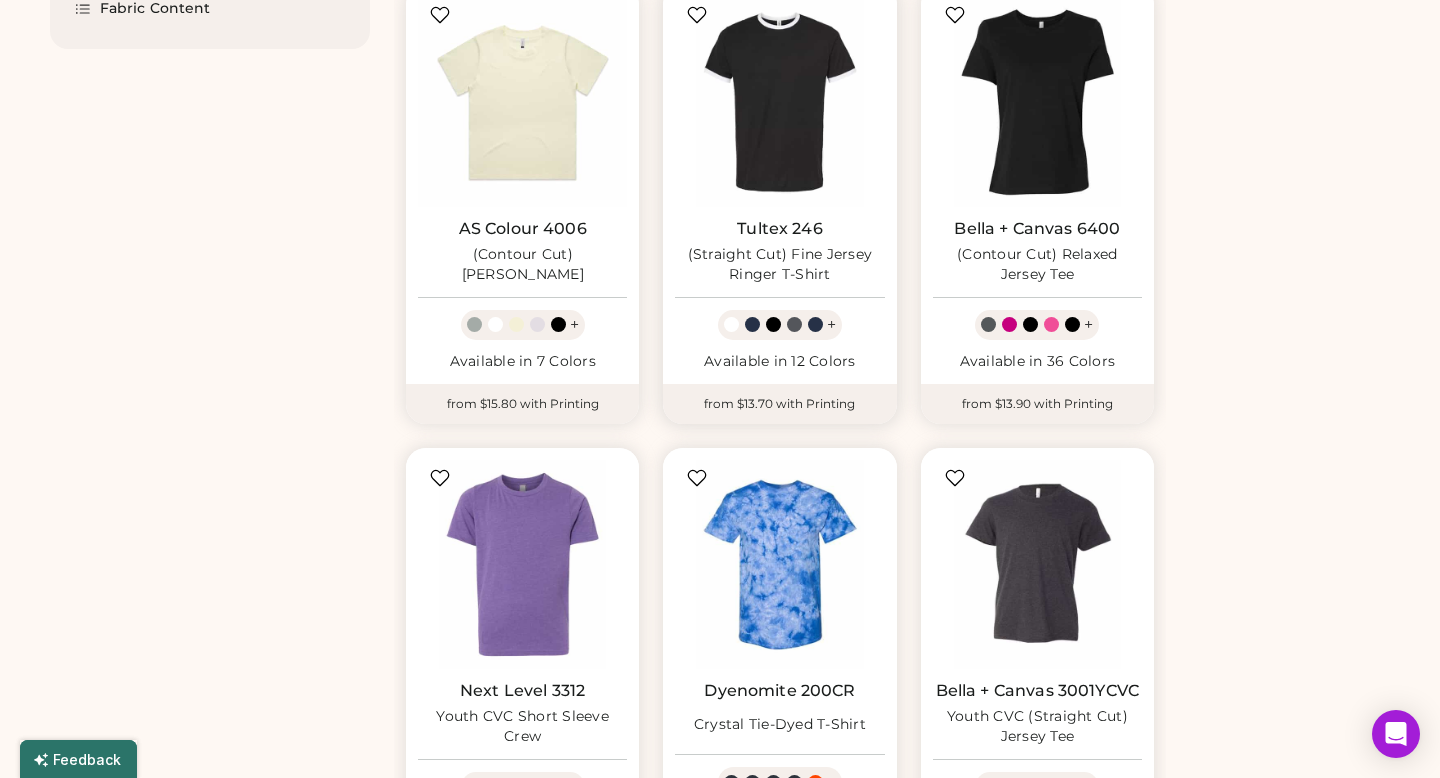 scroll, scrollTop: 694, scrollLeft: 0, axis: vertical 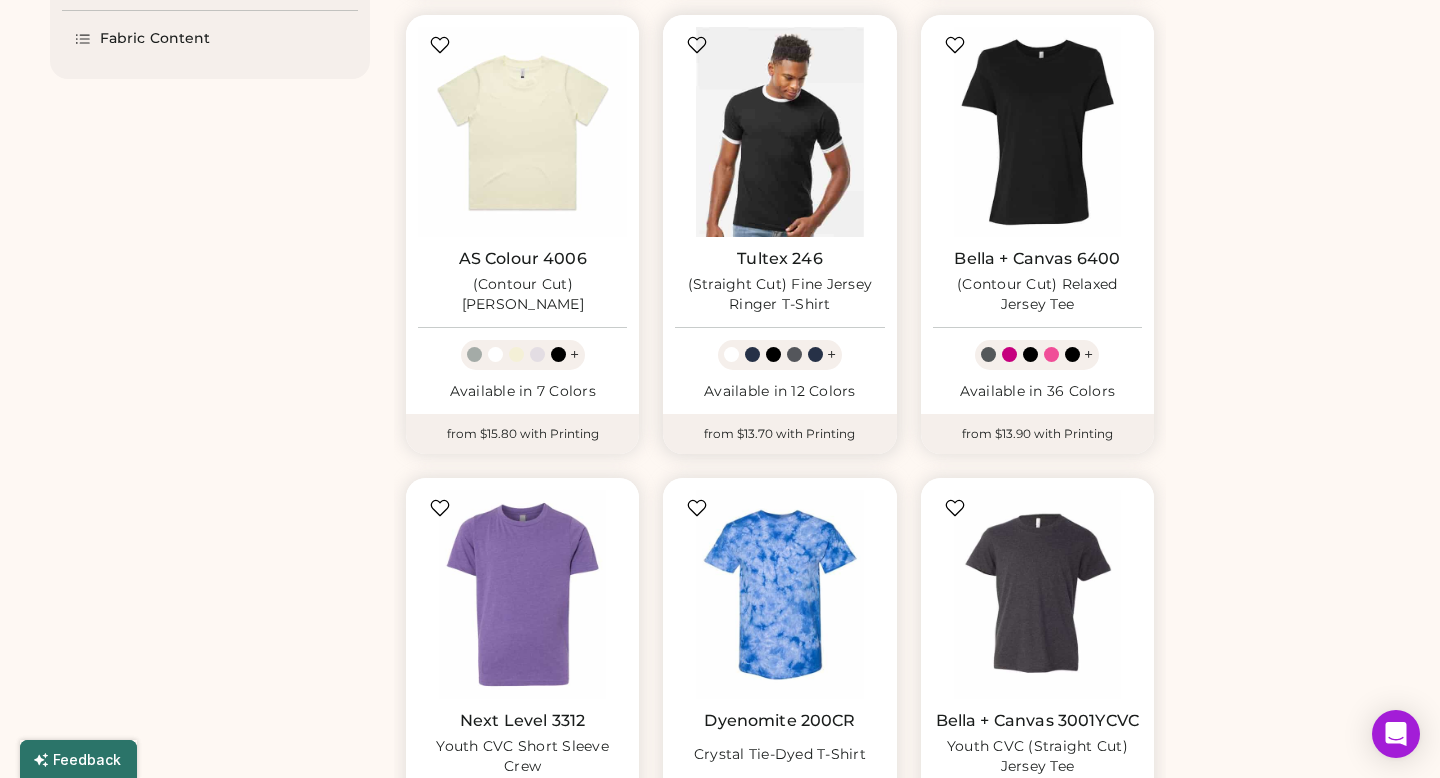 click at bounding box center (779, 131) 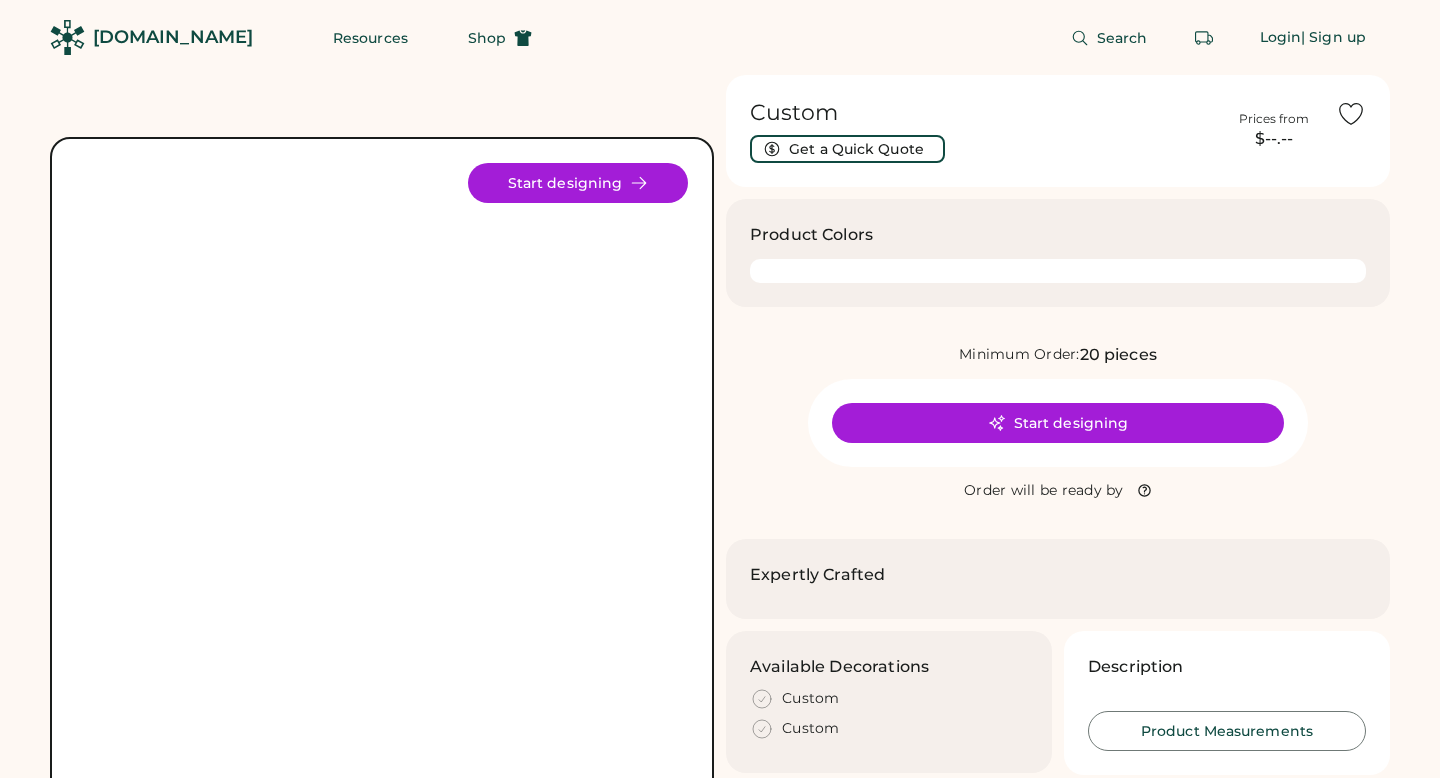 scroll, scrollTop: 0, scrollLeft: 0, axis: both 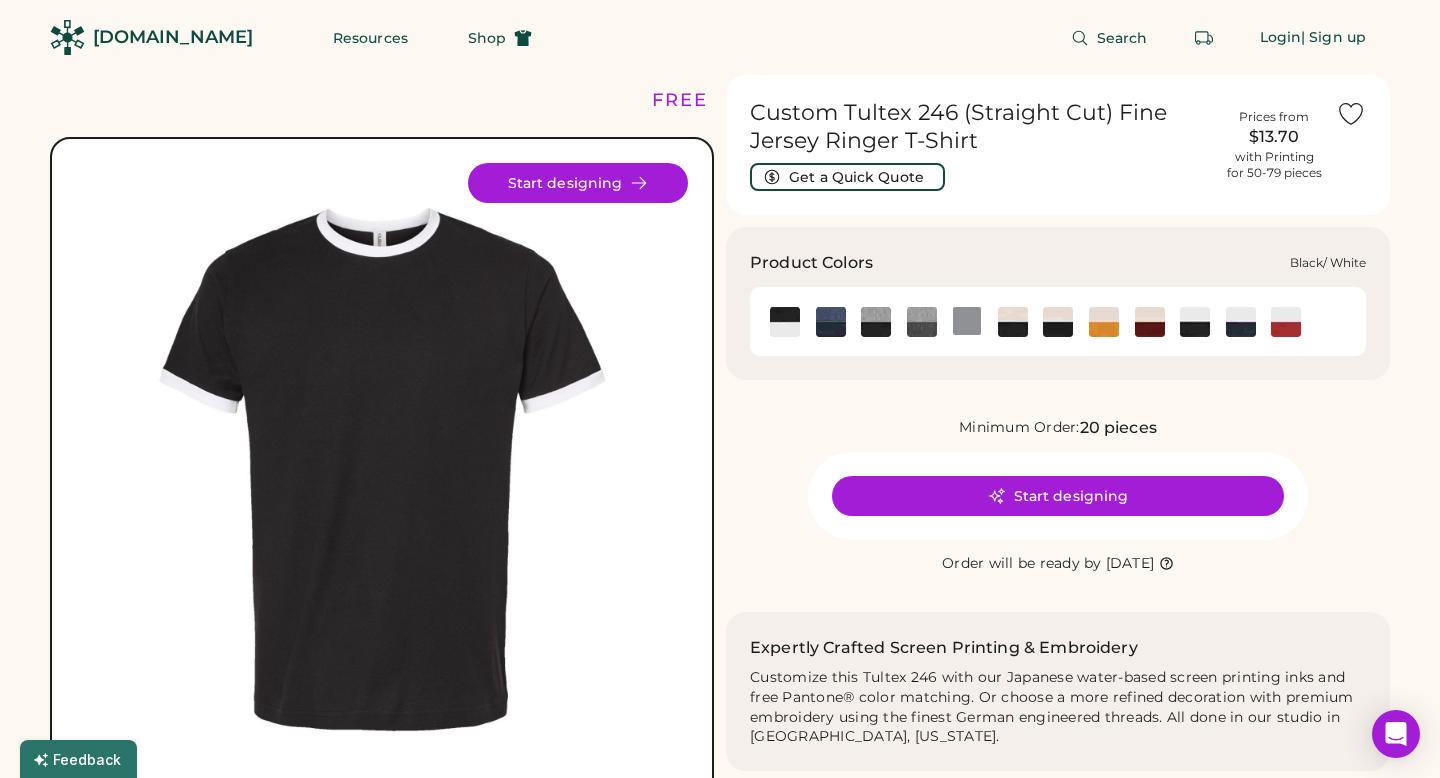 click 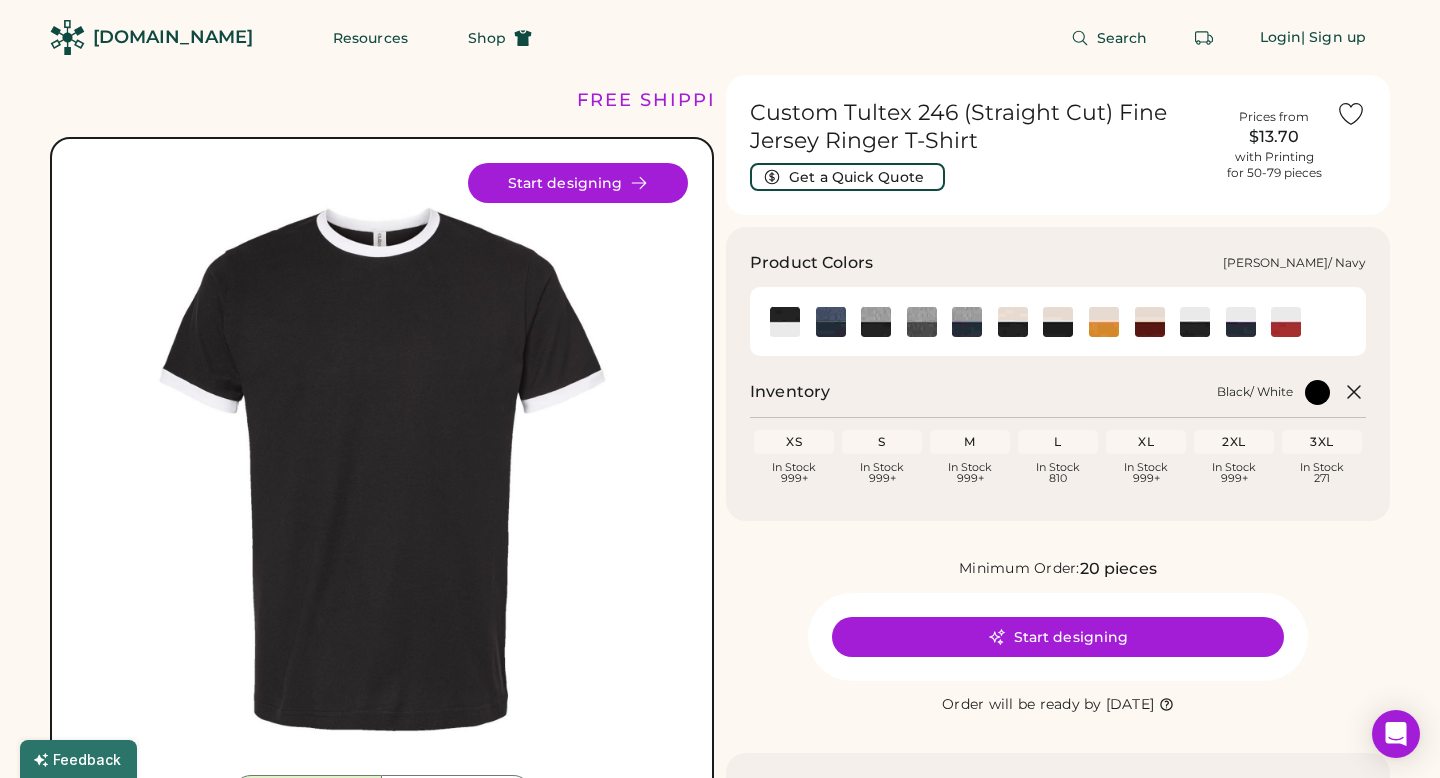 click 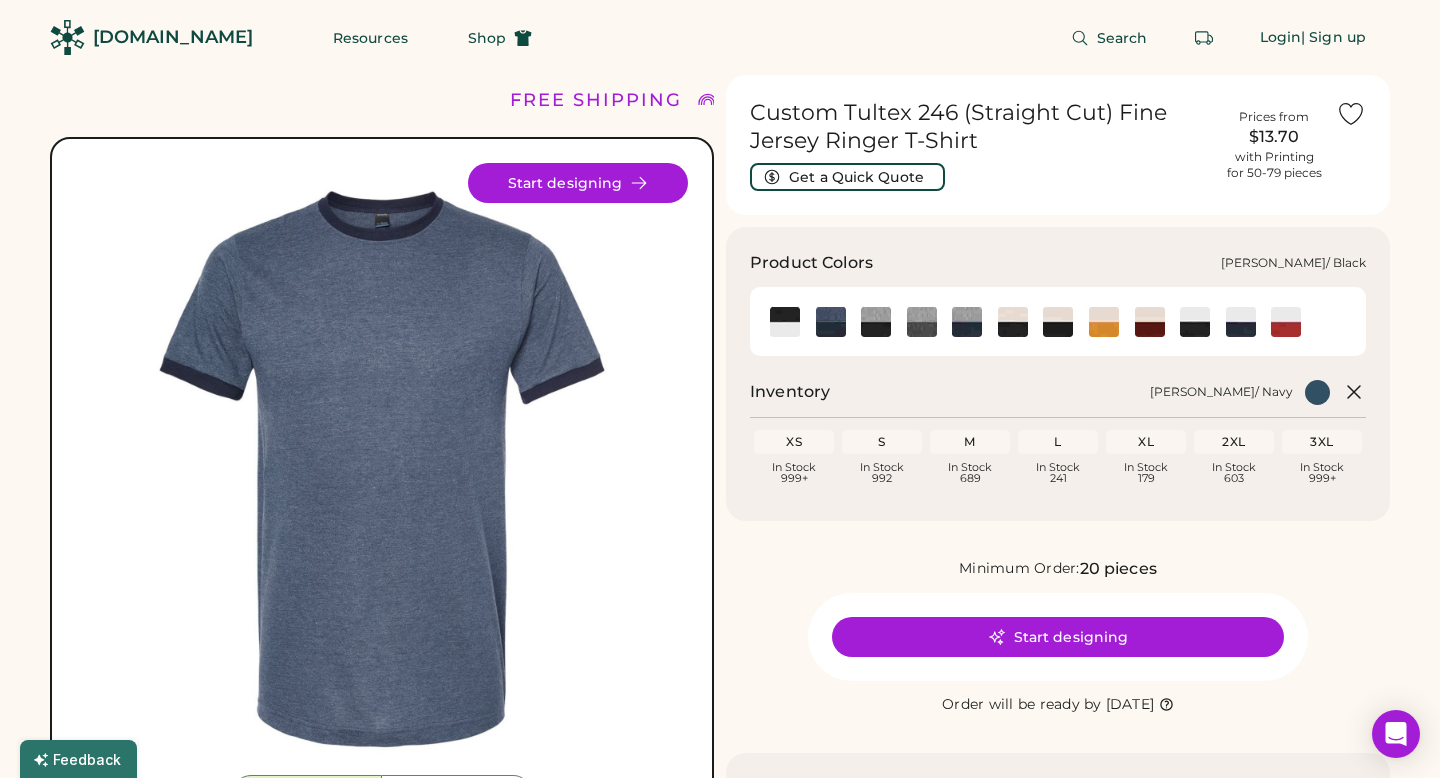 click 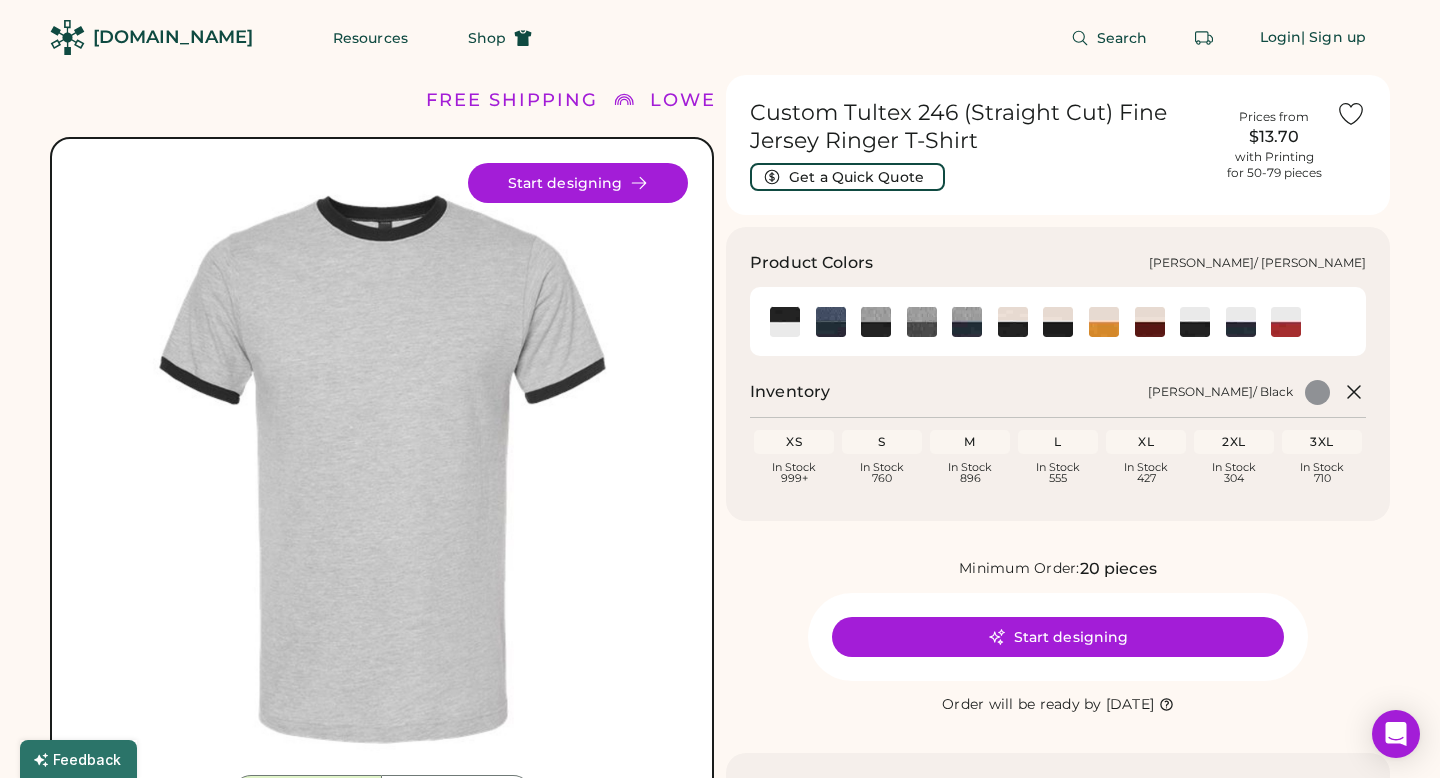 click 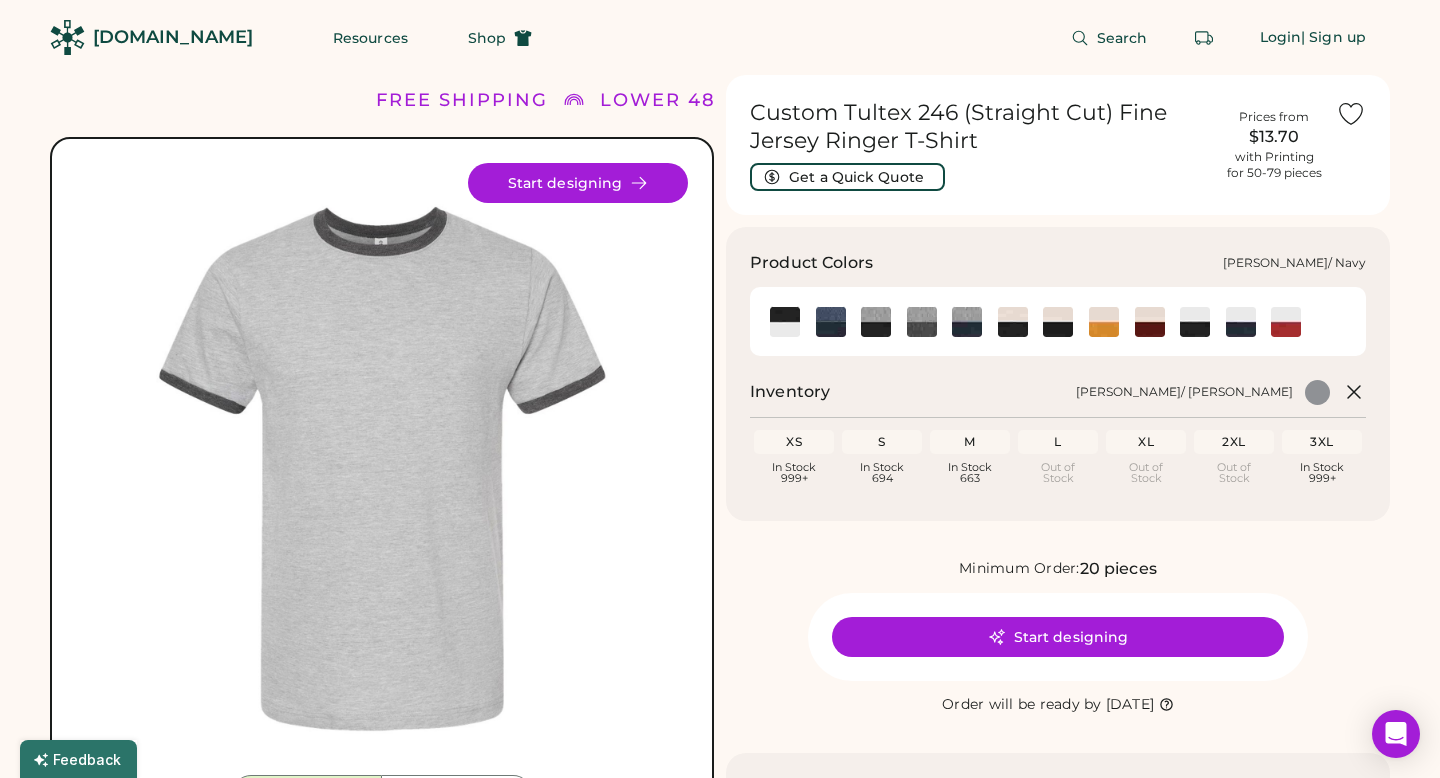 click 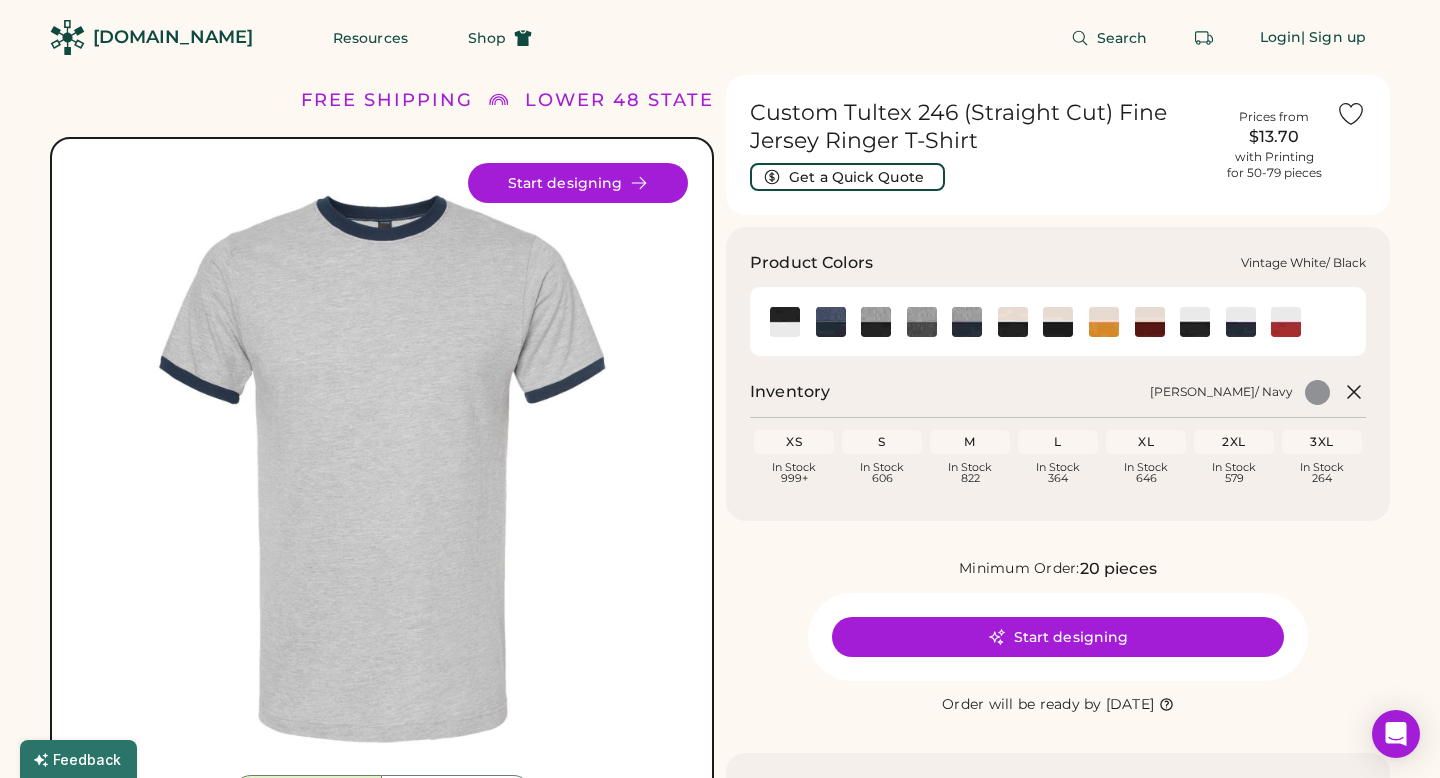 click 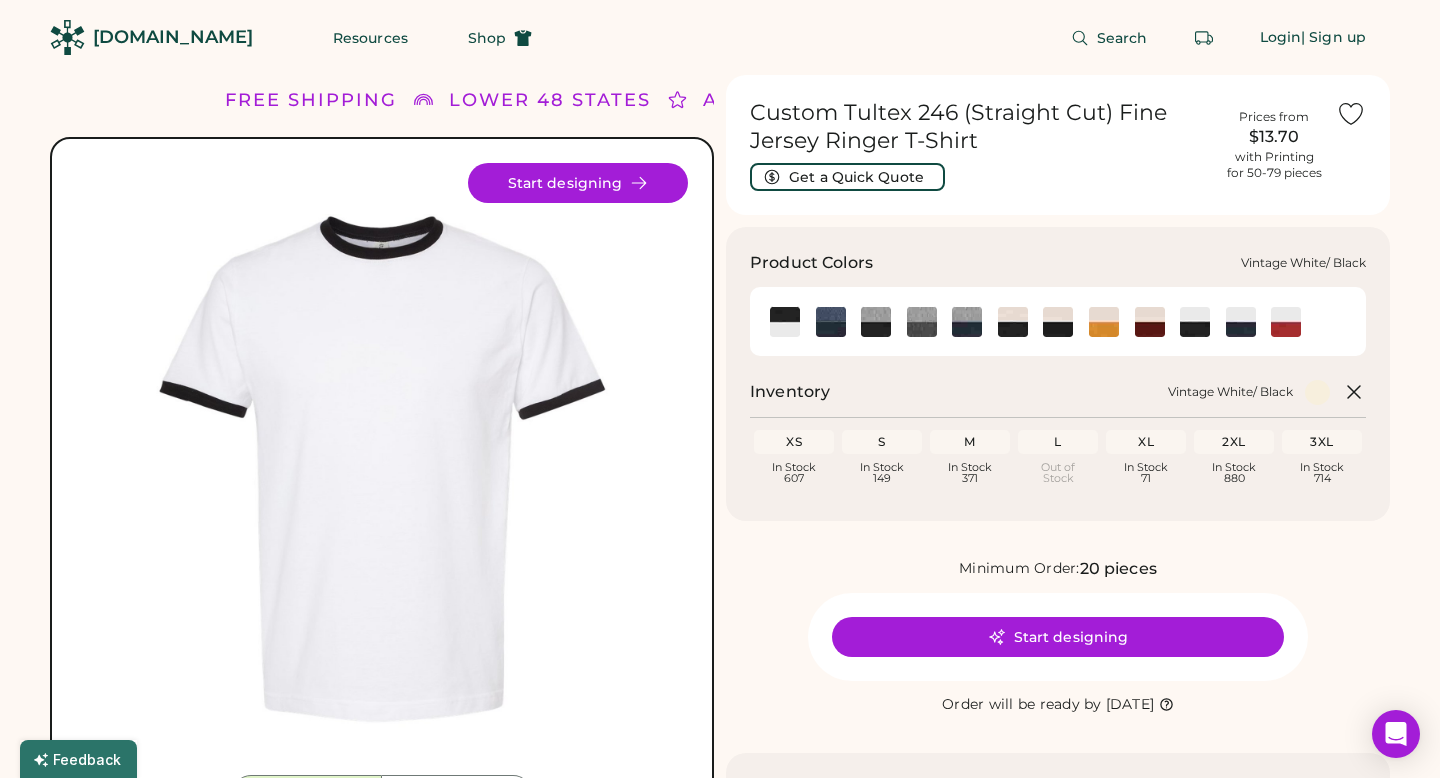 click 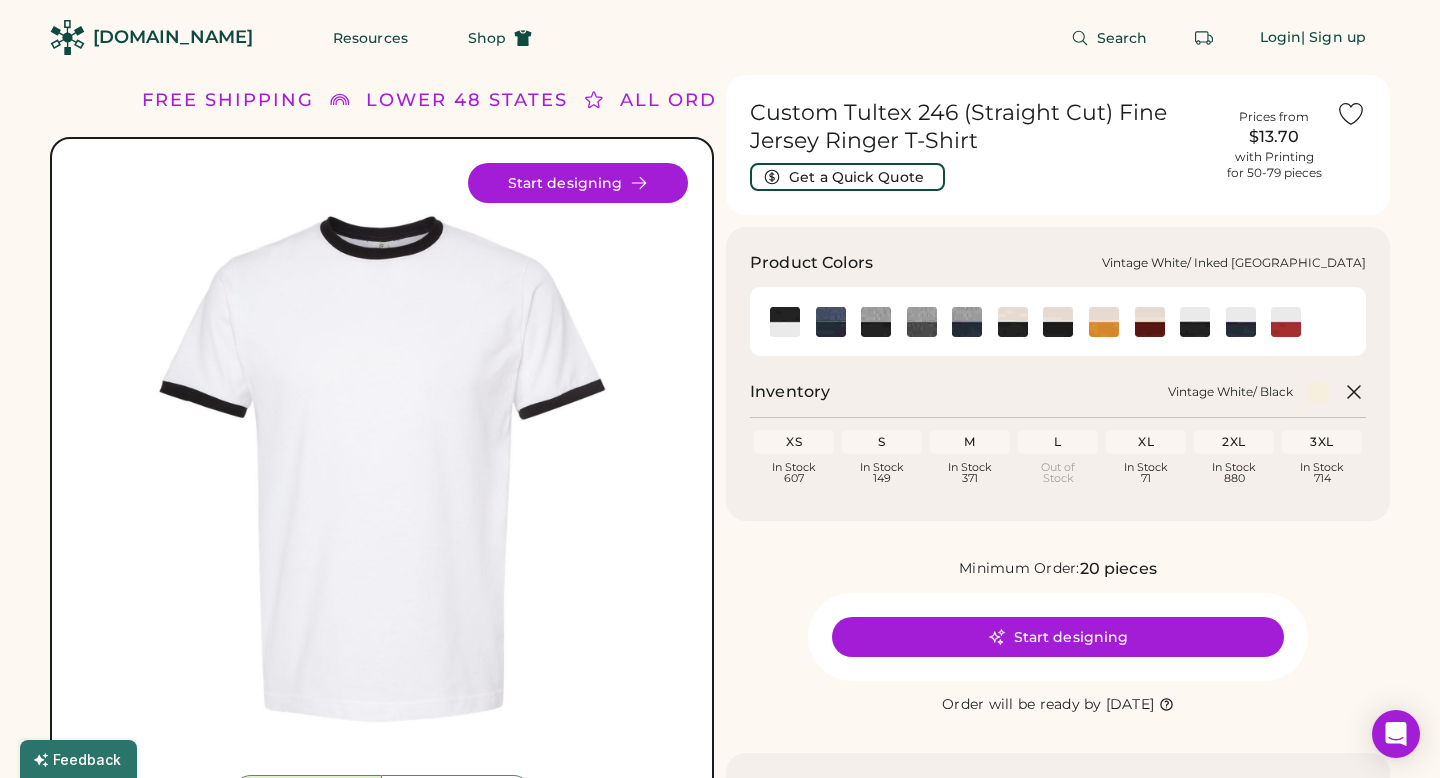 click 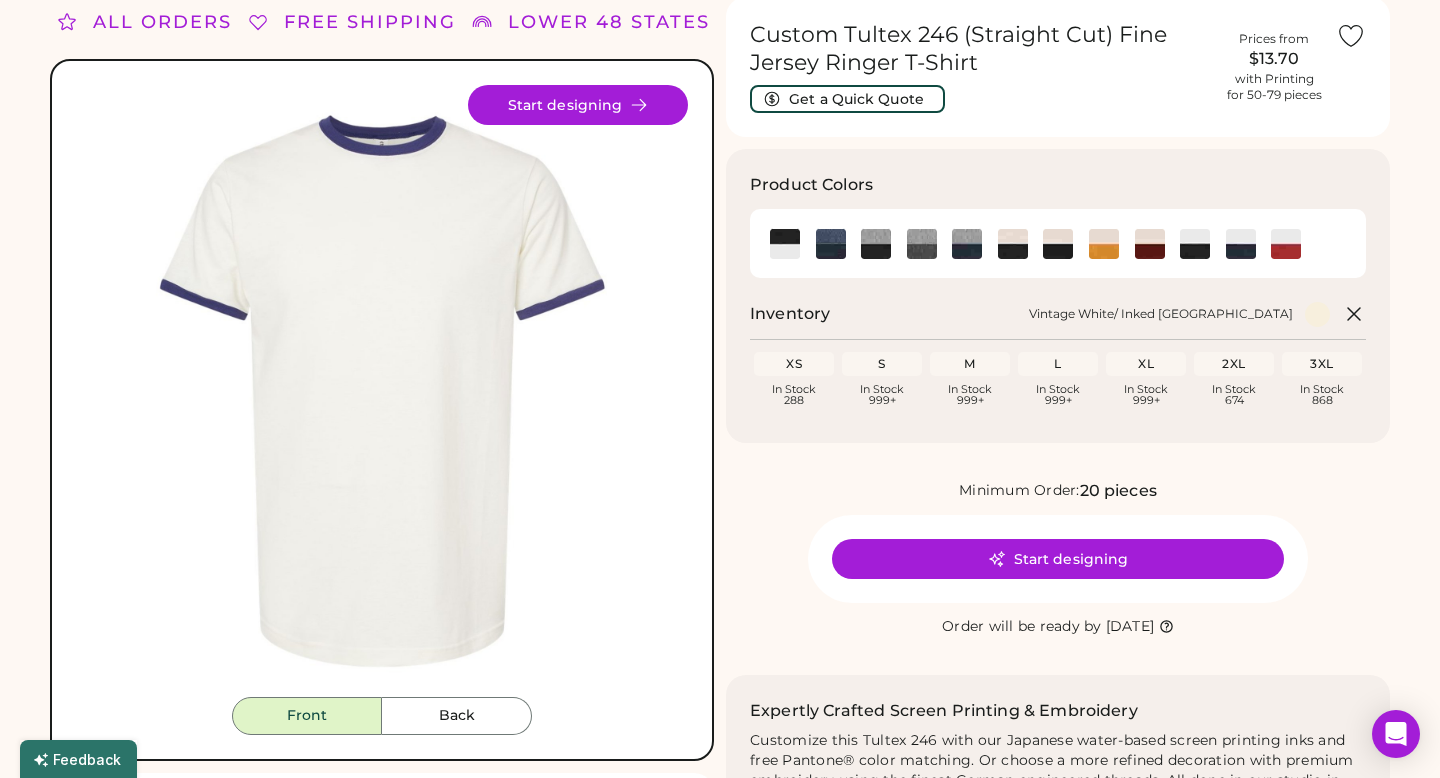 scroll, scrollTop: 86, scrollLeft: 0, axis: vertical 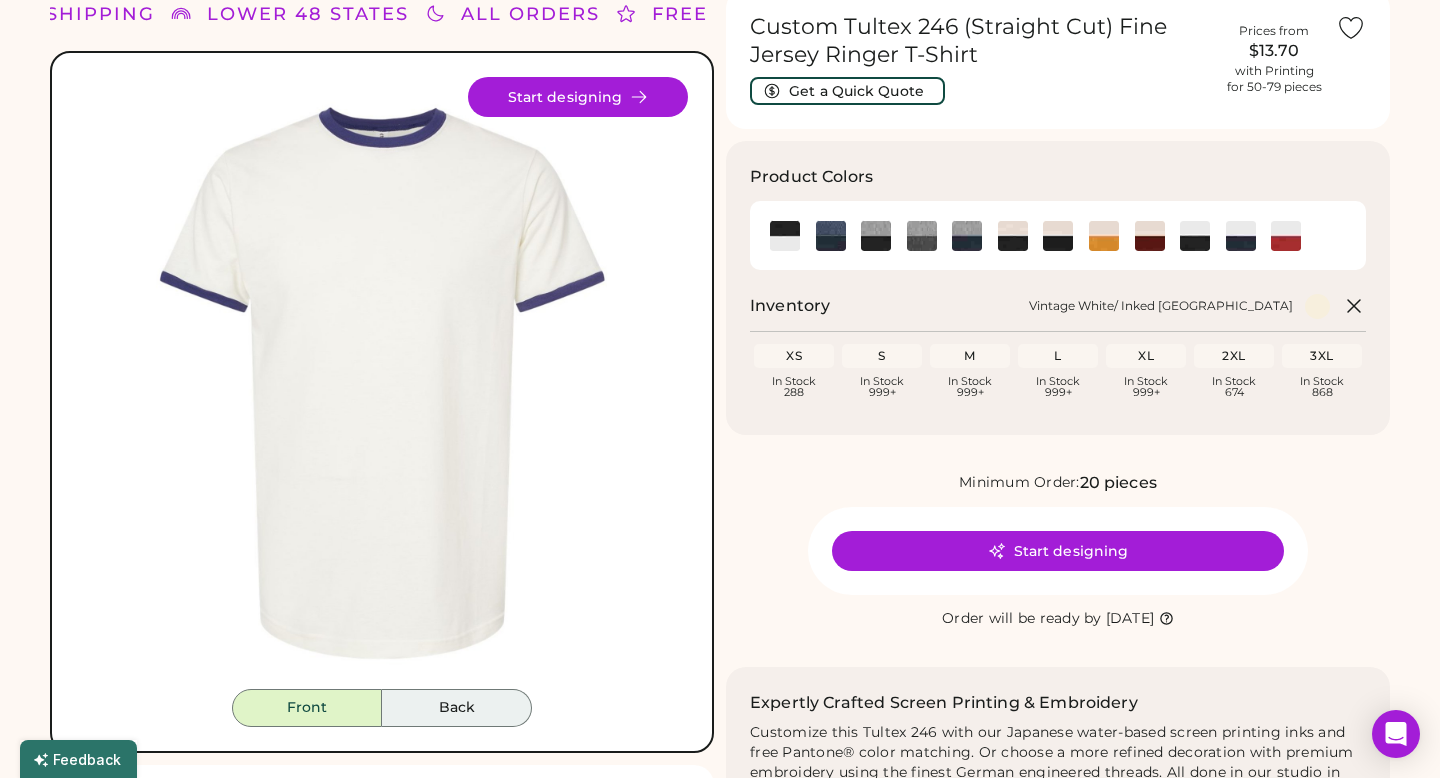 click on "Front Back Start designing" at bounding box center (382, 402) 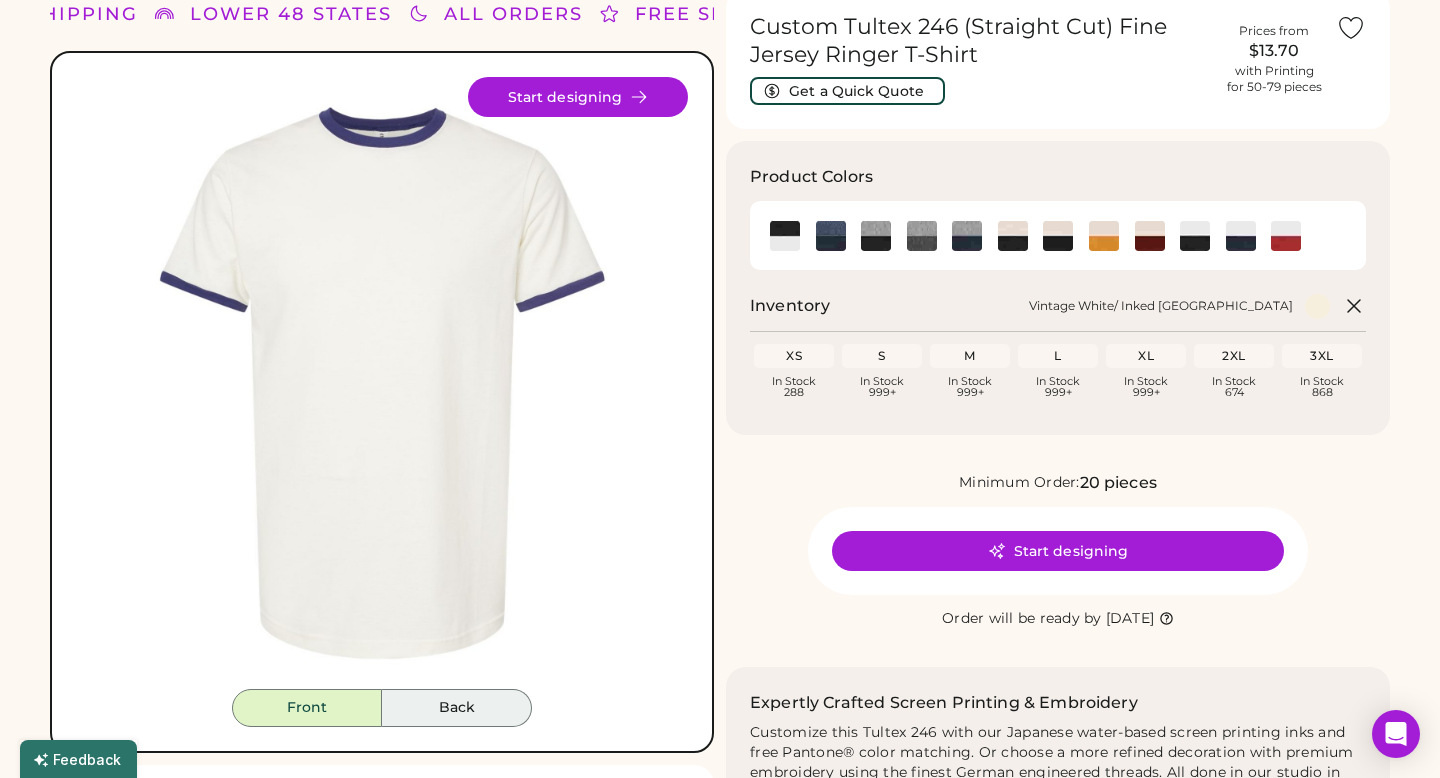 click on "Back" at bounding box center (457, 708) 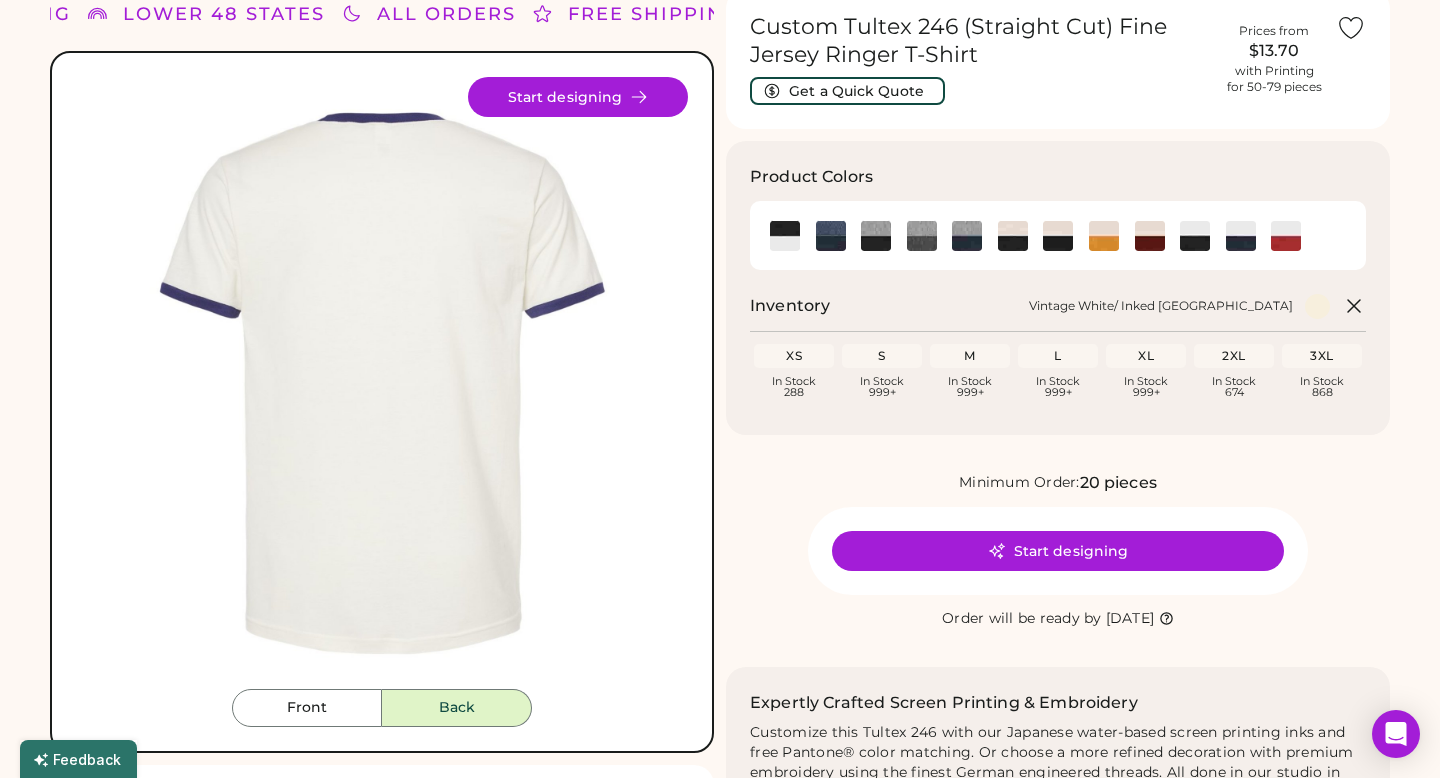 type 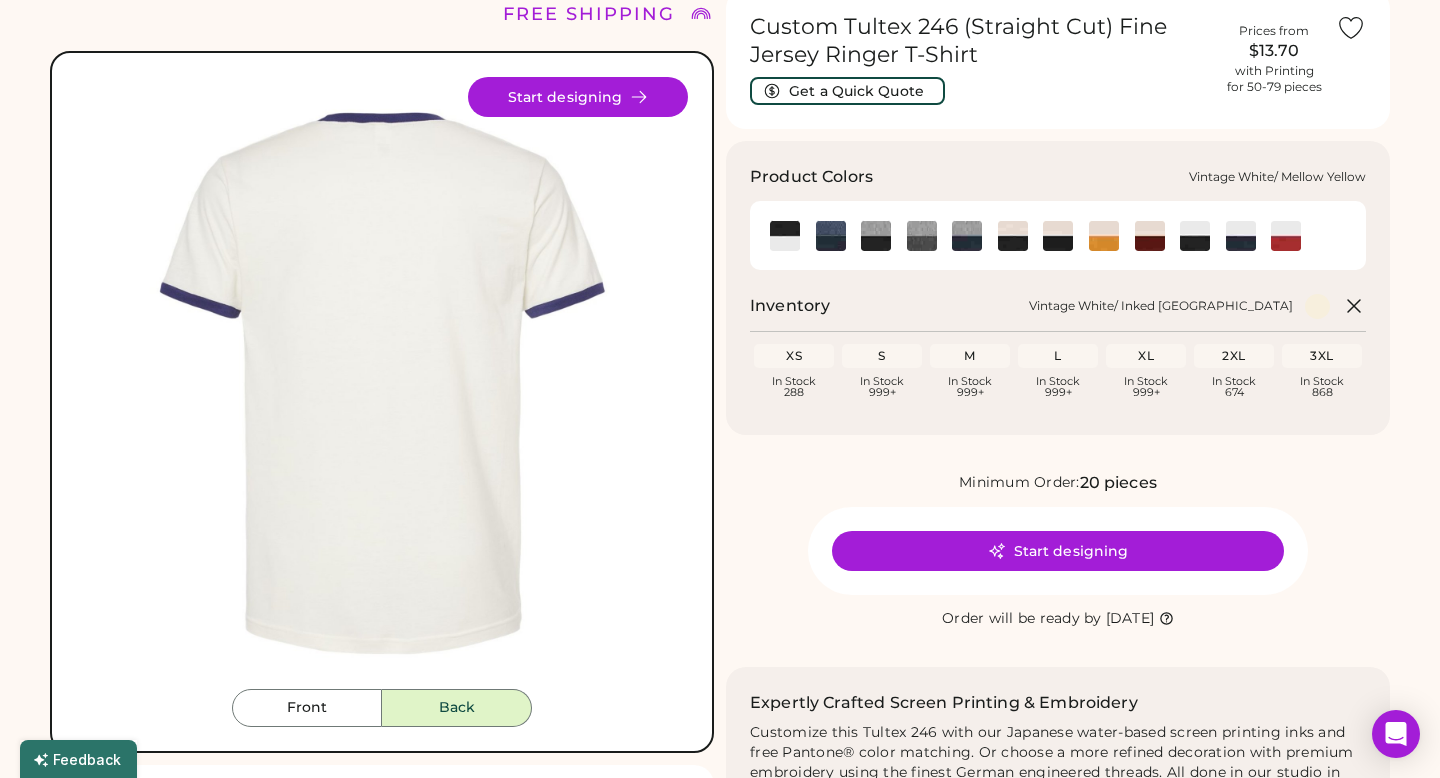 click 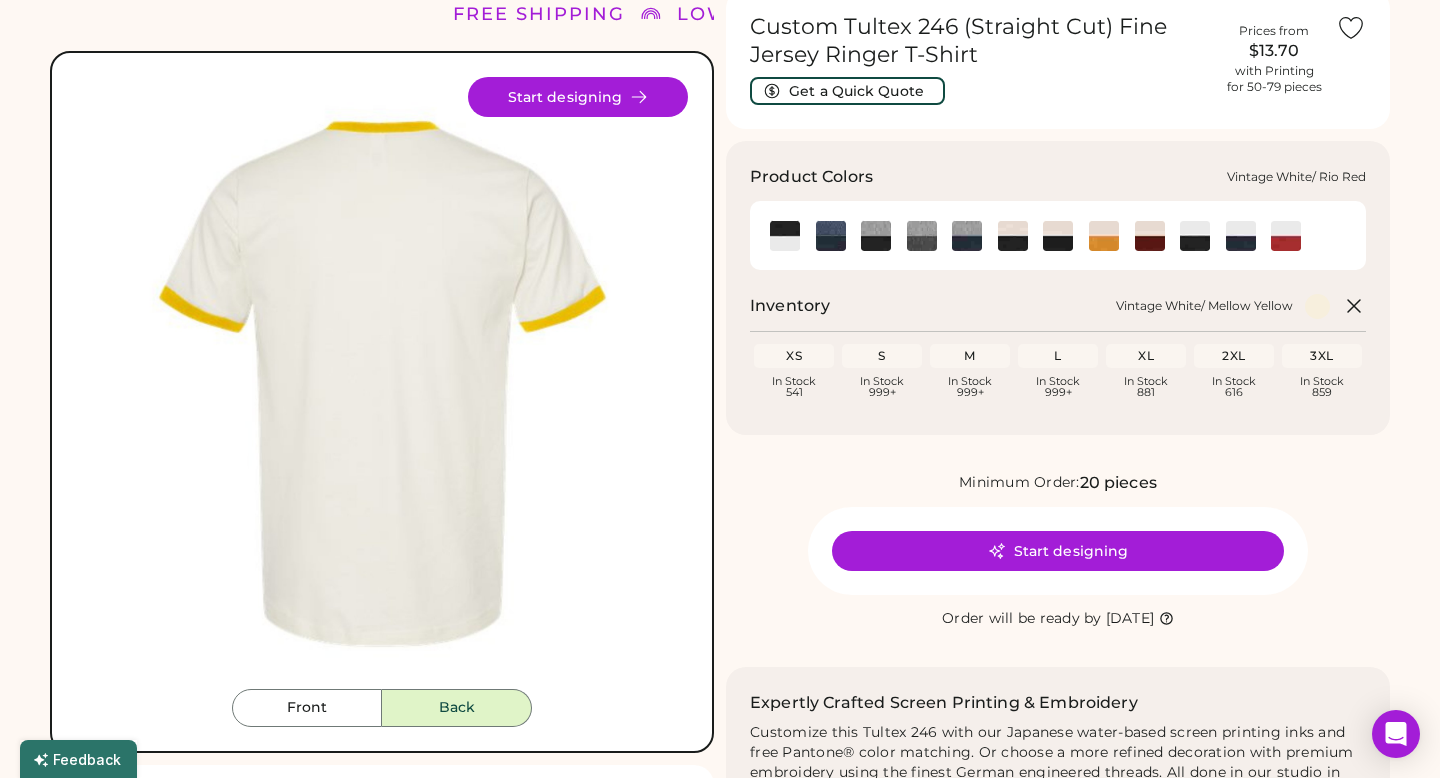 click 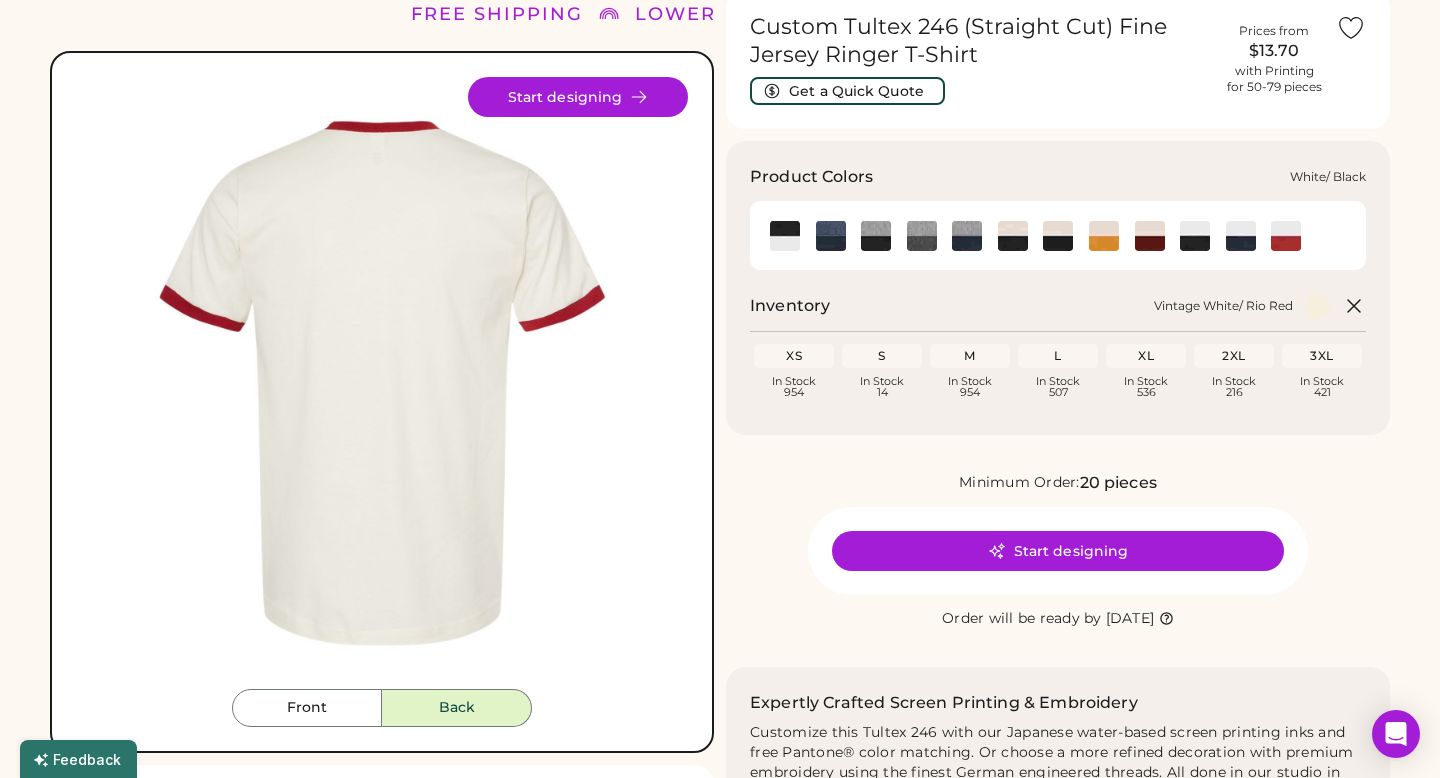 click 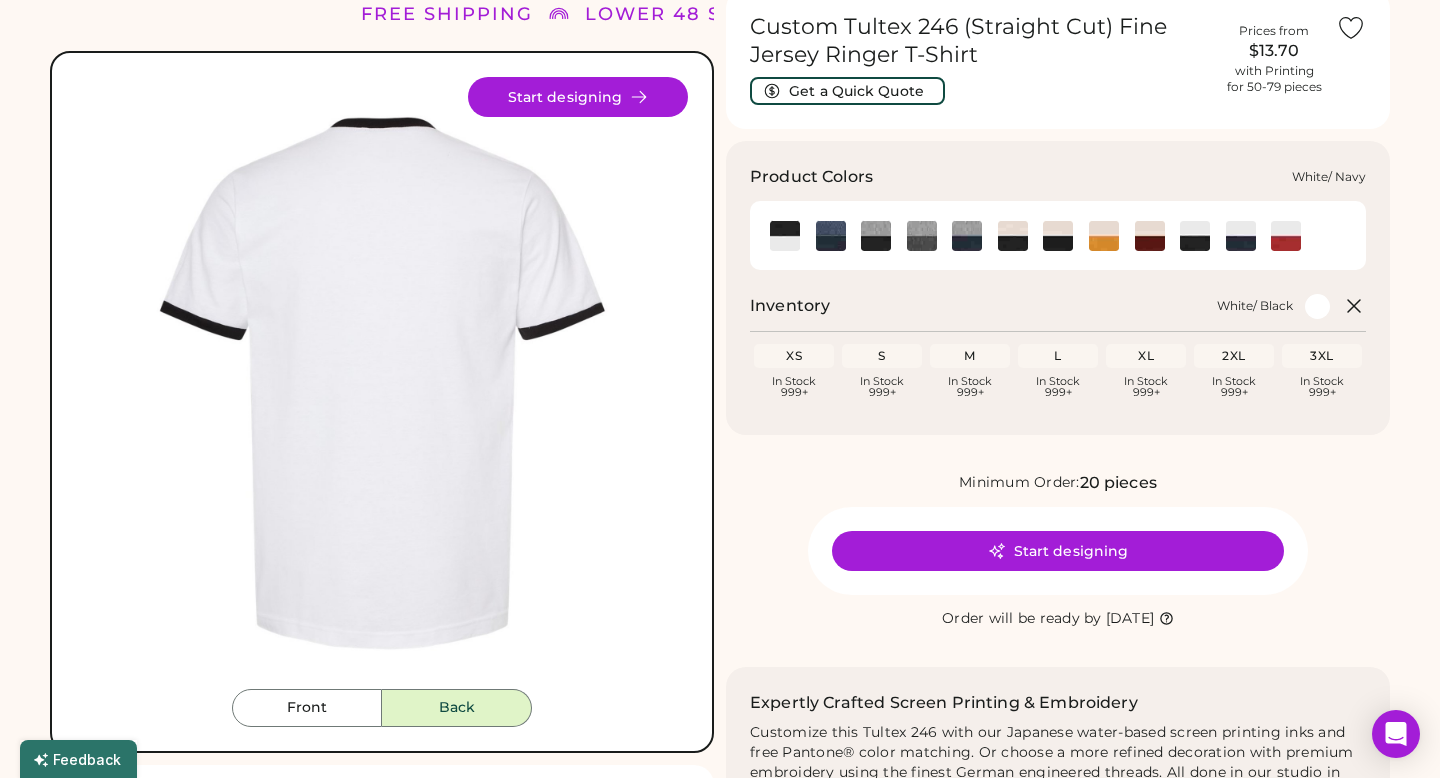 click 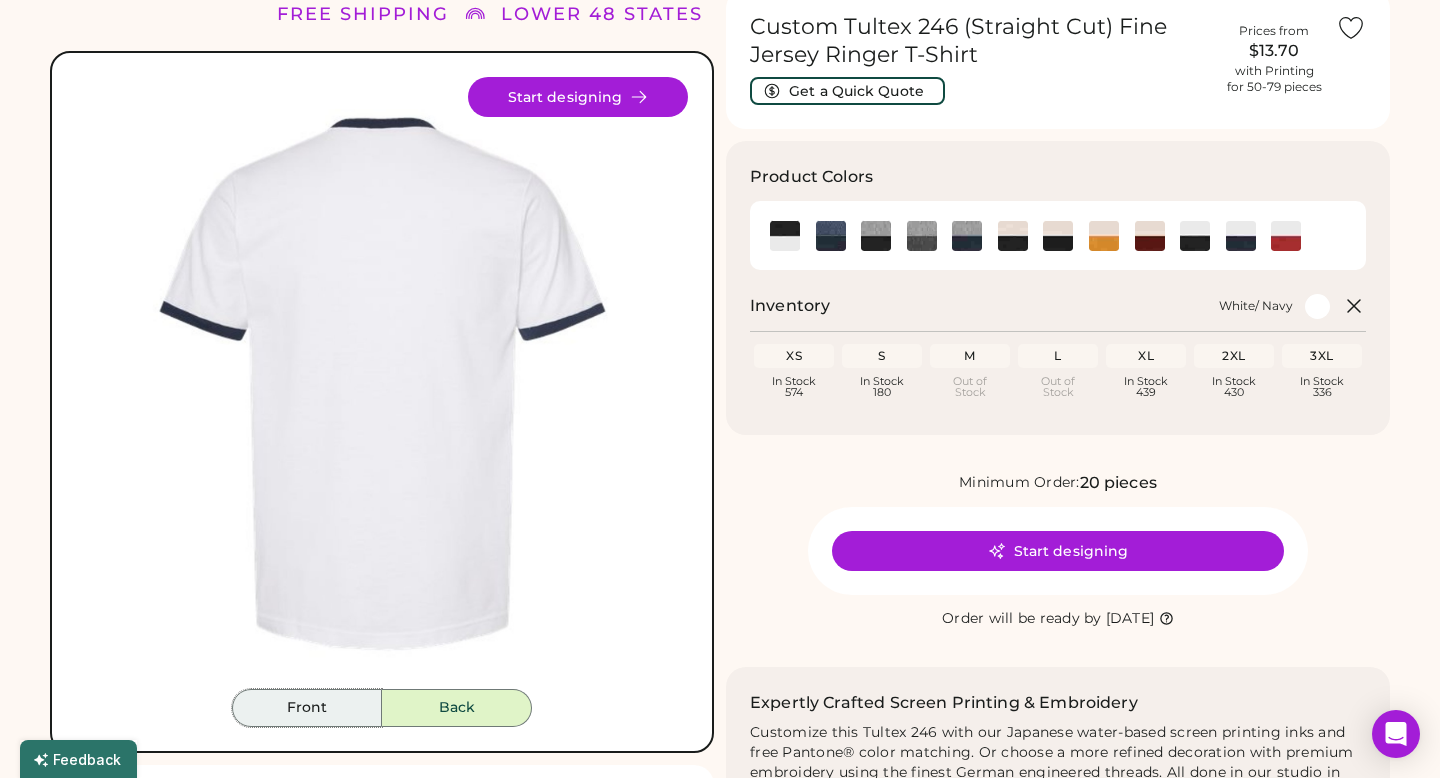 click on "Front" at bounding box center (307, 708) 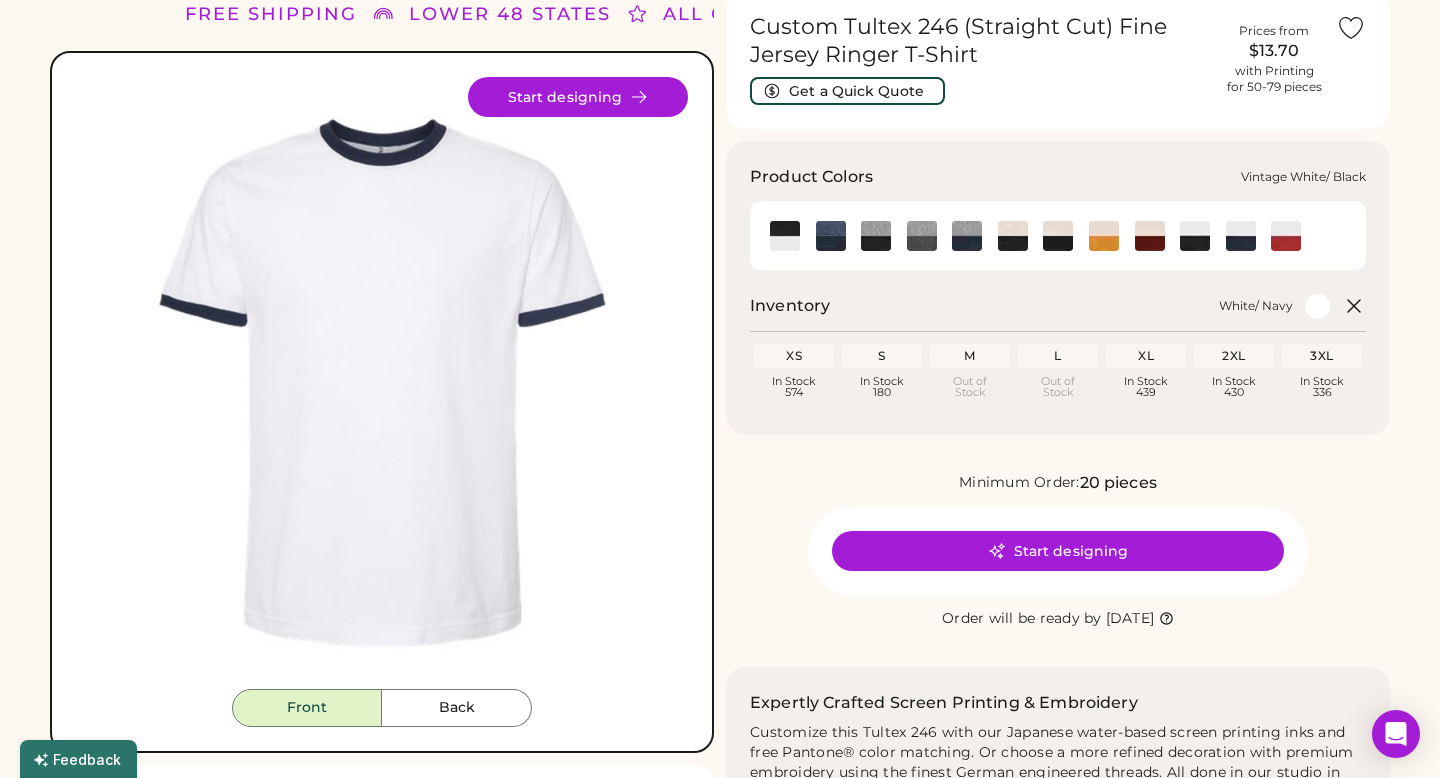 click 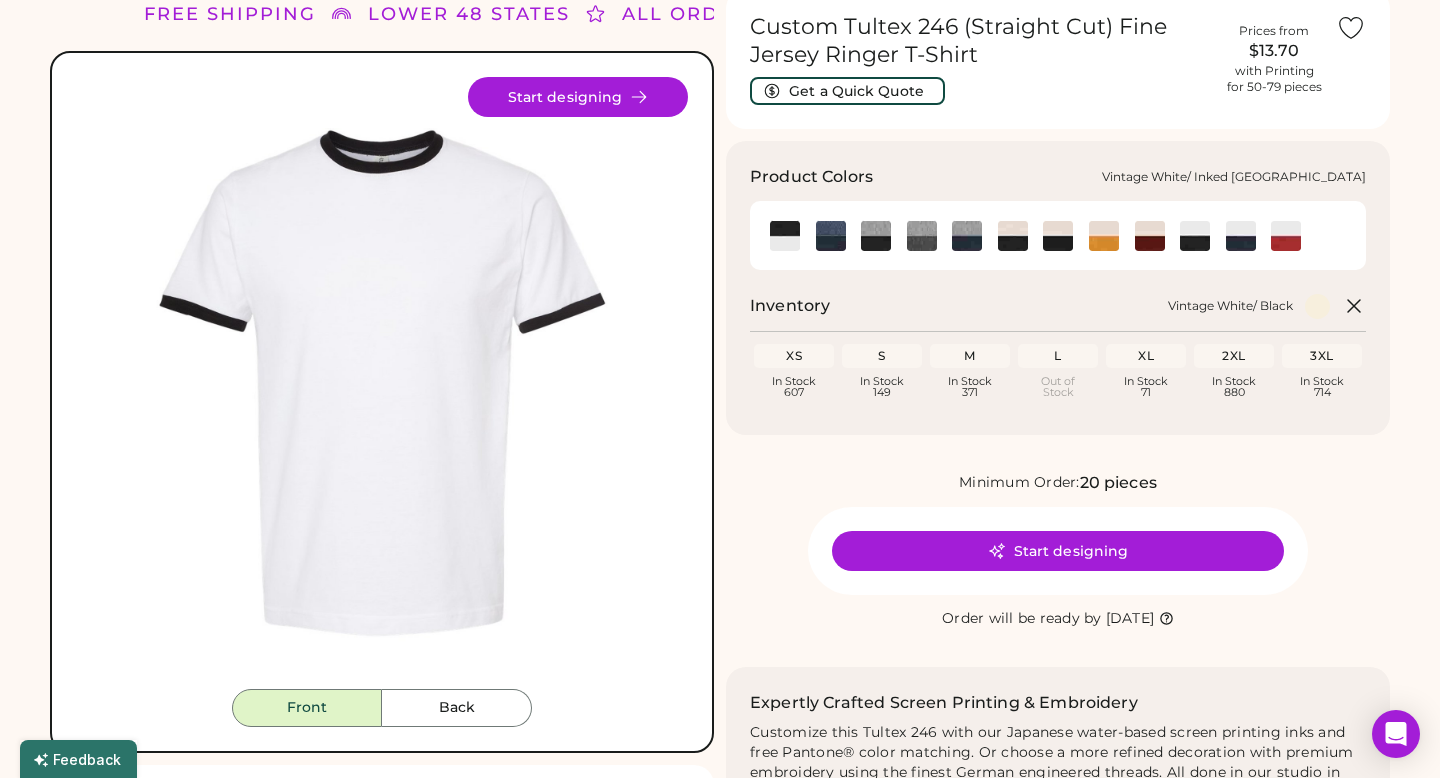 click 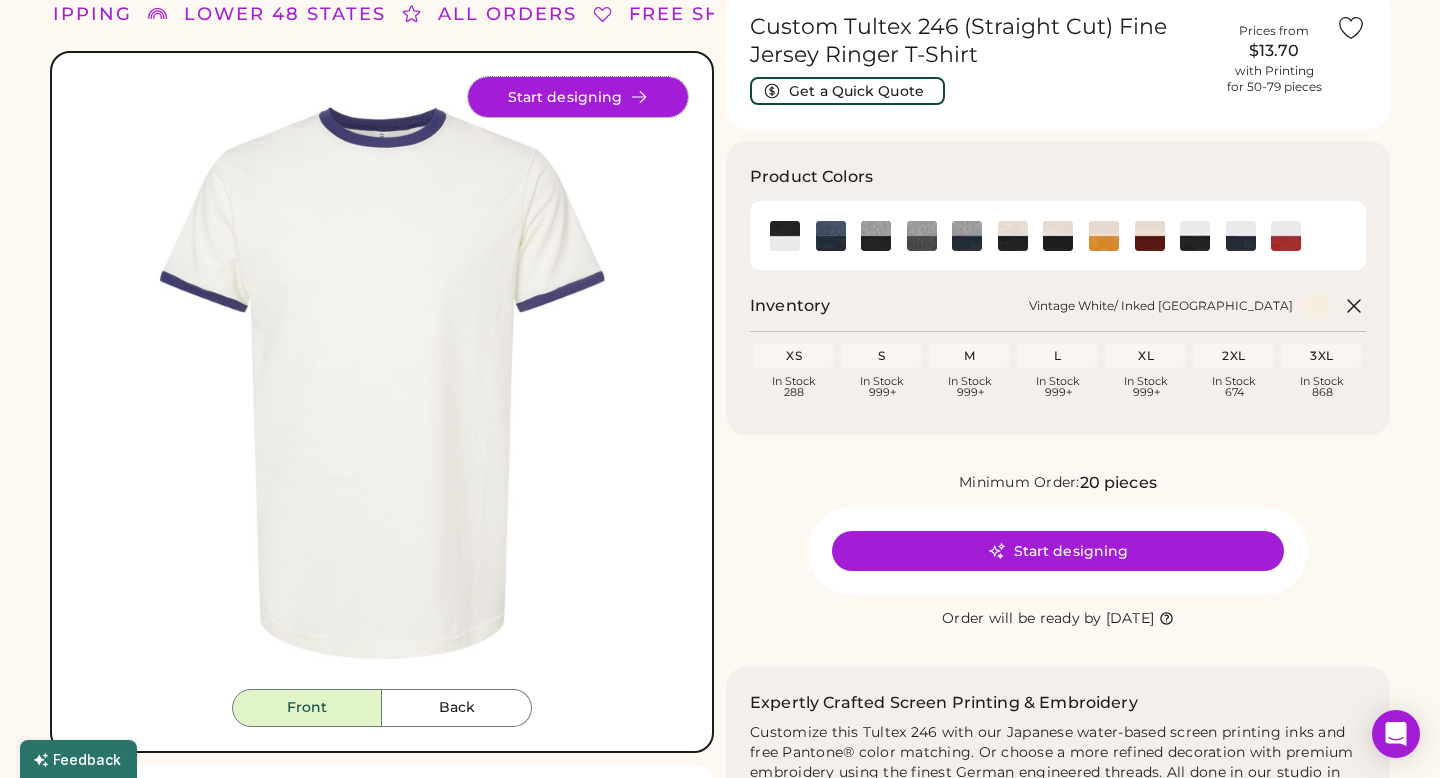 click 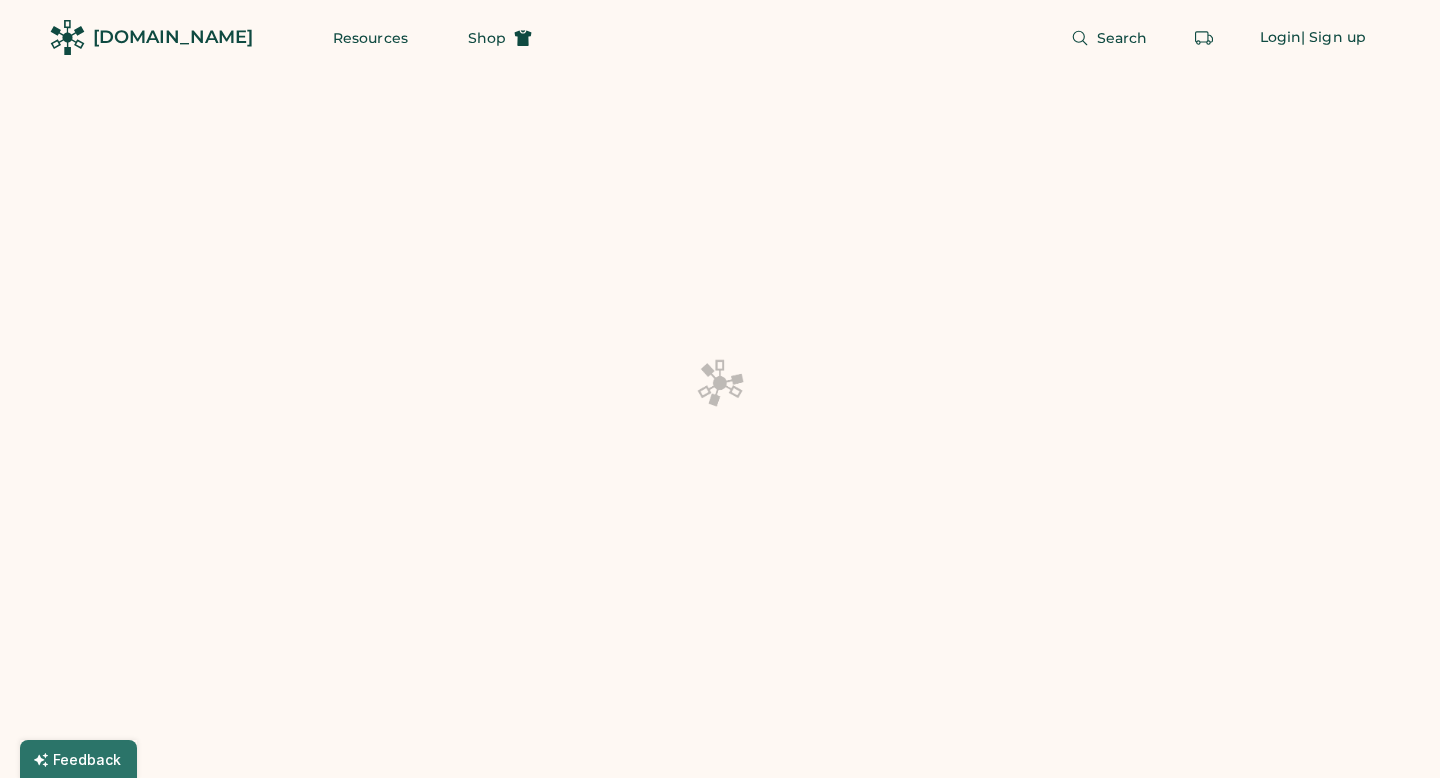 scroll, scrollTop: 0, scrollLeft: 0, axis: both 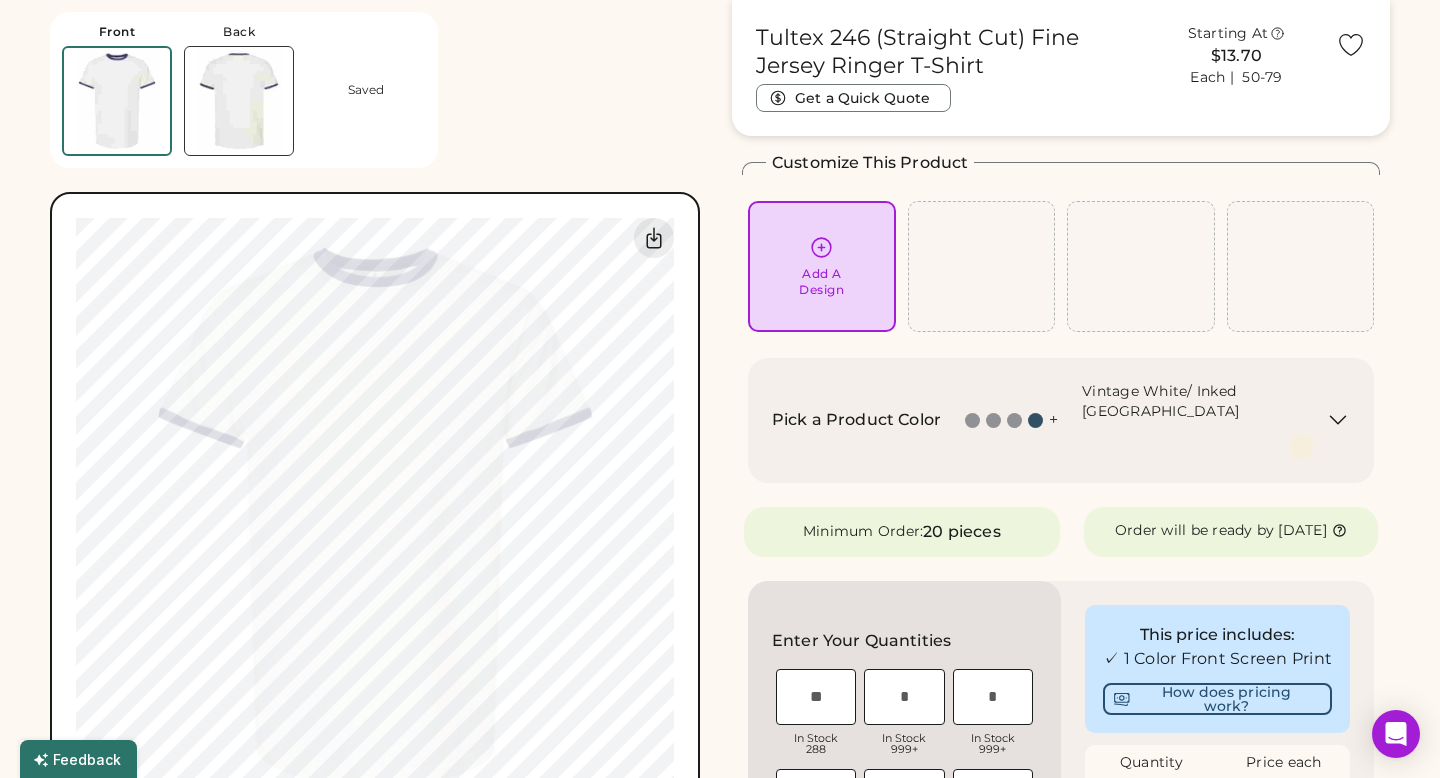 click 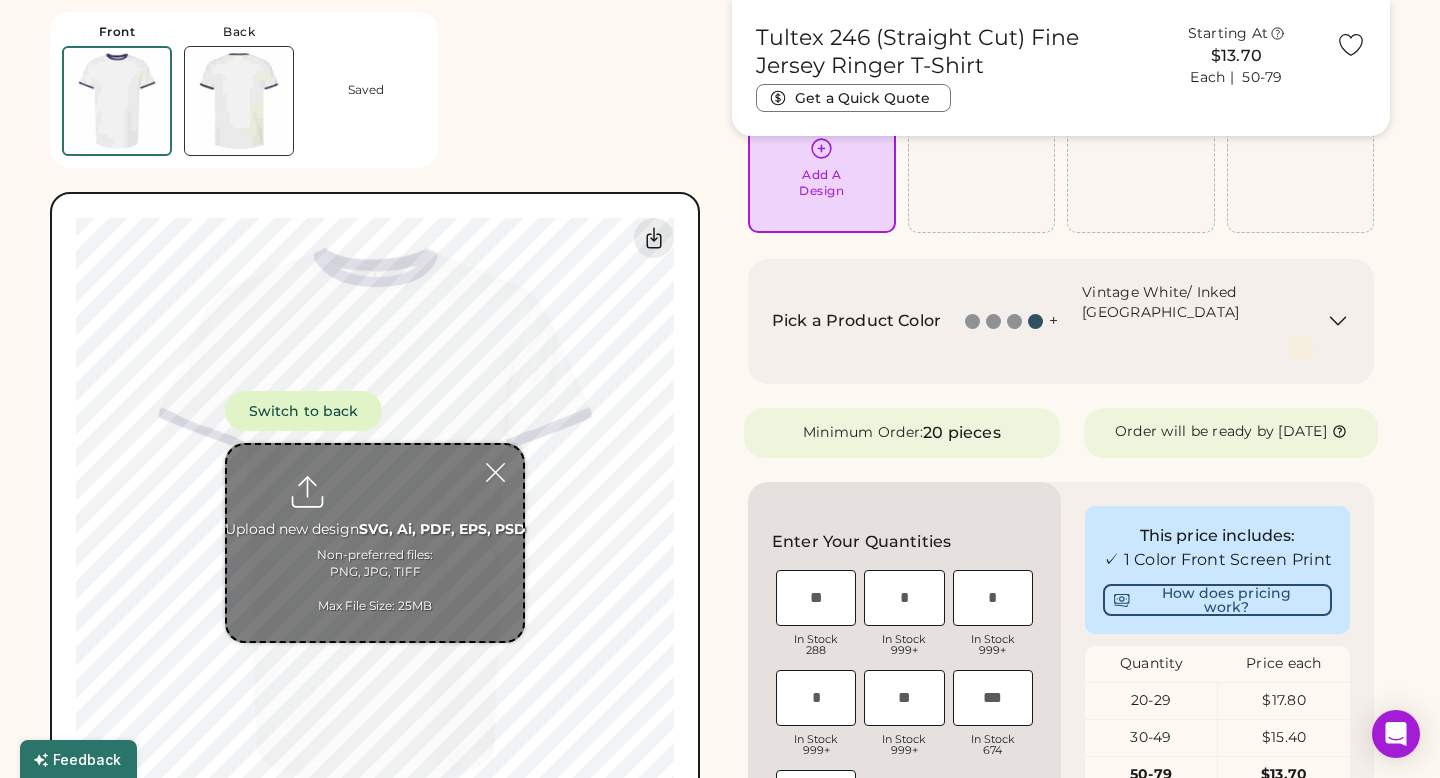scroll, scrollTop: 207, scrollLeft: 0, axis: vertical 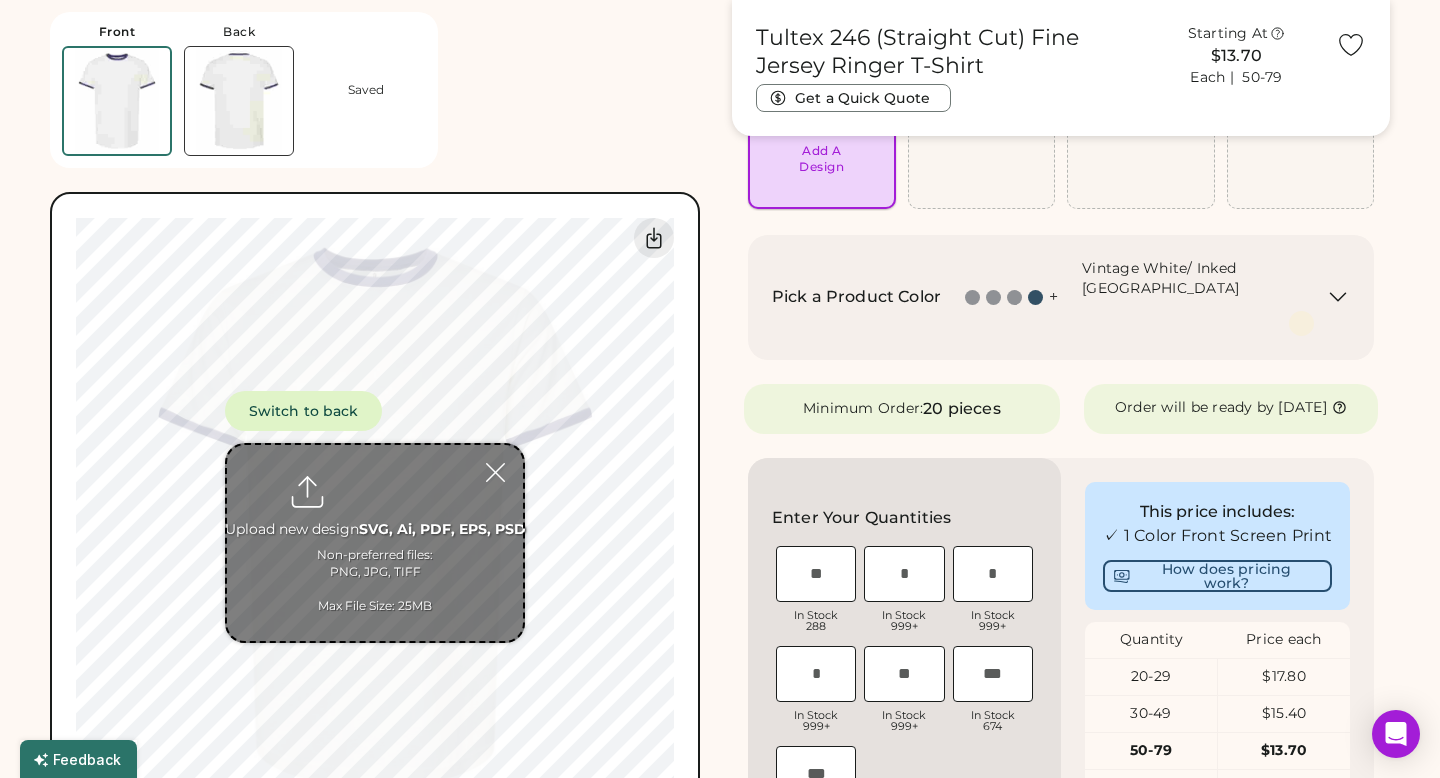 click on "Add A
Design" at bounding box center (822, 143) 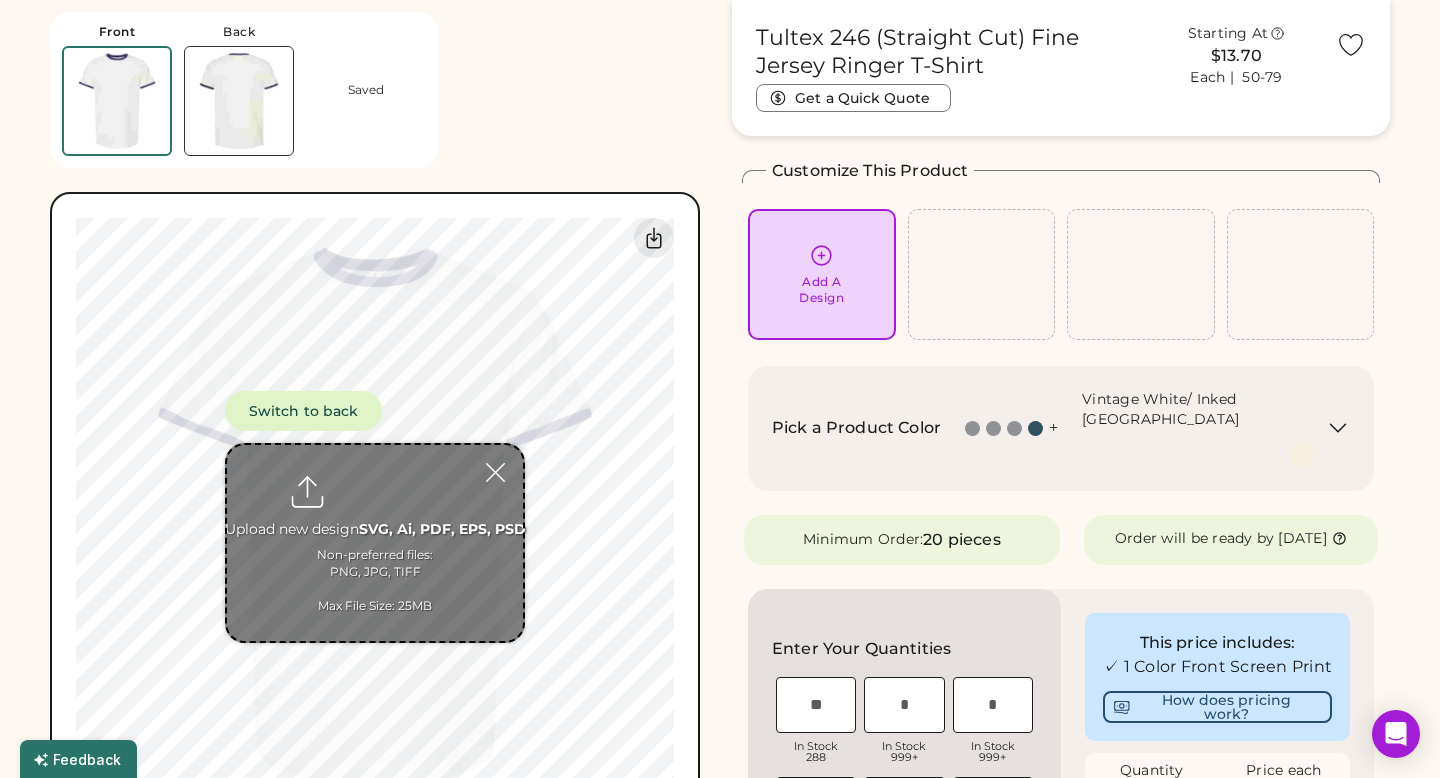 scroll, scrollTop: 0, scrollLeft: 0, axis: both 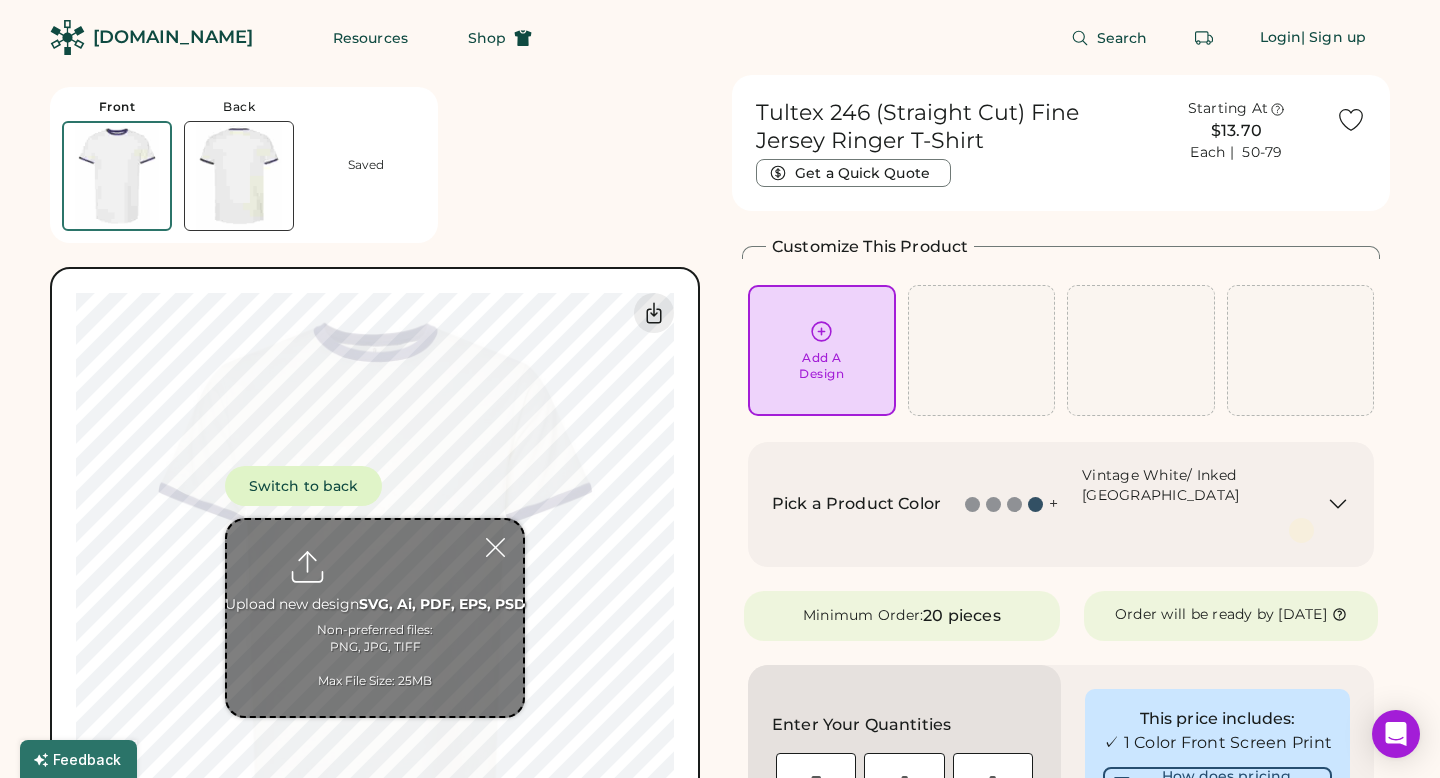 click at bounding box center [982, 350] 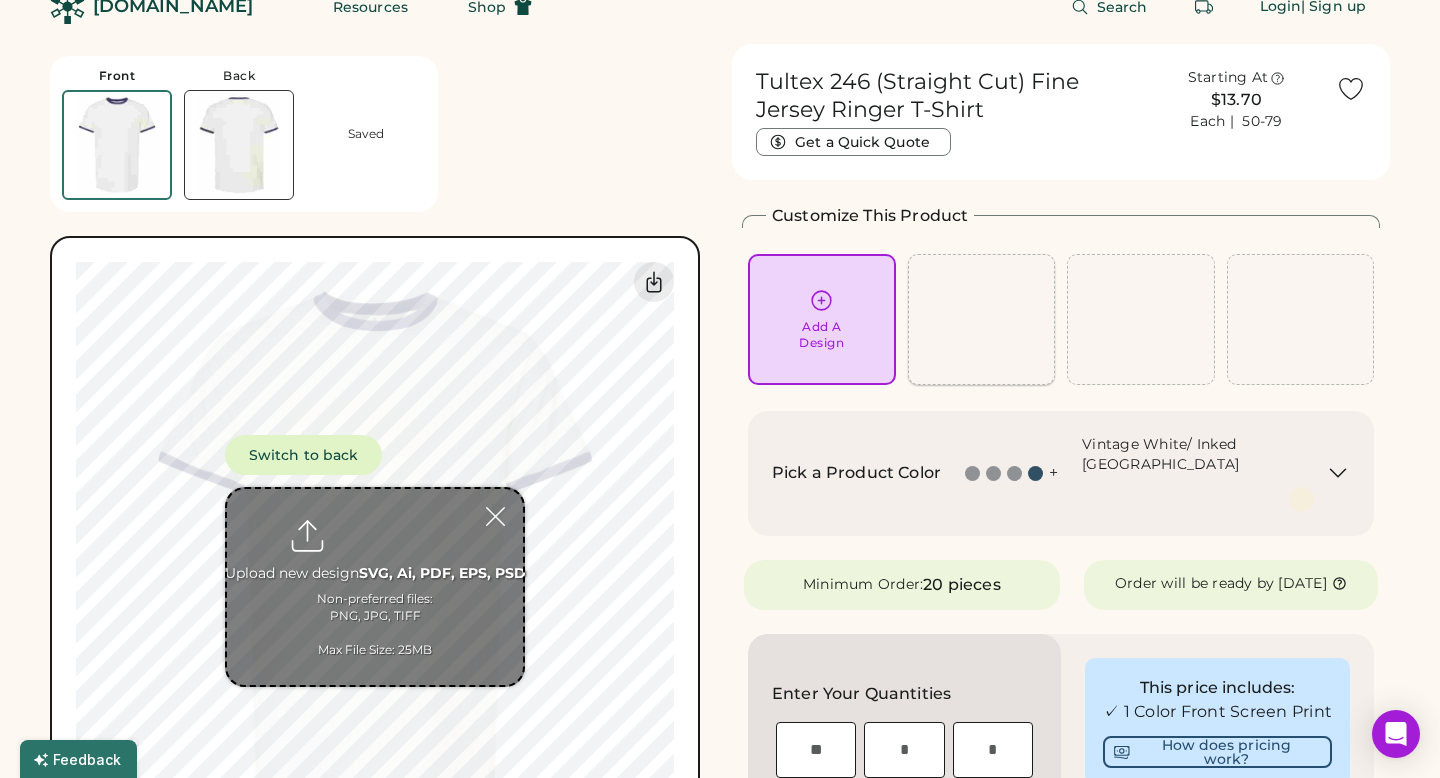 scroll, scrollTop: 75, scrollLeft: 0, axis: vertical 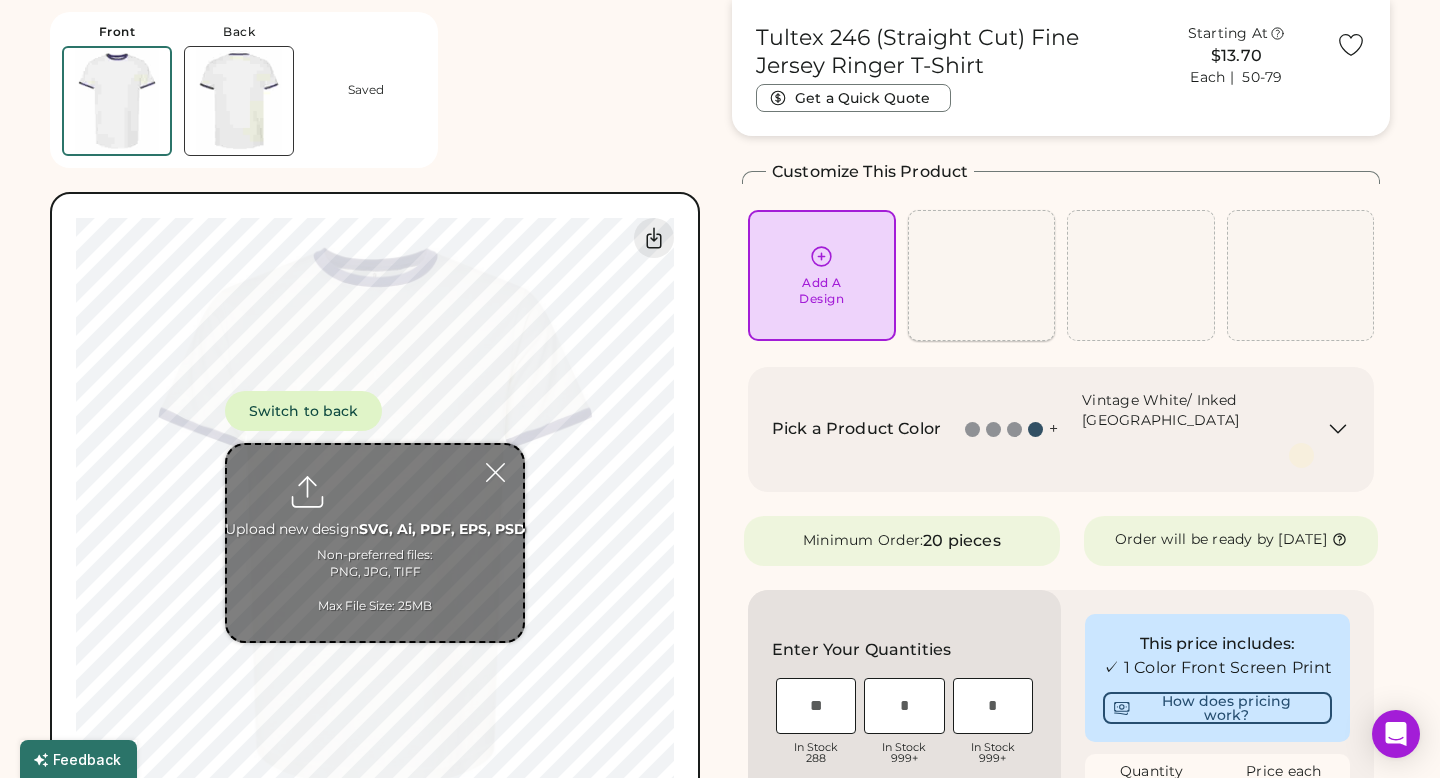 click at bounding box center (982, 275) 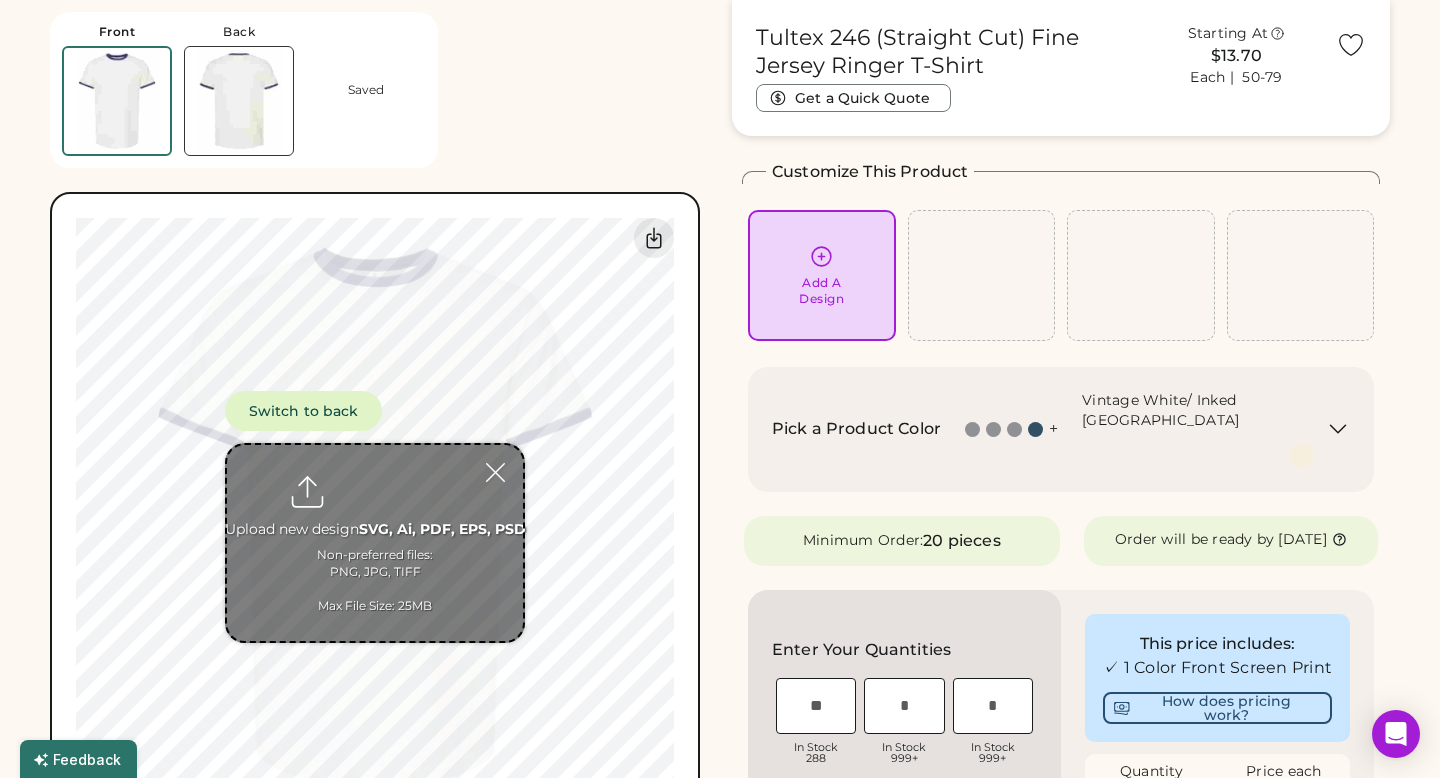 type on "**********" 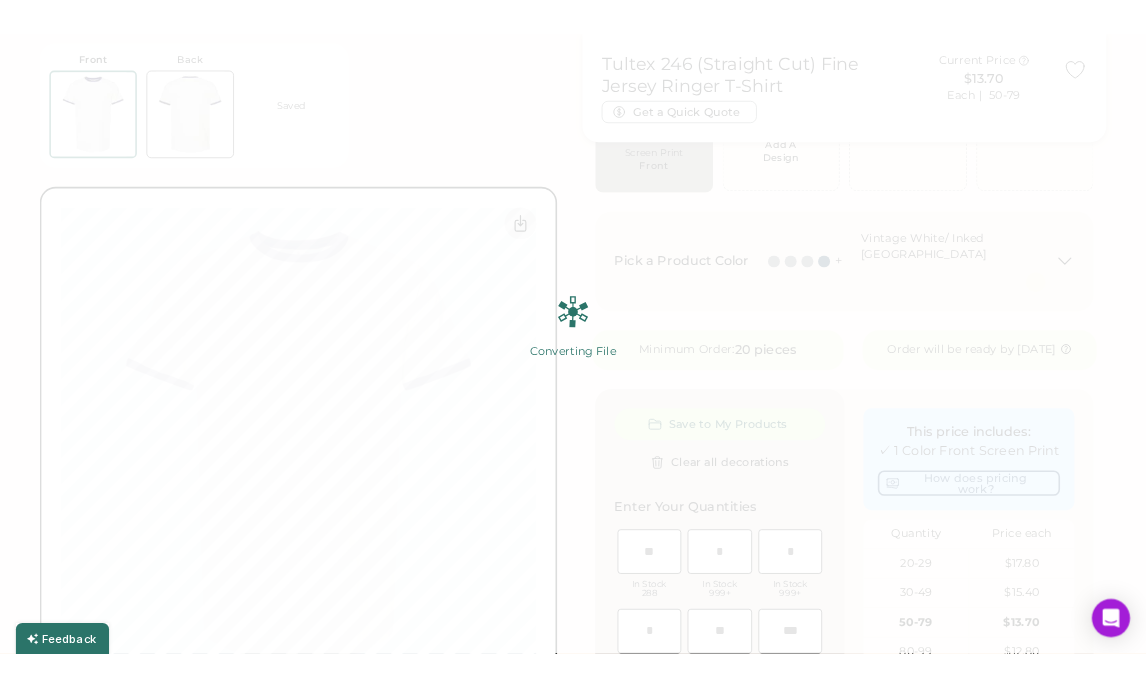 scroll, scrollTop: 217, scrollLeft: 0, axis: vertical 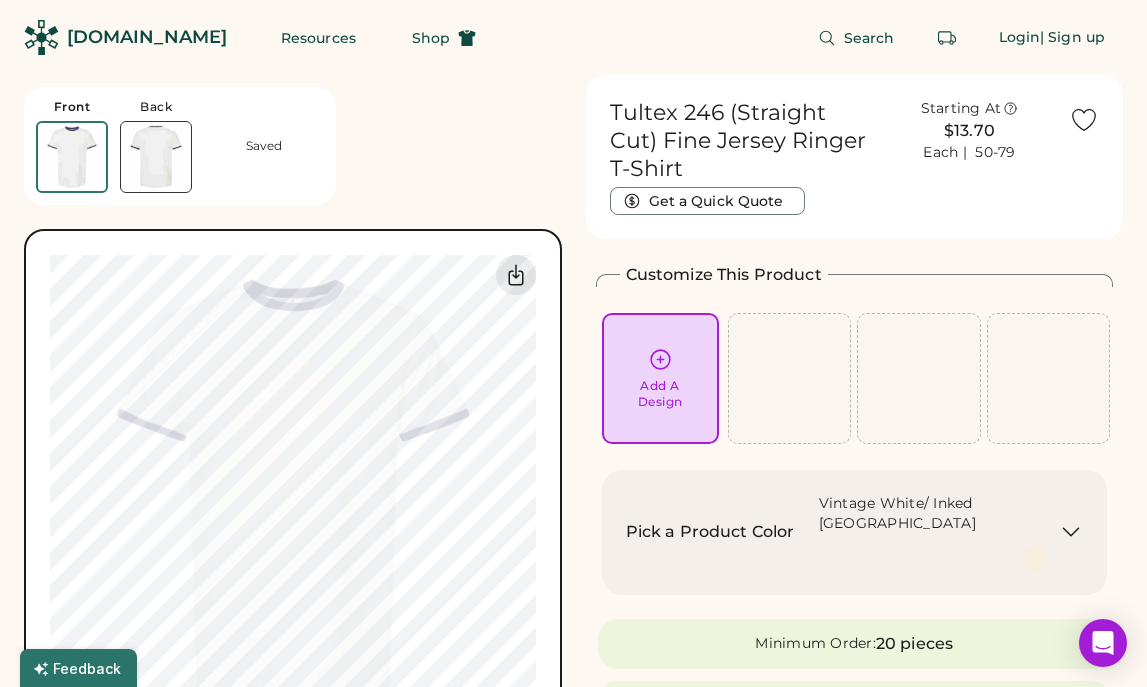 click on "Add A
Design" at bounding box center (660, 378) 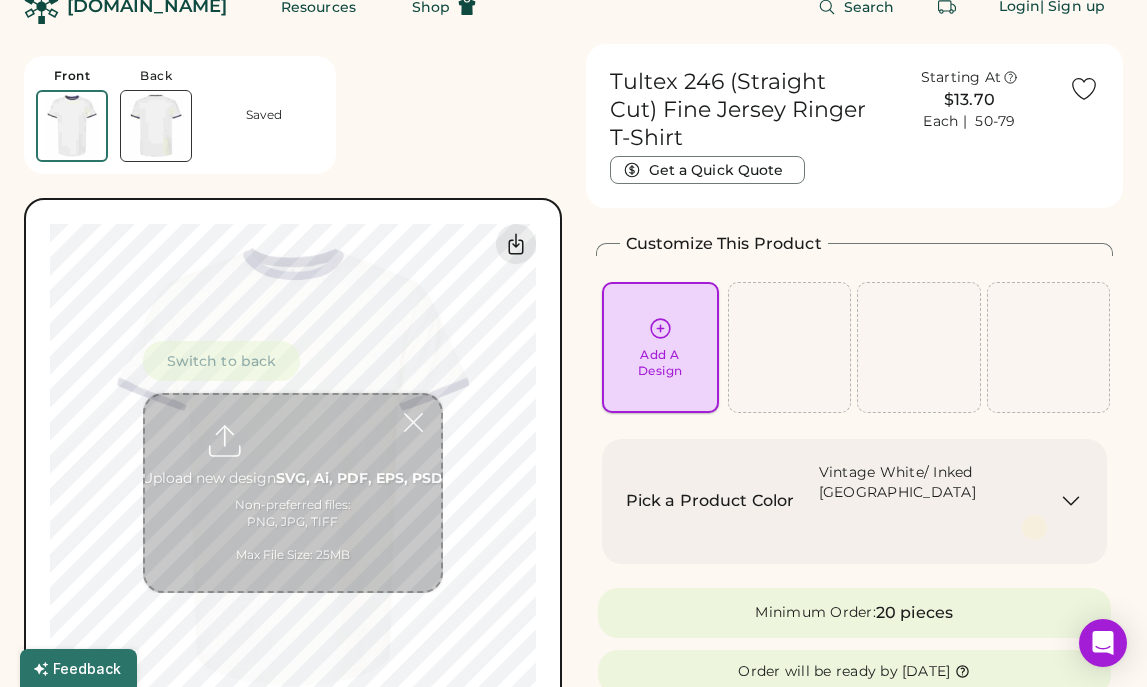 scroll, scrollTop: 75, scrollLeft: 0, axis: vertical 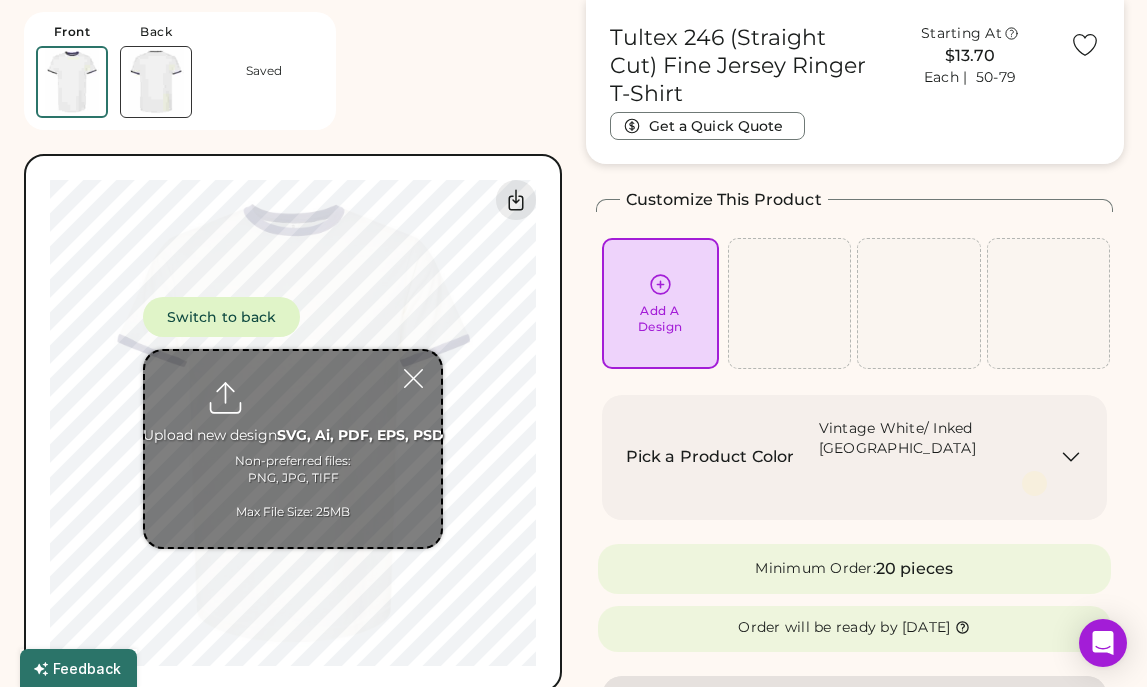type on "**********" 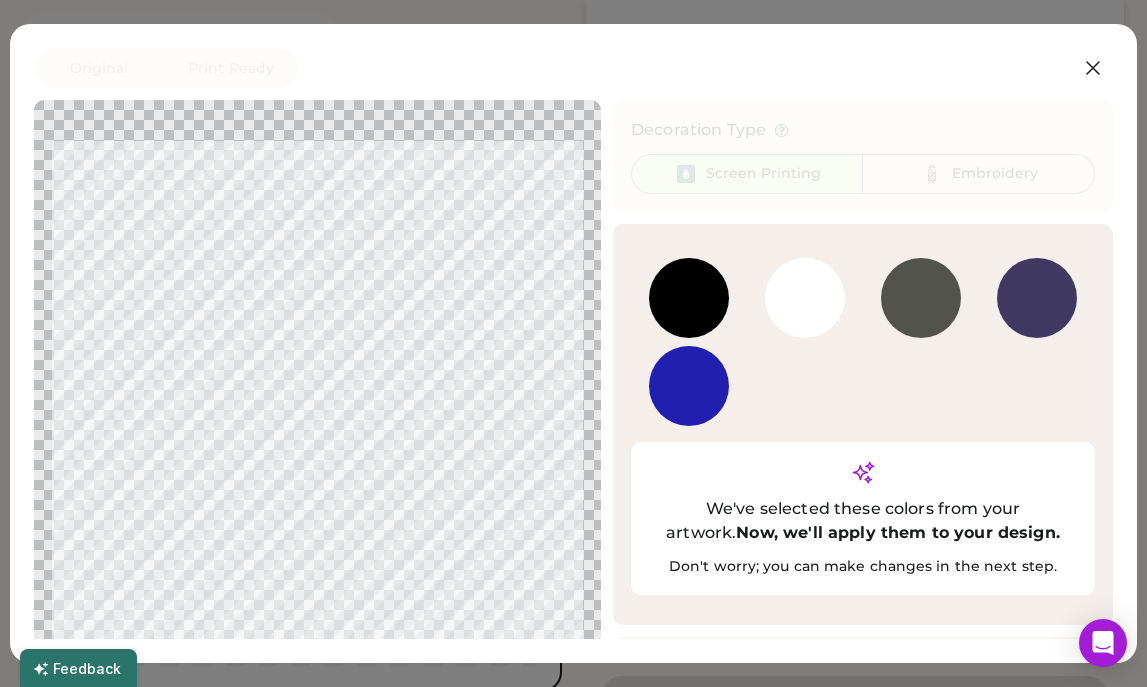 scroll, scrollTop: 37, scrollLeft: 0, axis: vertical 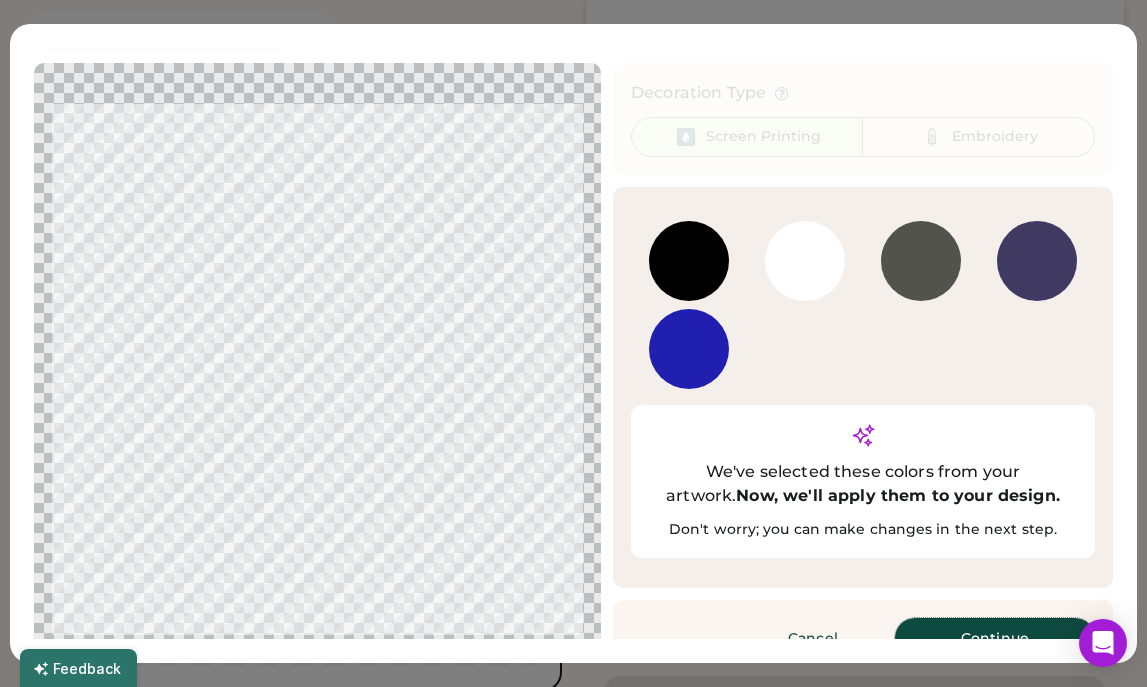click on "Continue" at bounding box center (995, 638) 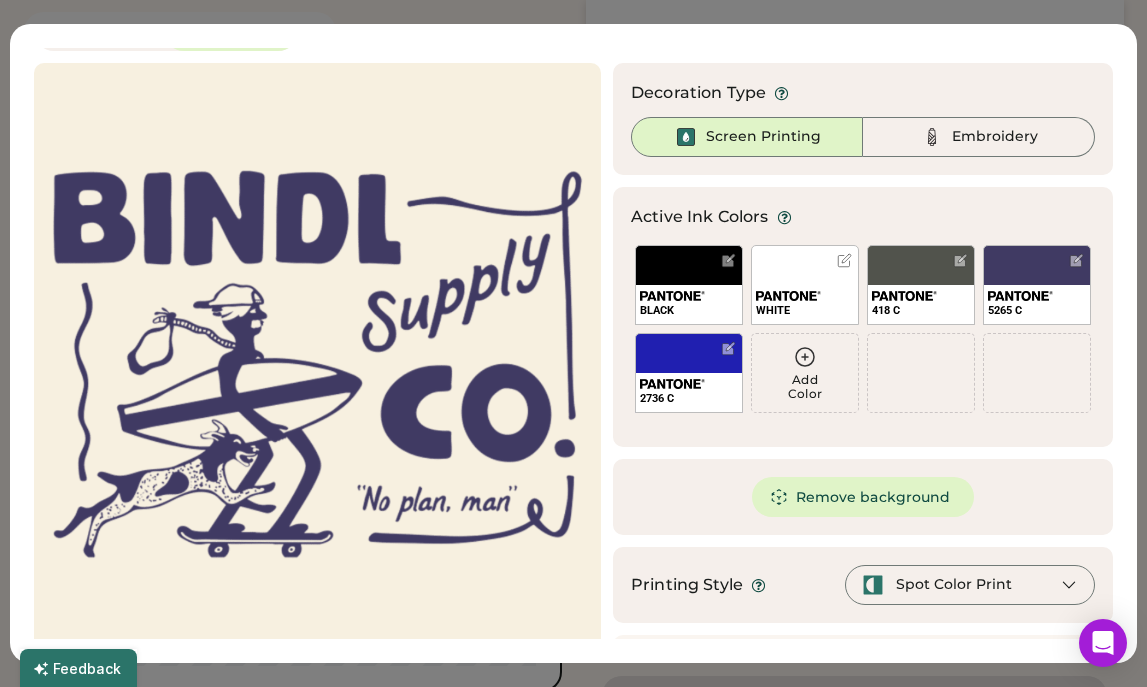 click at bounding box center (317, 365) 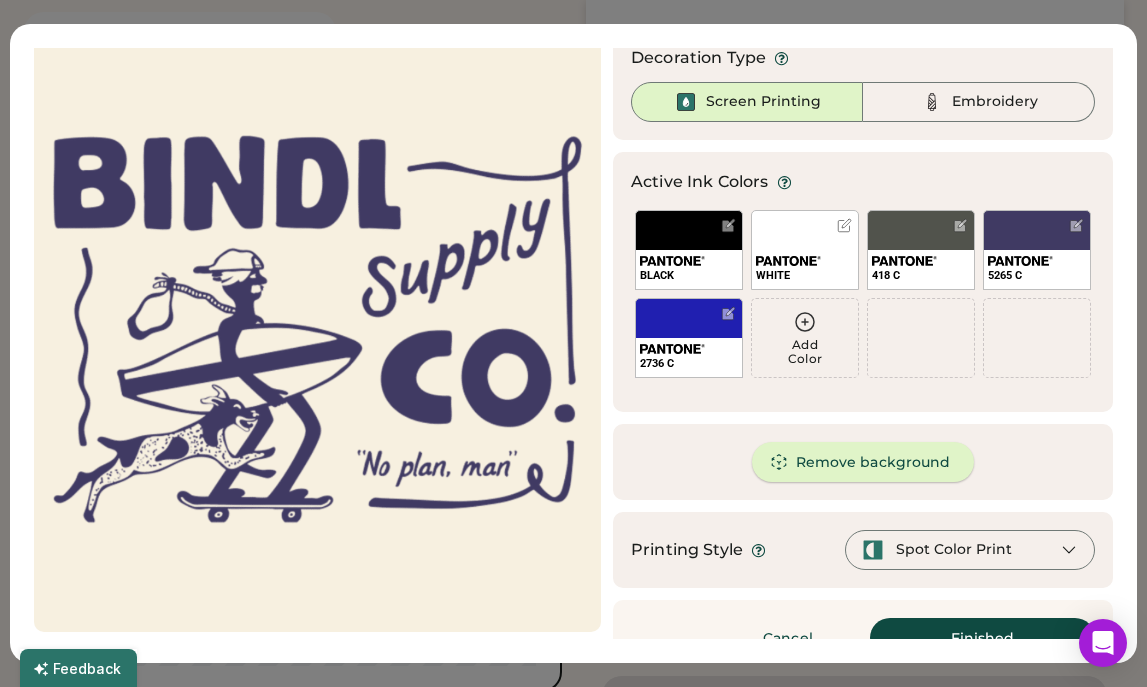 click on "Remove background" at bounding box center (863, 462) 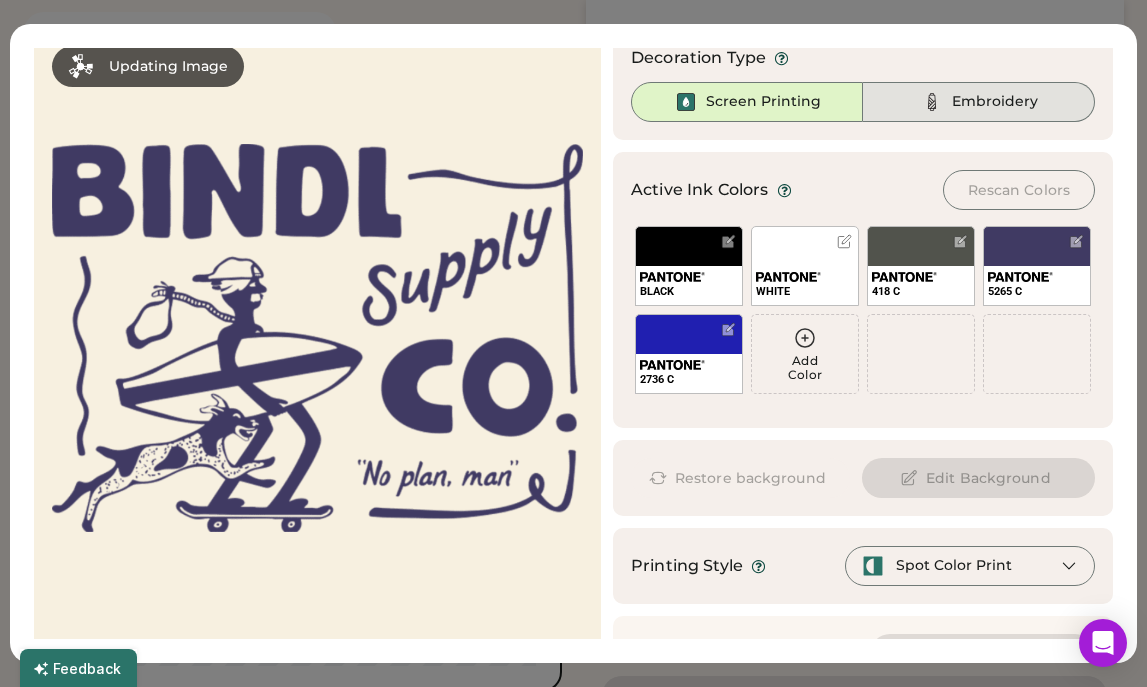 click on "Embroidery" at bounding box center (979, 102) 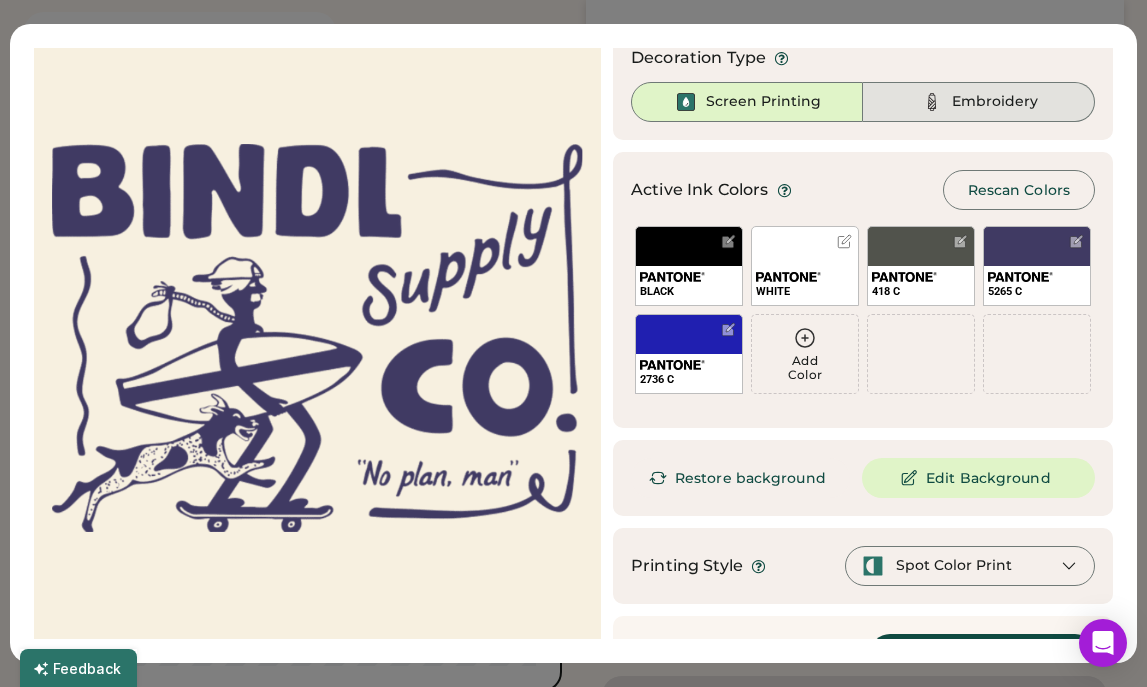 click on "Embroidery" at bounding box center [995, 102] 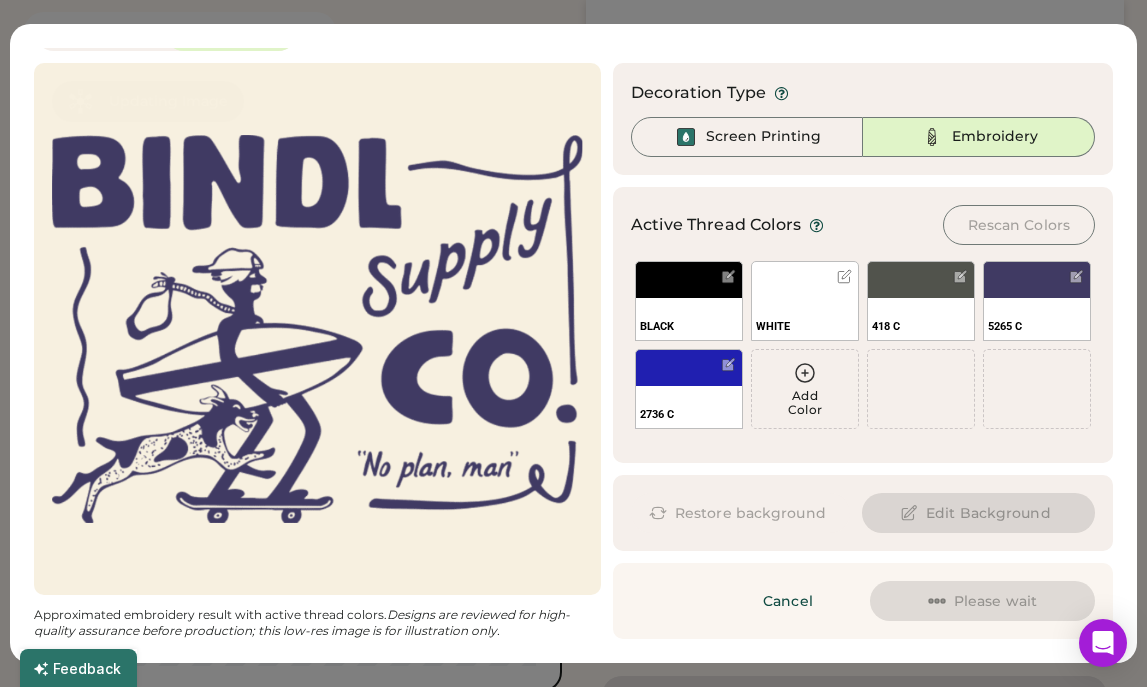 scroll, scrollTop: 37, scrollLeft: 0, axis: vertical 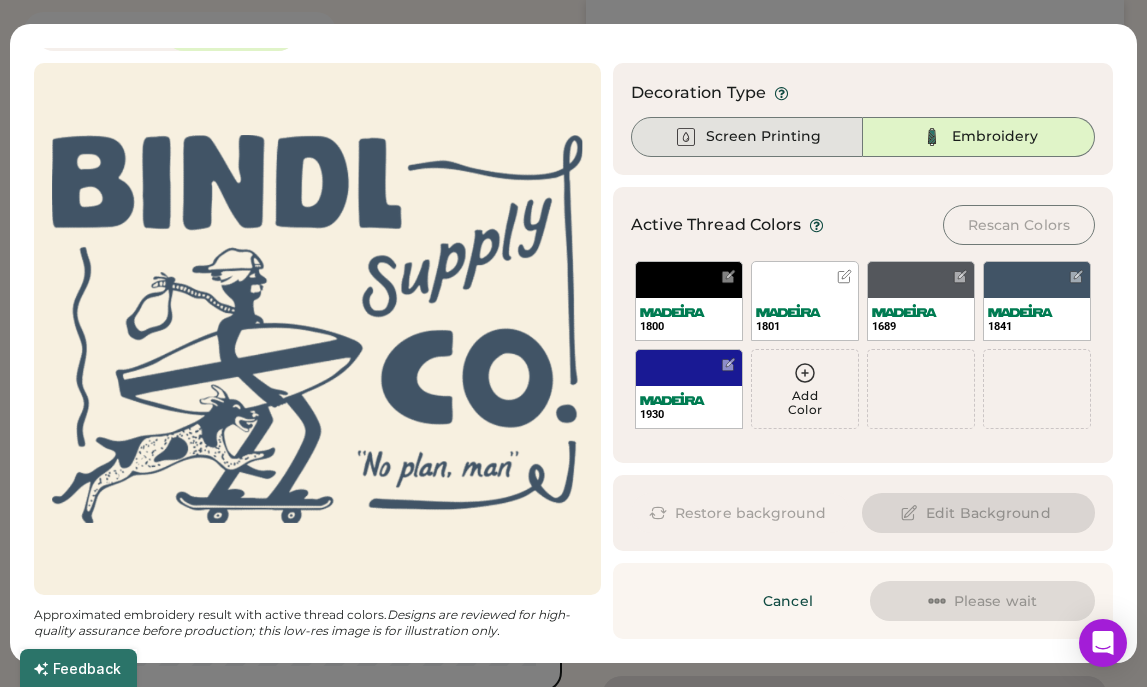 click on "Screen Printing" at bounding box center (763, 137) 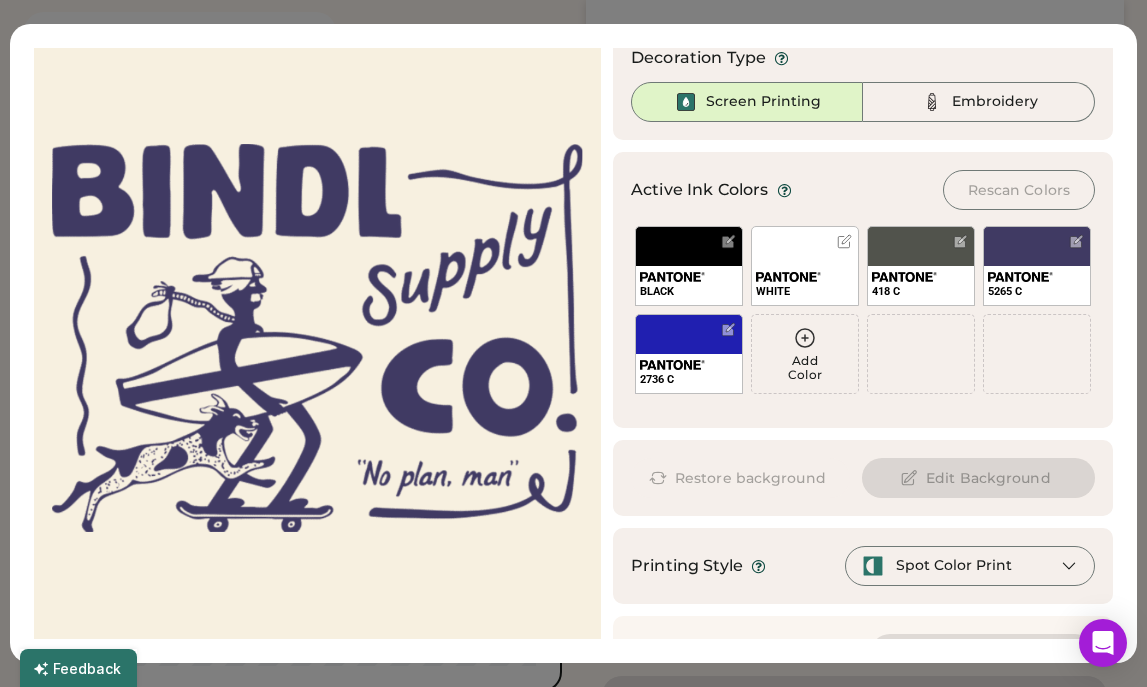 scroll, scrollTop: 125, scrollLeft: 0, axis: vertical 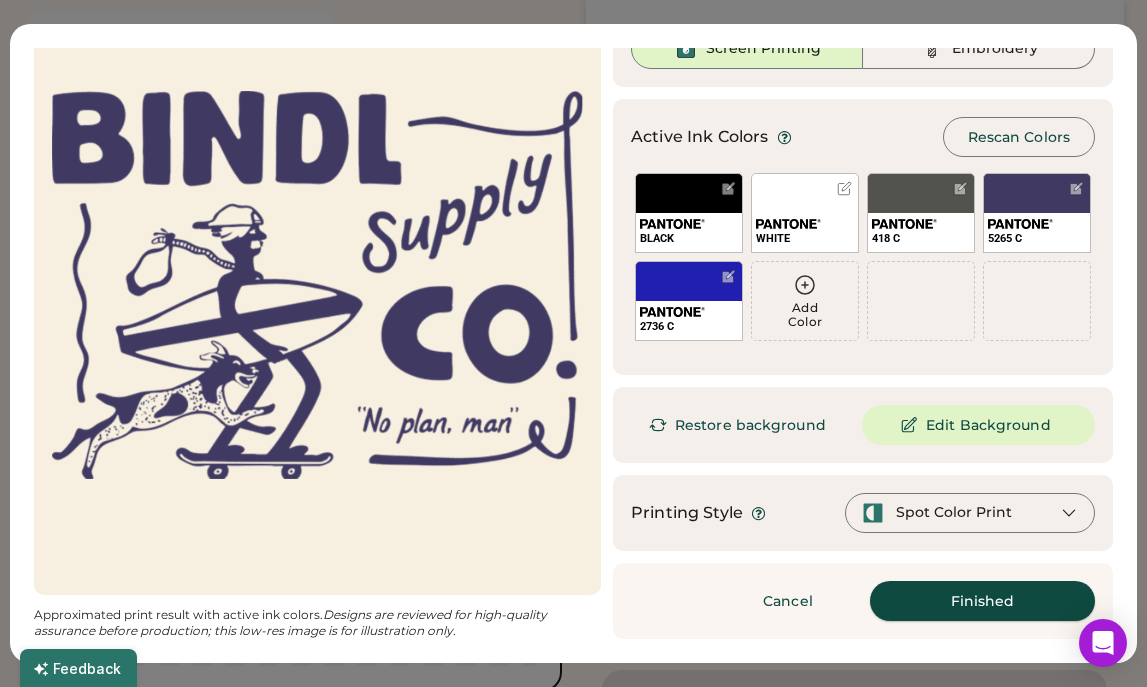 click on "Finished" at bounding box center [982, 601] 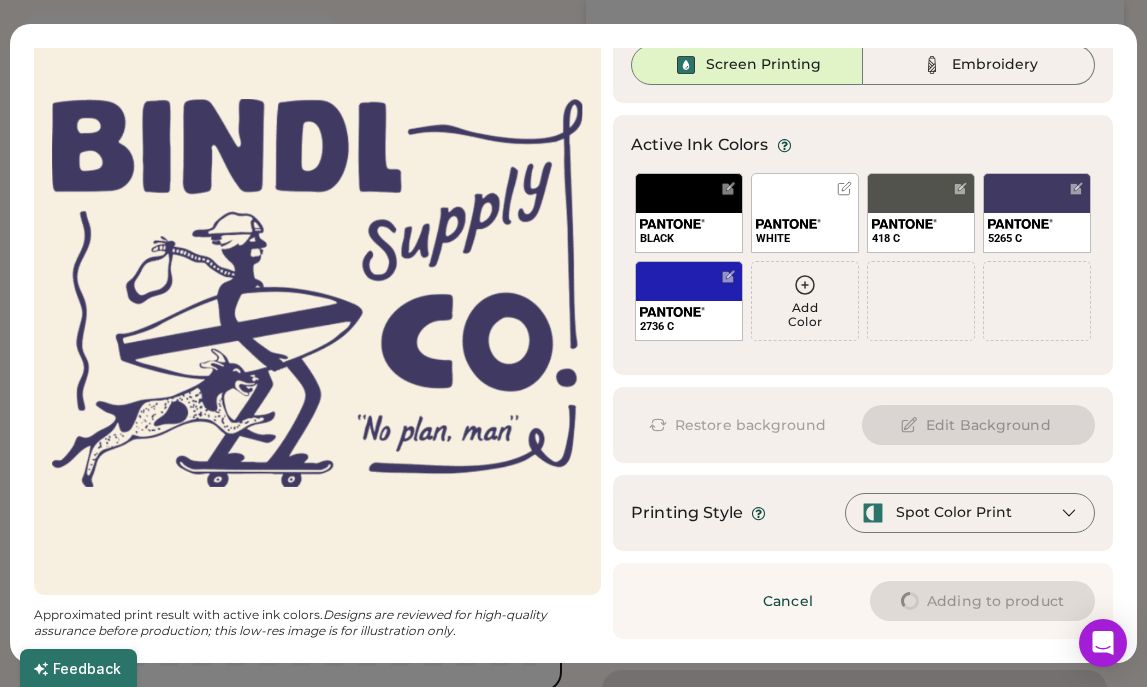 scroll, scrollTop: 109, scrollLeft: 0, axis: vertical 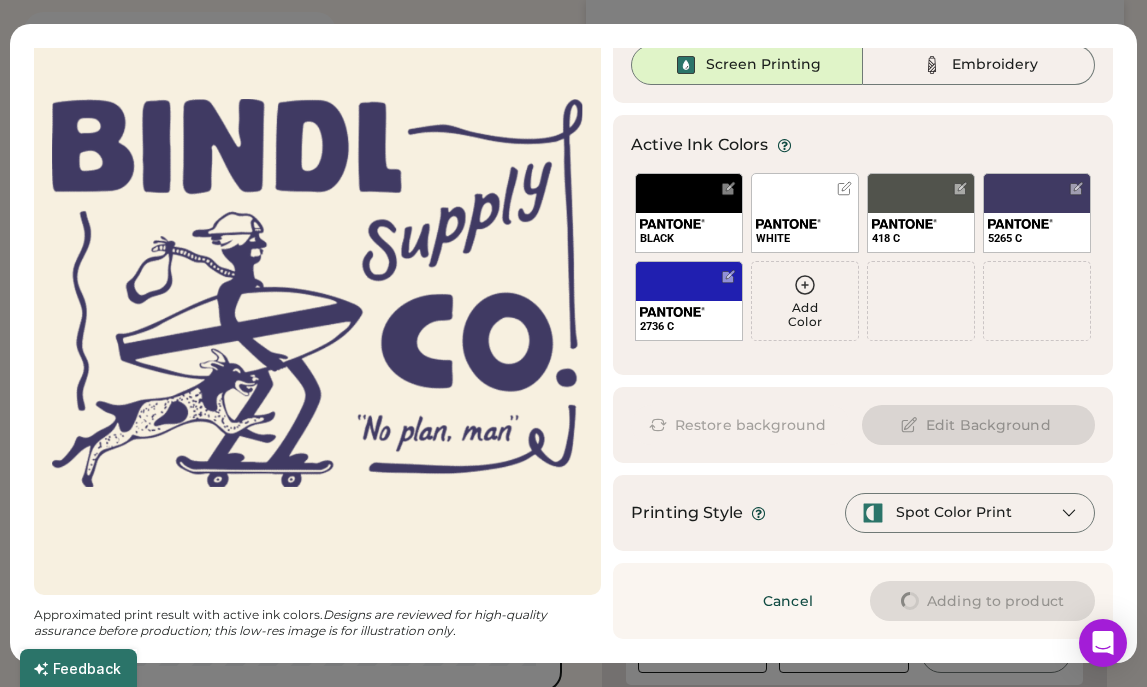 type on "****" 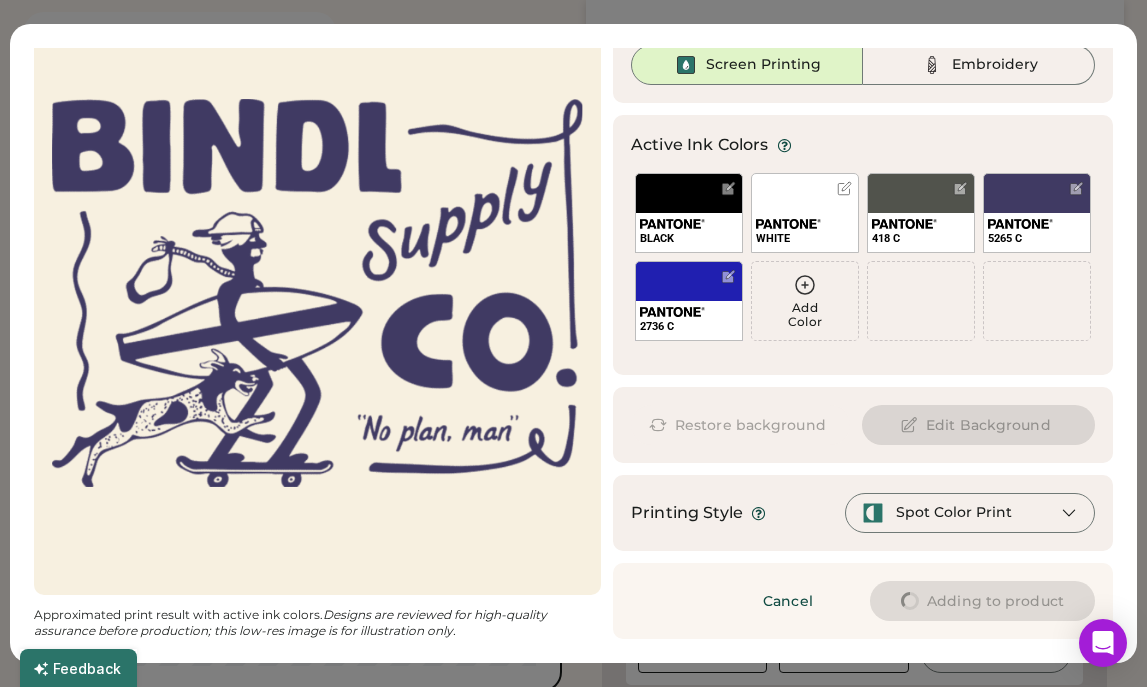 type on "****" 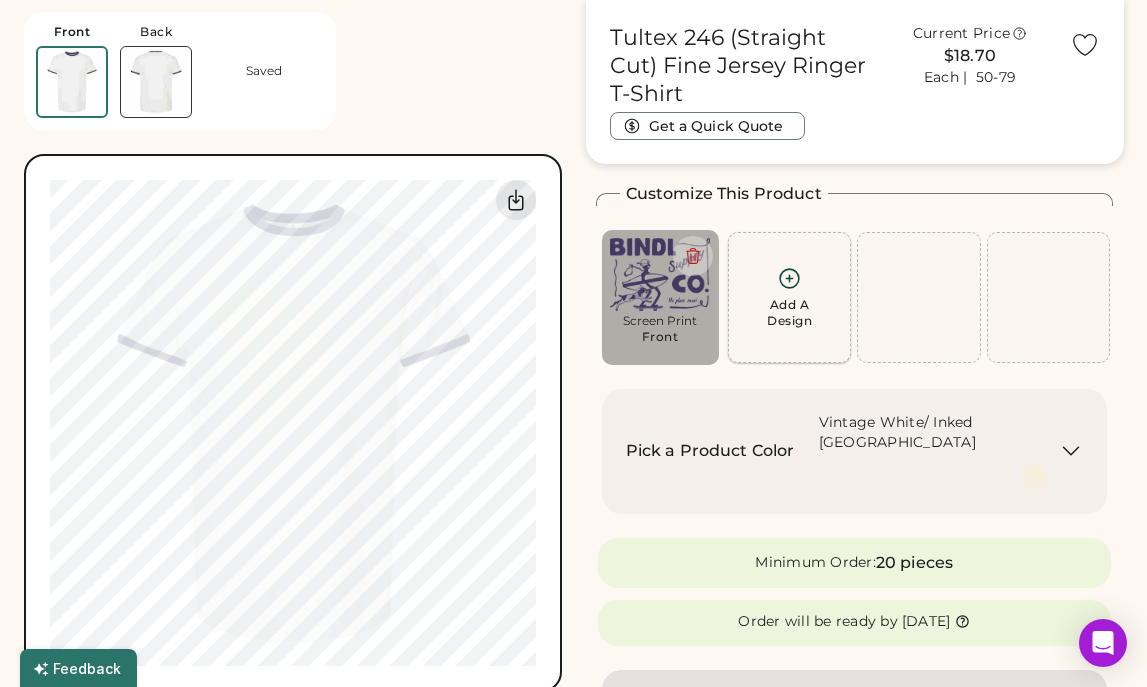 type on "****" 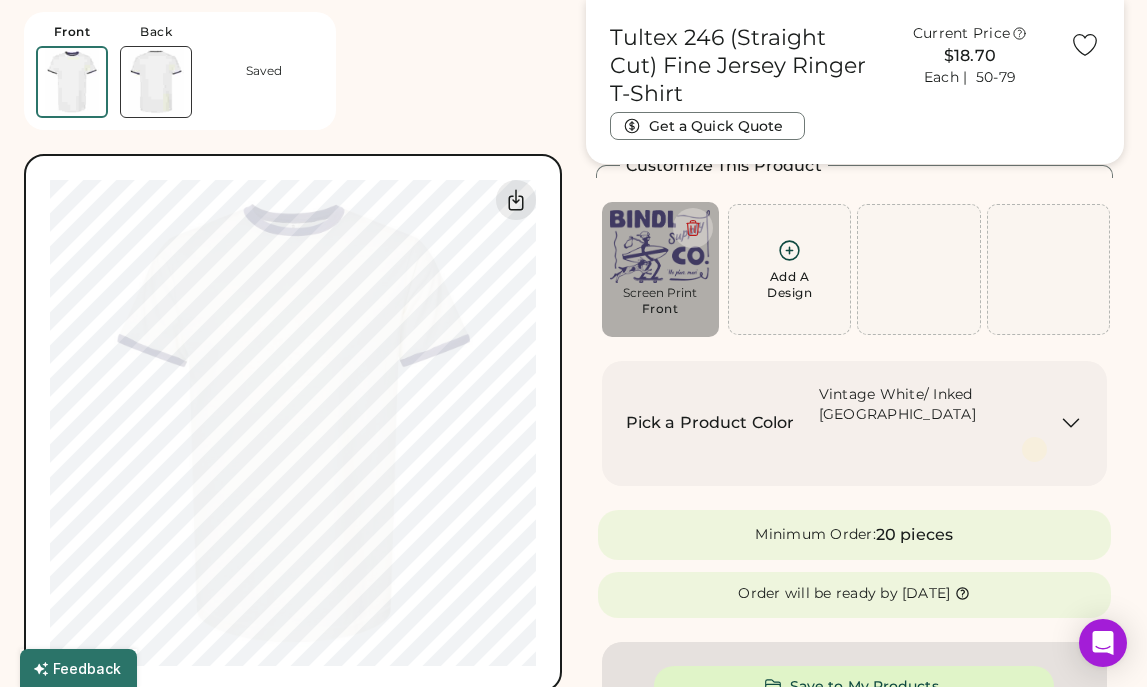 scroll, scrollTop: 111, scrollLeft: 0, axis: vertical 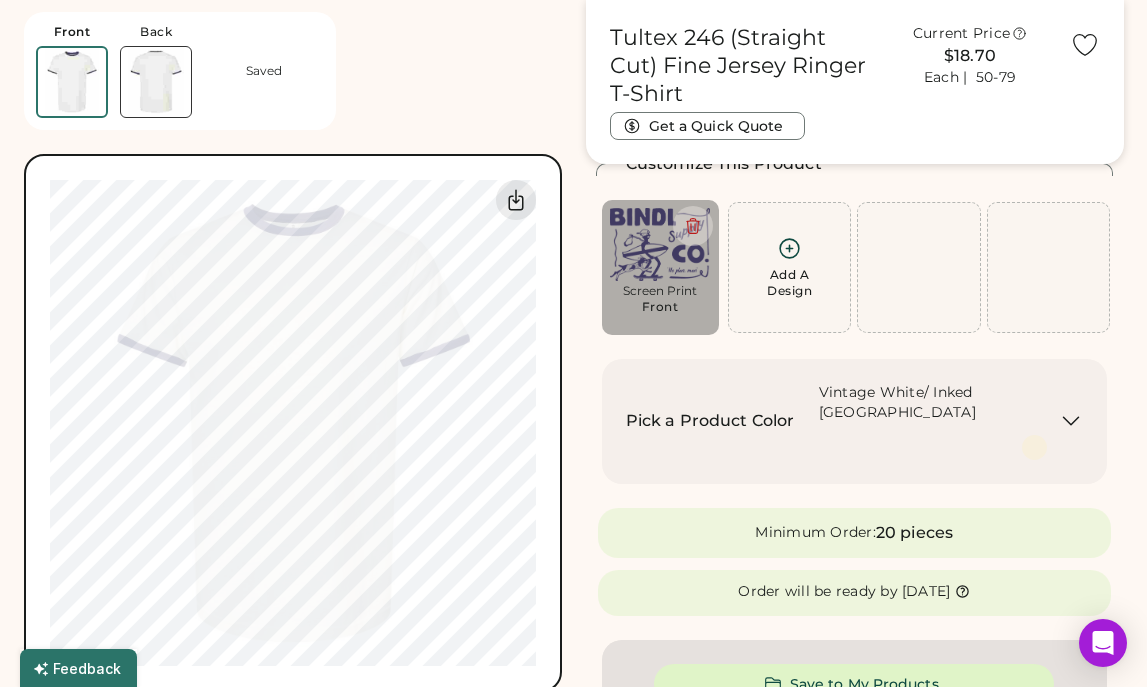 type on "****" 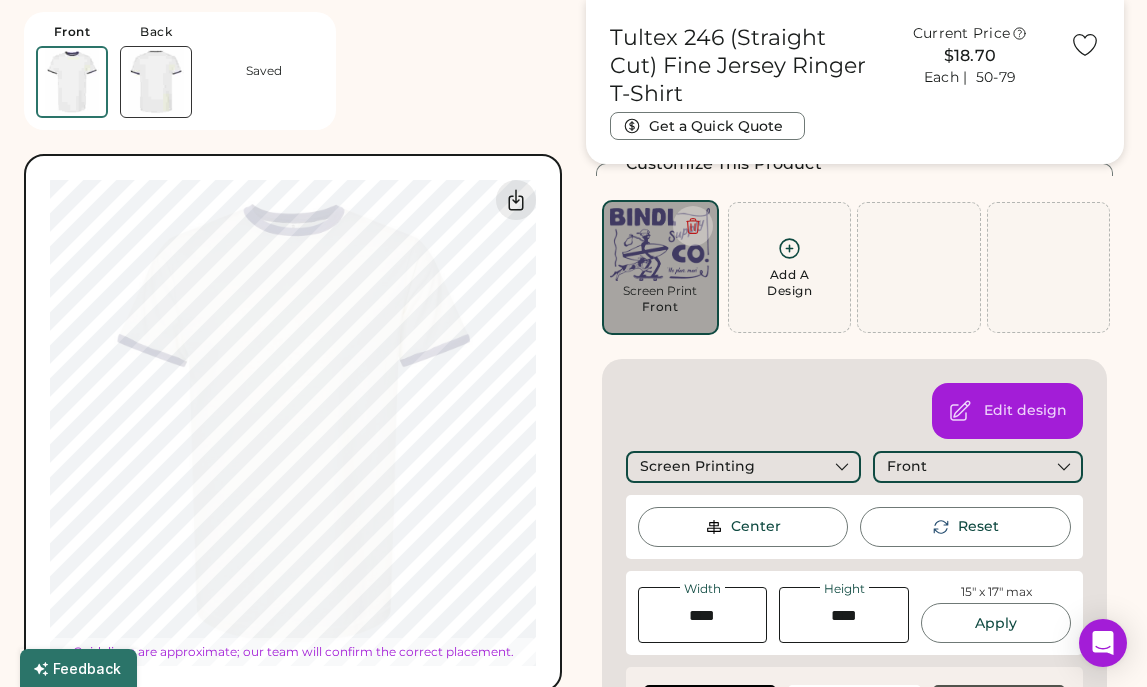 type on "****" 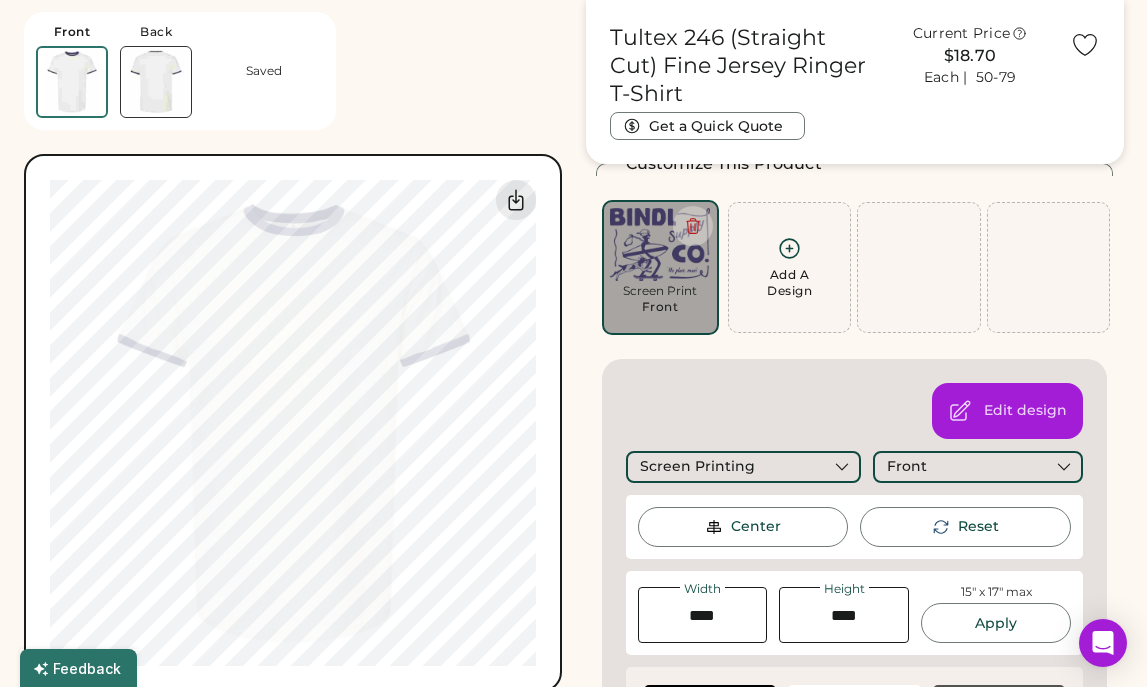 click on "Front Back Saved Switch to back Upload new design
SVG, Ai, PDF, EPS, PSD Non-preferred files:
PNG, JPG, TIFF Max File Size: 25MB    Guidelines are approximate; our team will confirm the correct placement. 0% 0%" at bounding box center [293, 346] 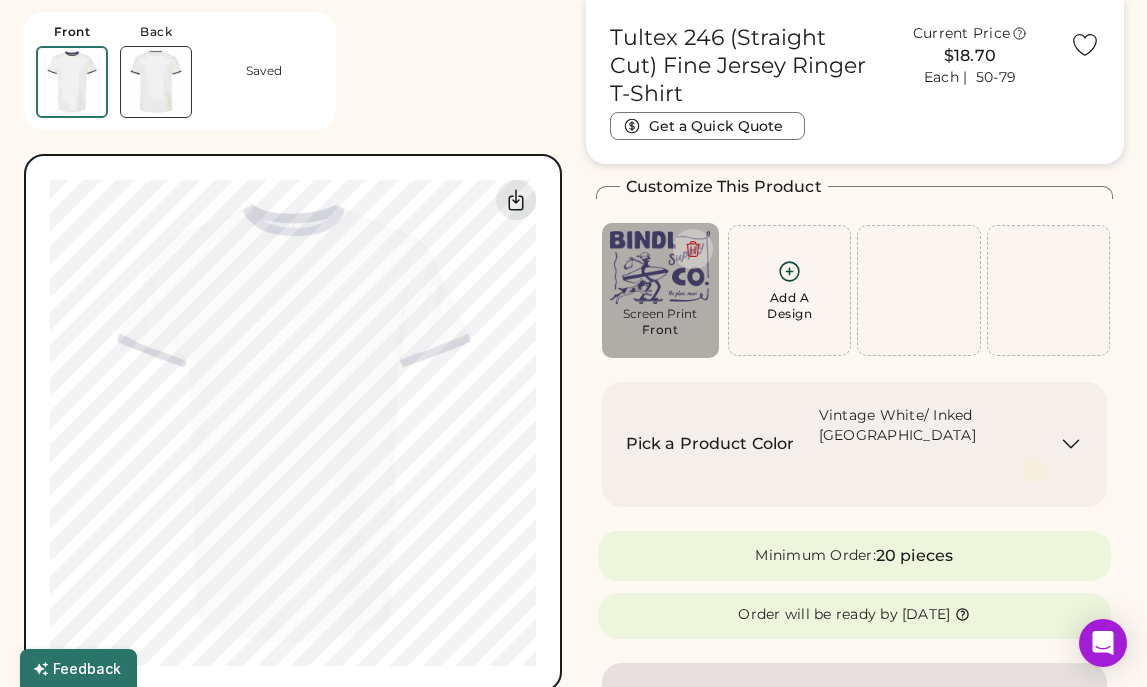 scroll, scrollTop: 75, scrollLeft: 0, axis: vertical 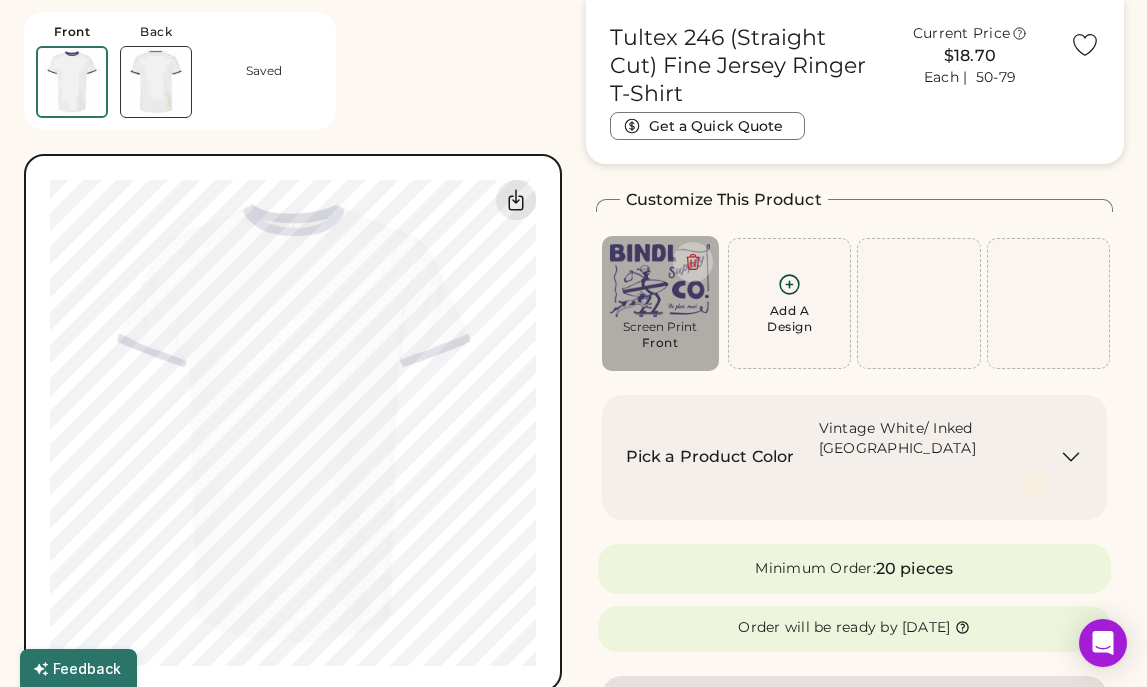 type on "****" 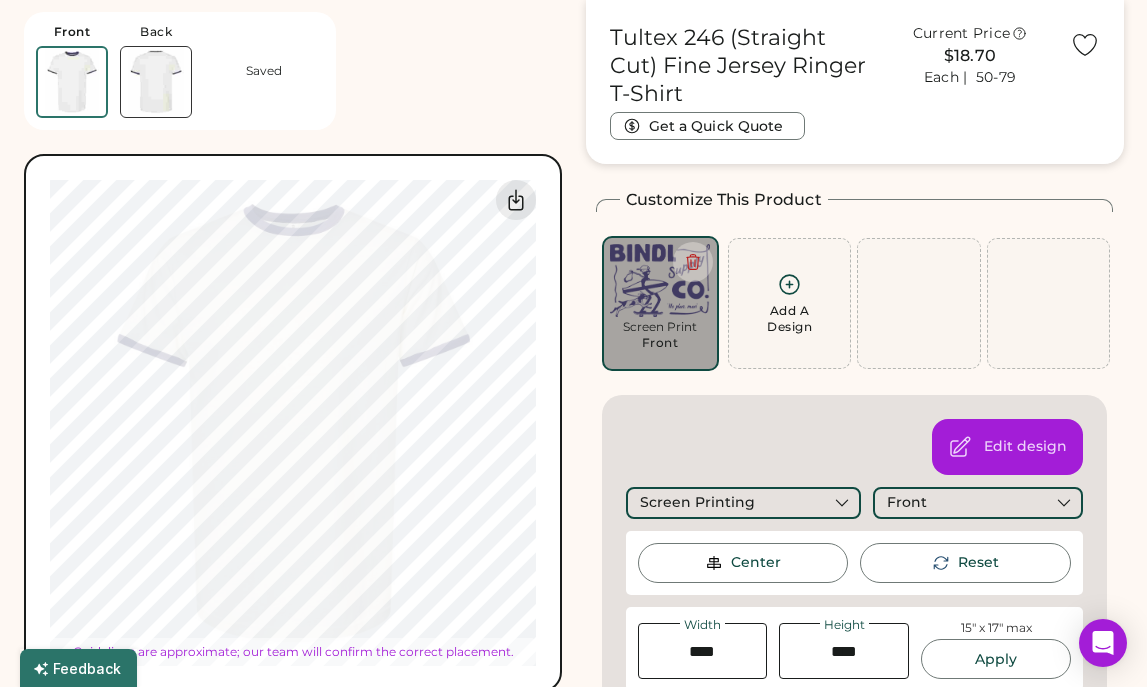 type on "****" 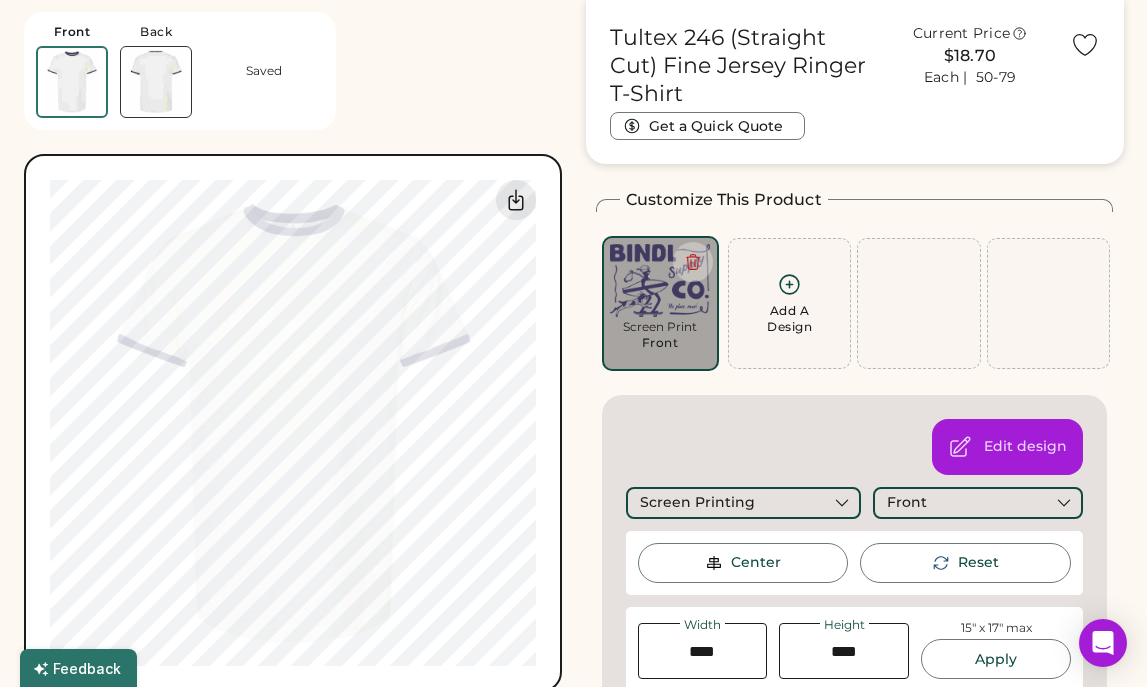 click on "Center" at bounding box center (756, 563) 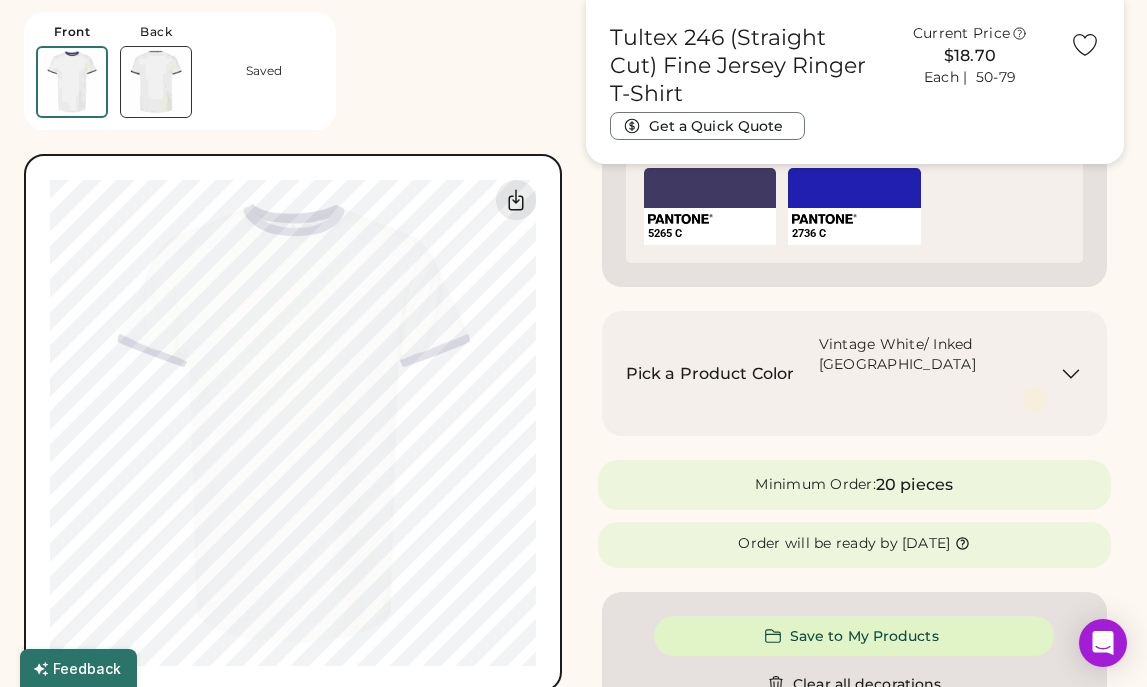 scroll, scrollTop: 721, scrollLeft: 0, axis: vertical 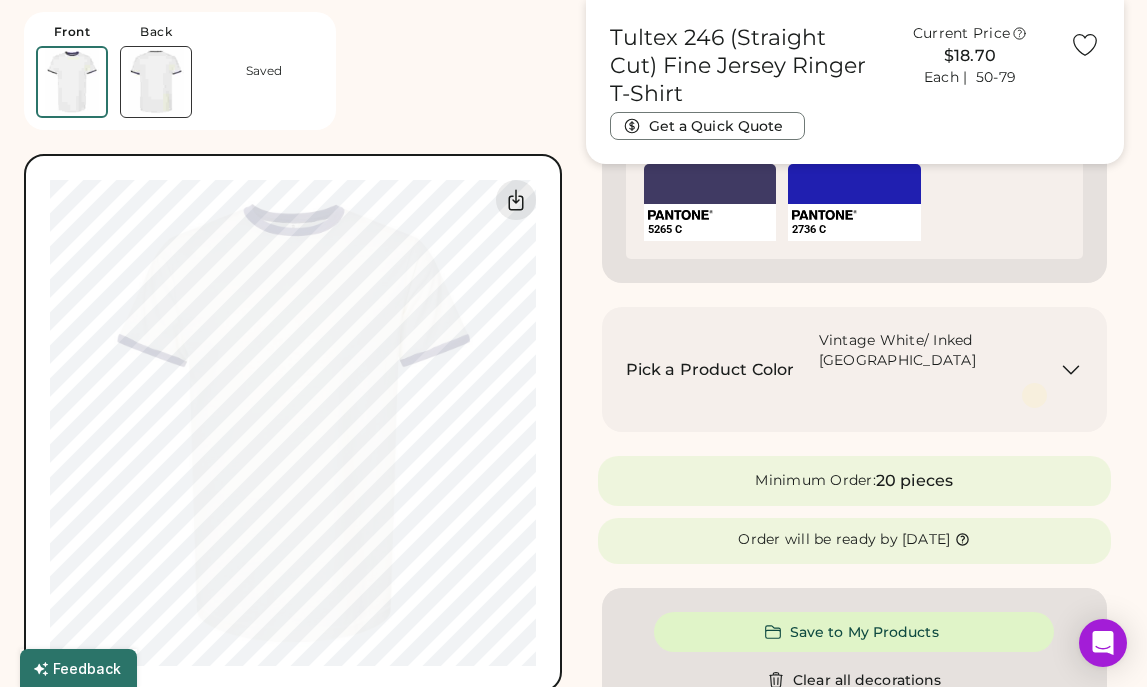 click on "Front Back Saved Switch to back Upload new design
SVG, Ai, PDF, EPS, PSD Non-preferred files:
PNG, JPG, TIFF Max File Size: 25MB    Guidelines are approximate; our team will confirm the correct placement. 0% 0%    Tultex 246 (Straight Cut) Fine Jersey Ringer T-Shirt    Get a Quick Quote Current Price    $18.70 Each |  50-79    Customize This Product    Add A
Design Screen Print Front       Add A
Design    Edit design Screen Printing    Front    Center    Reset Width Height 15" x 17" max Apply BLACK SELECT
A COLOR WHITE SELECT
A COLOR 418 C SELECT
A COLOR 5265 C SELECT
A COLOR 2736 C Pick a Product Color + Vintage White/ Inked [GEOGRAPHIC_DATA]    Minimum Order:  20 pieces Order will be ready by [DATE]        Save to My Products    Clear all decorations Enter Your Quantities XS In Stock
288 S In Stock
999+ M In Stock
999+ L In Stock
999+ XL In Stock
999+ 2XL In Stock
674 3XL In Stock
868 Enter Quantities to Finalize Your Order Minimum Order Quantity is 20 Pieces Special instructions Add to cart    Quantity" at bounding box center [573, 545] 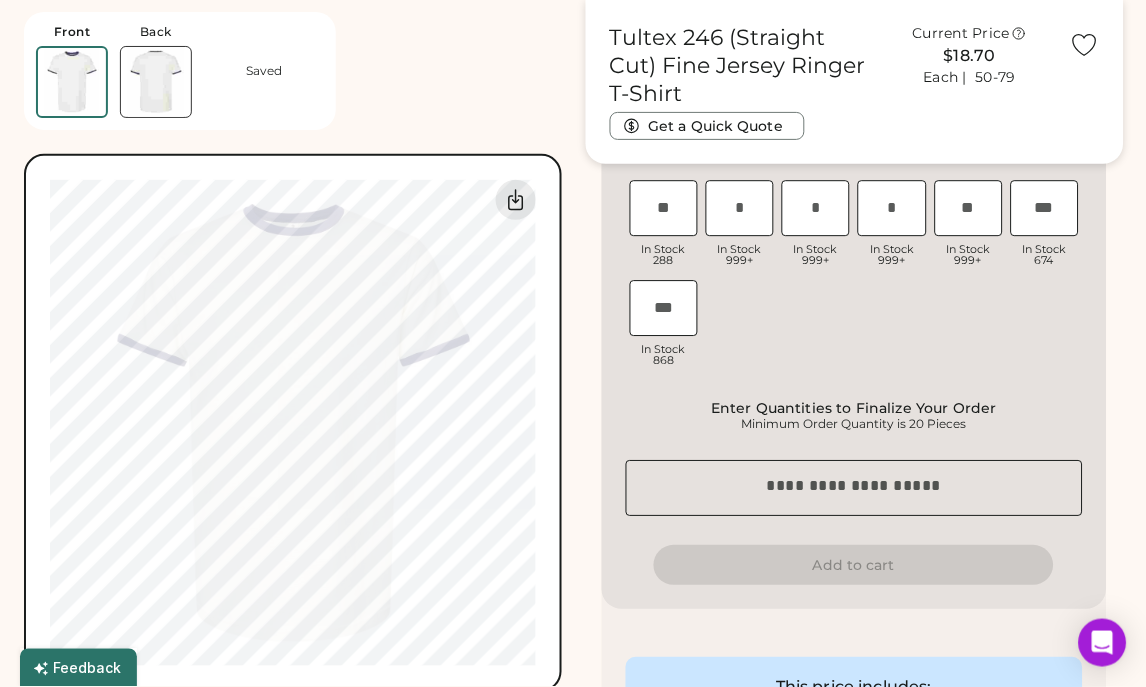 scroll, scrollTop: 765, scrollLeft: 0, axis: vertical 